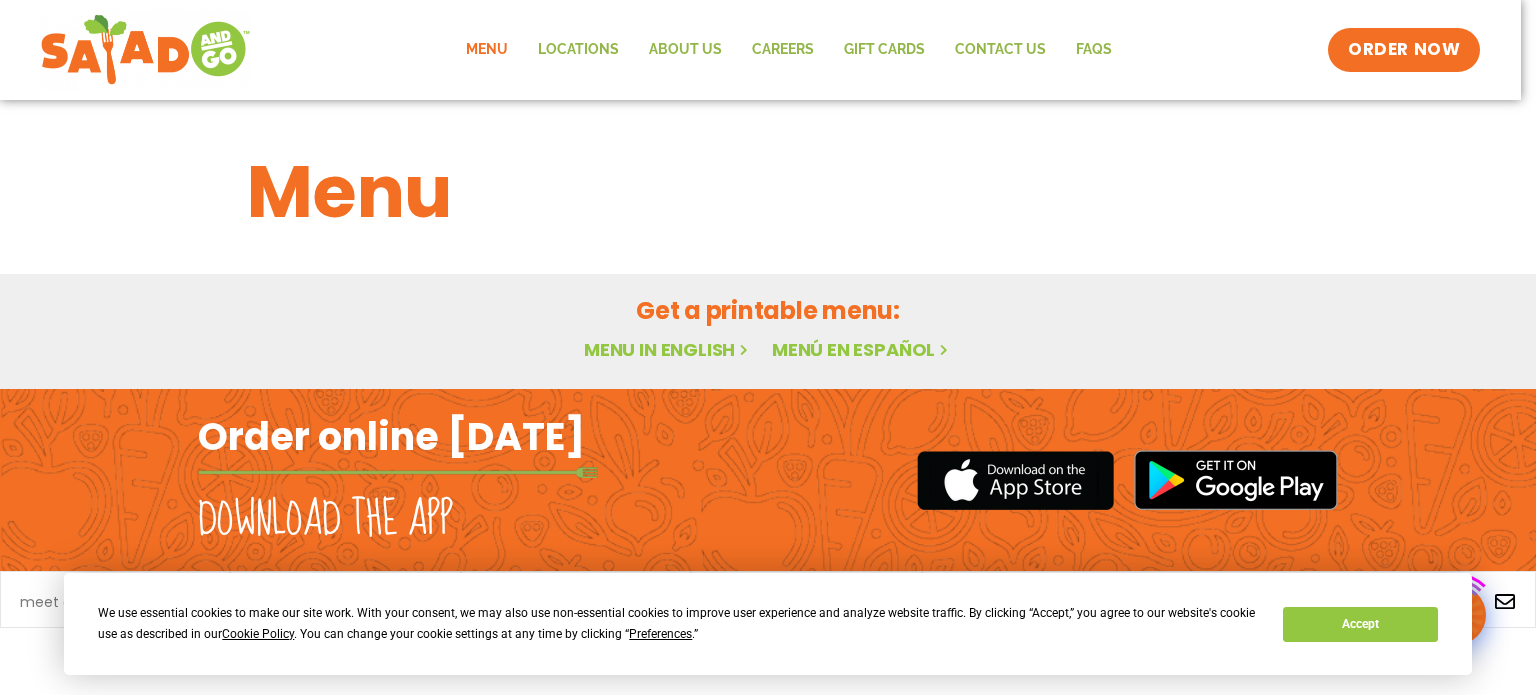 scroll, scrollTop: 0, scrollLeft: 0, axis: both 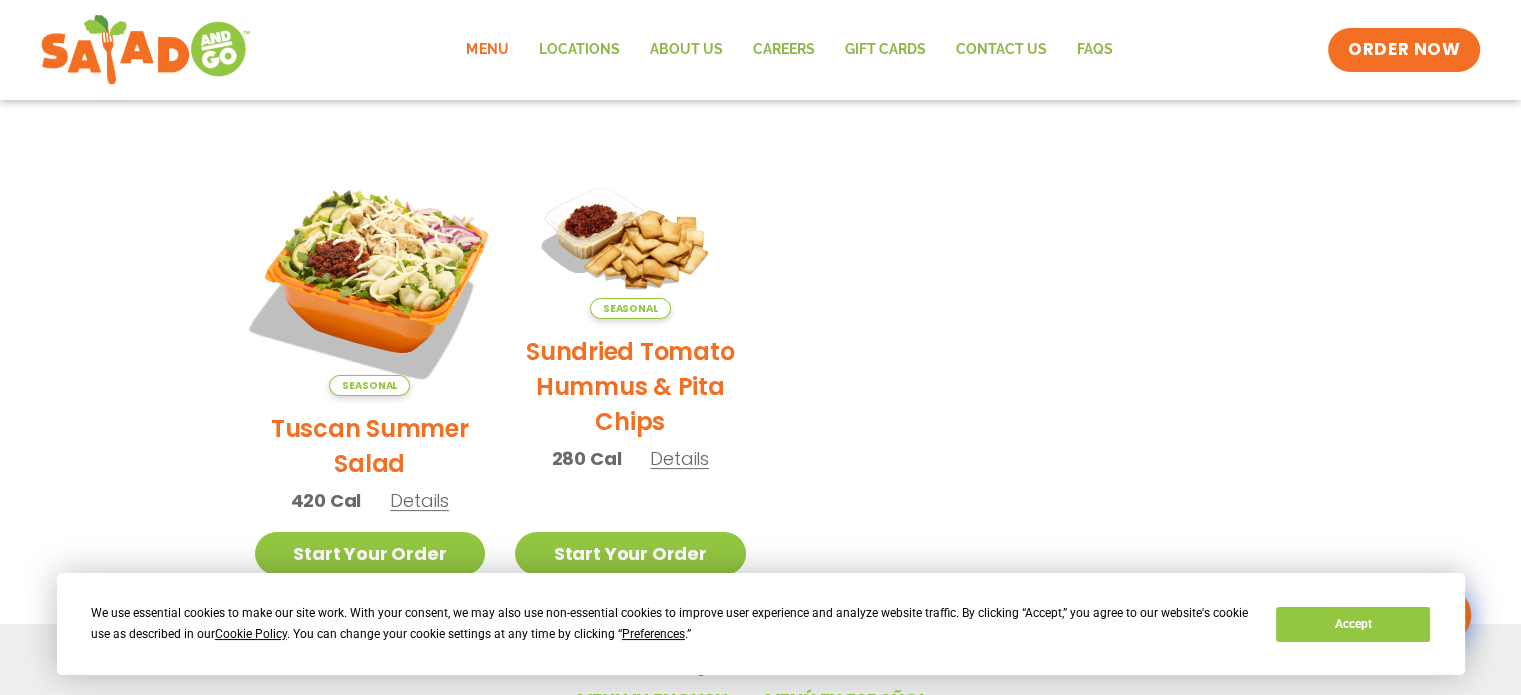 click at bounding box center (369, 280) 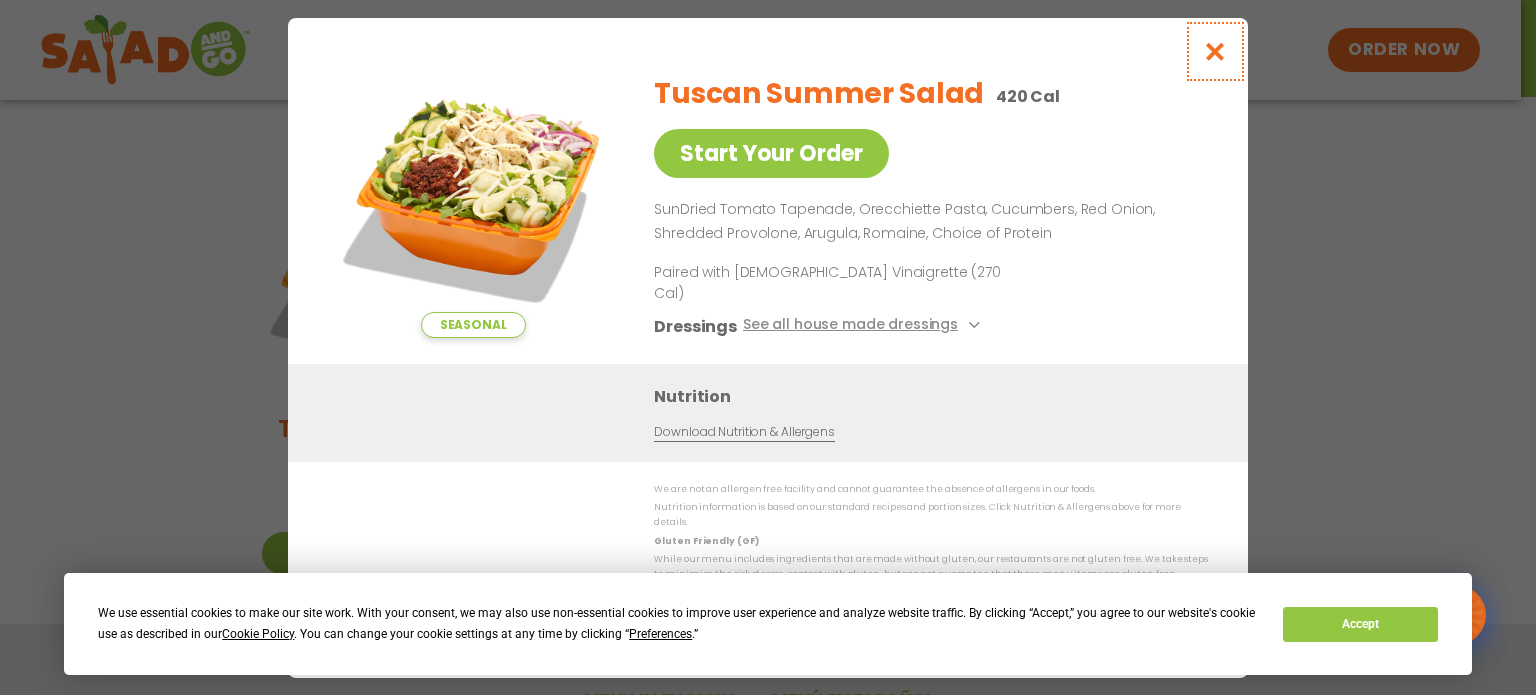 click at bounding box center (1215, 51) 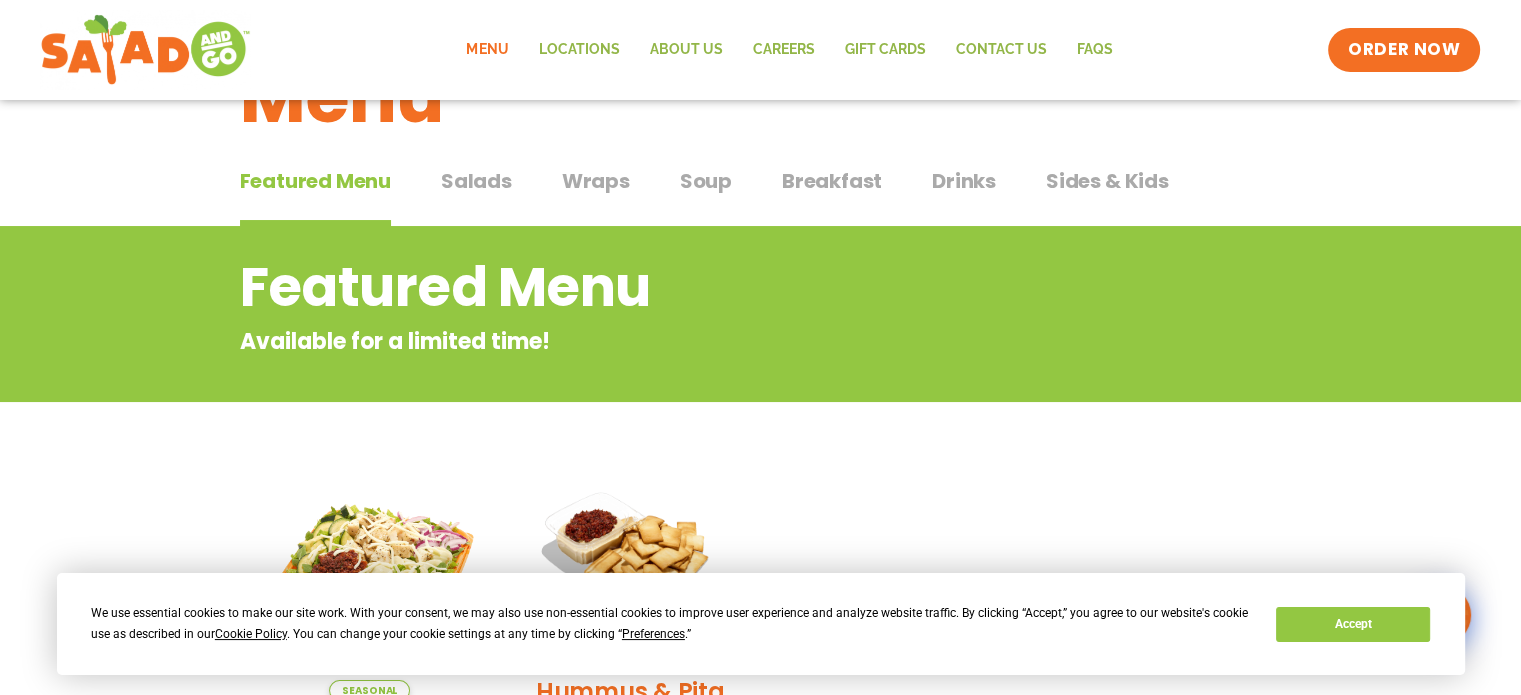 scroll, scrollTop: 0, scrollLeft: 0, axis: both 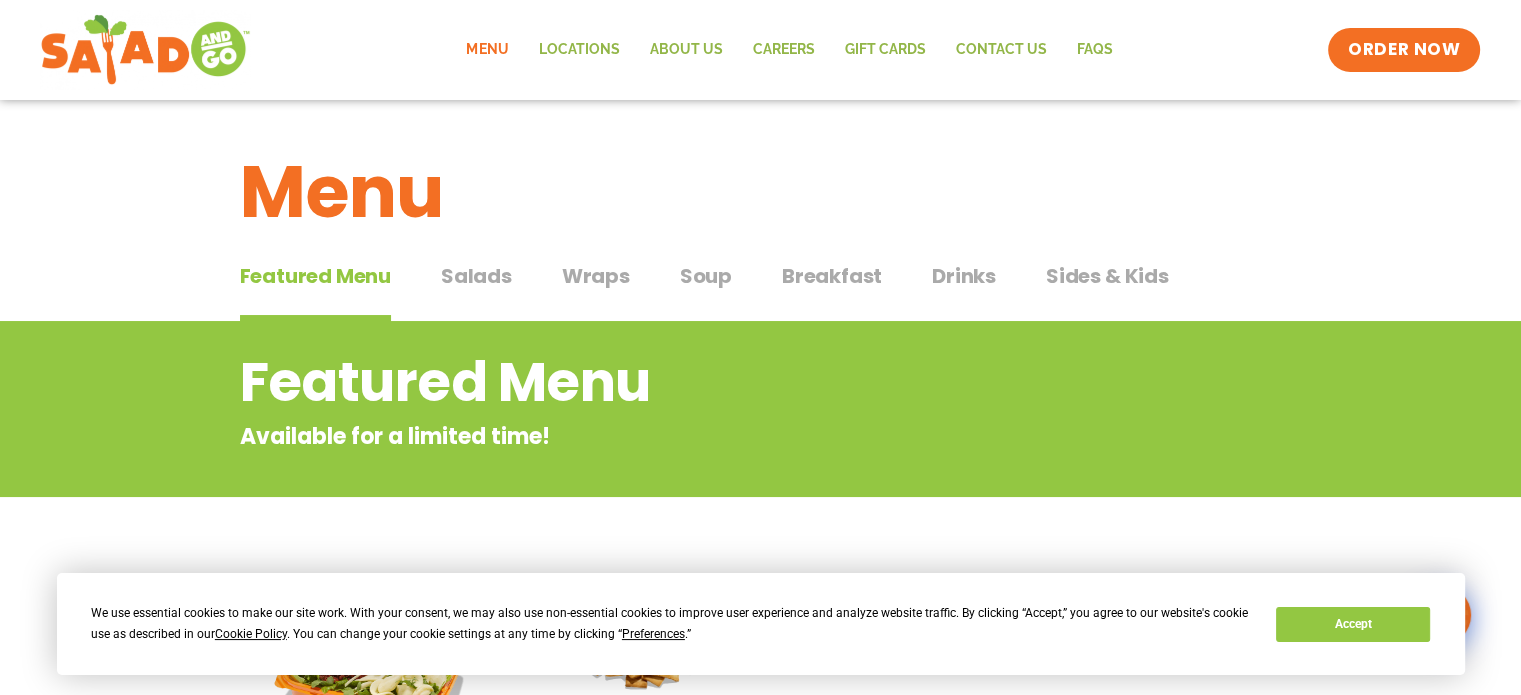 drag, startPoint x: 466, startPoint y: 281, endPoint x: 481, endPoint y: 280, distance: 15.033297 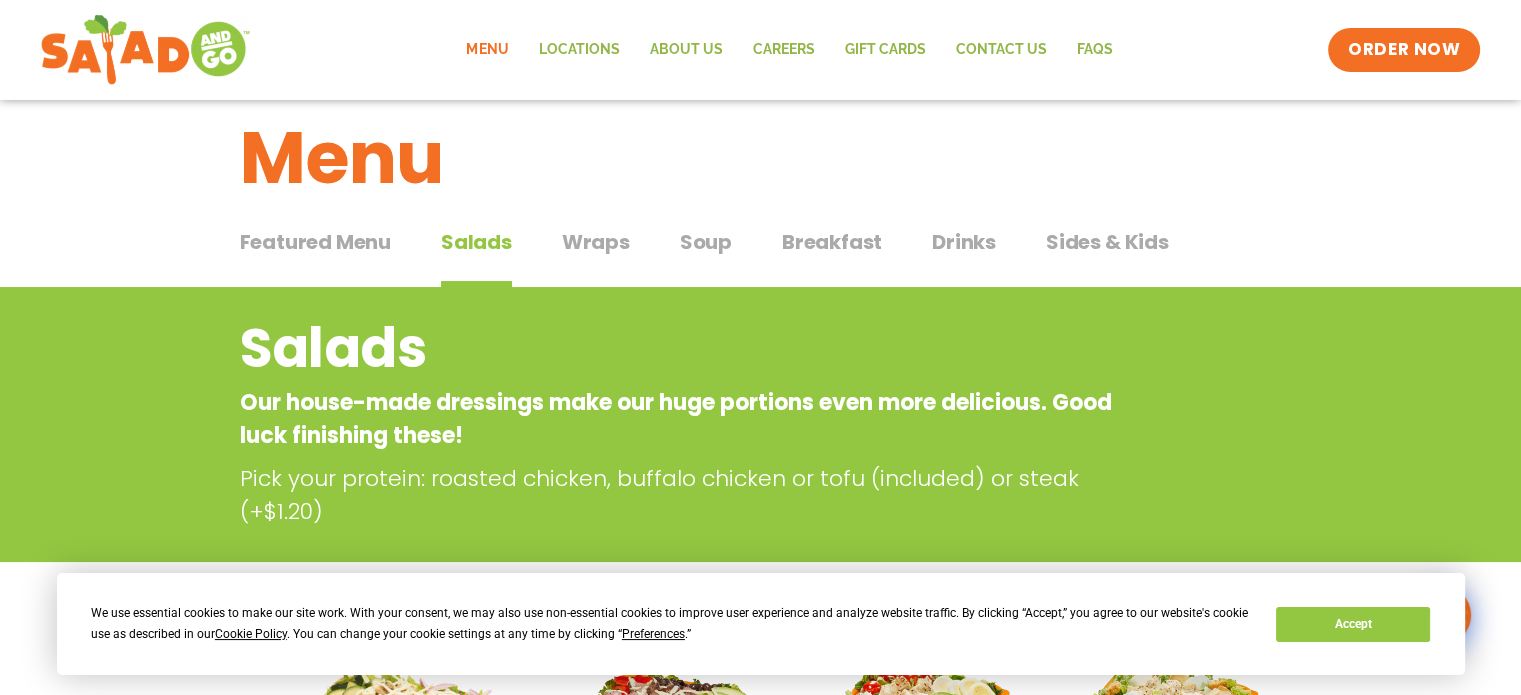 scroll, scrollTop: 0, scrollLeft: 0, axis: both 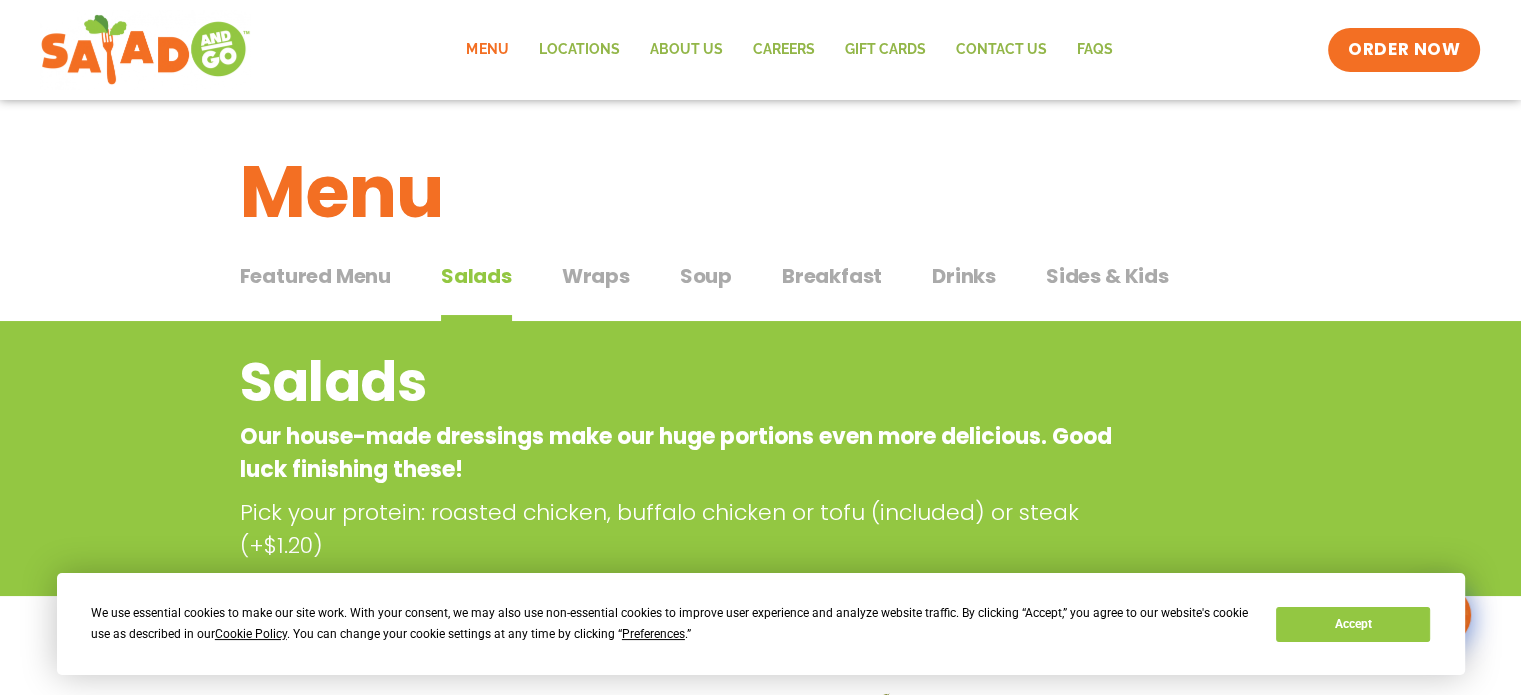 click on "Wraps" at bounding box center [596, 276] 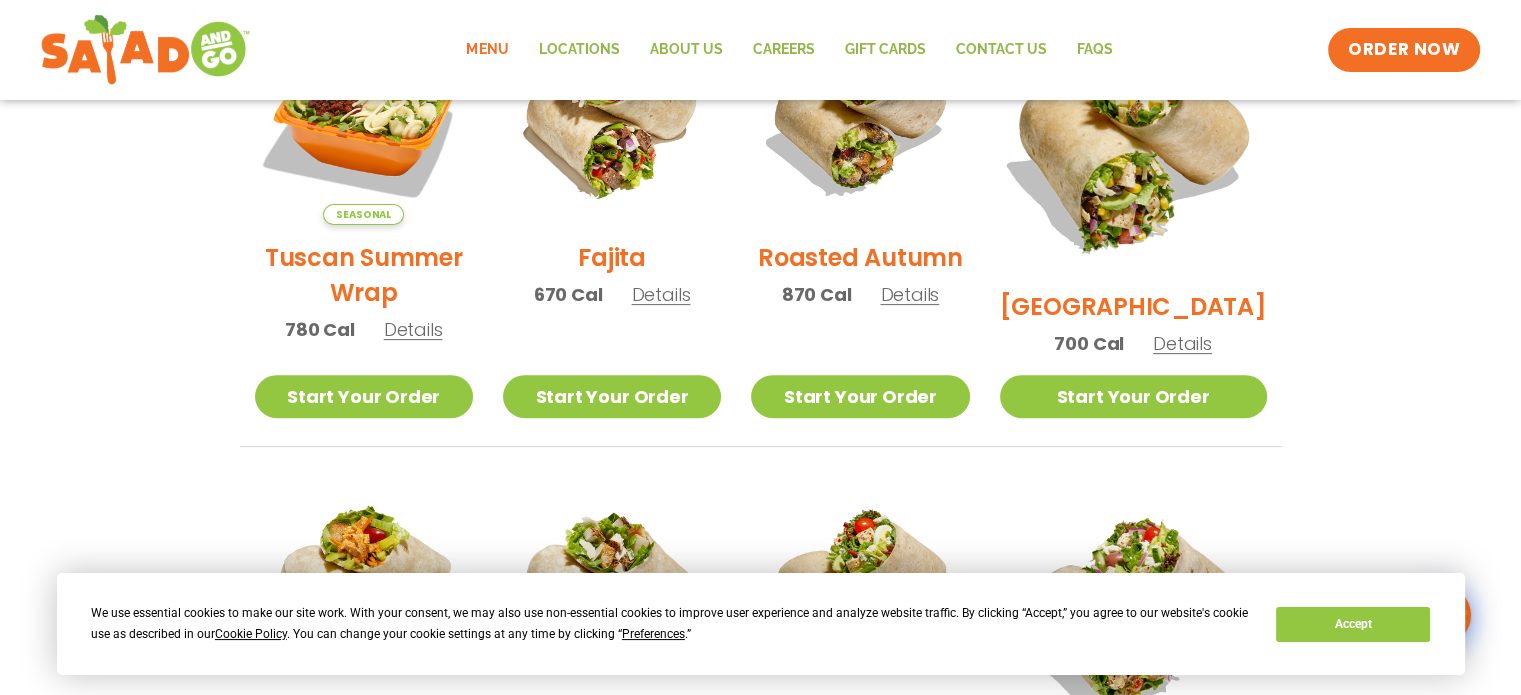 scroll, scrollTop: 500, scrollLeft: 0, axis: vertical 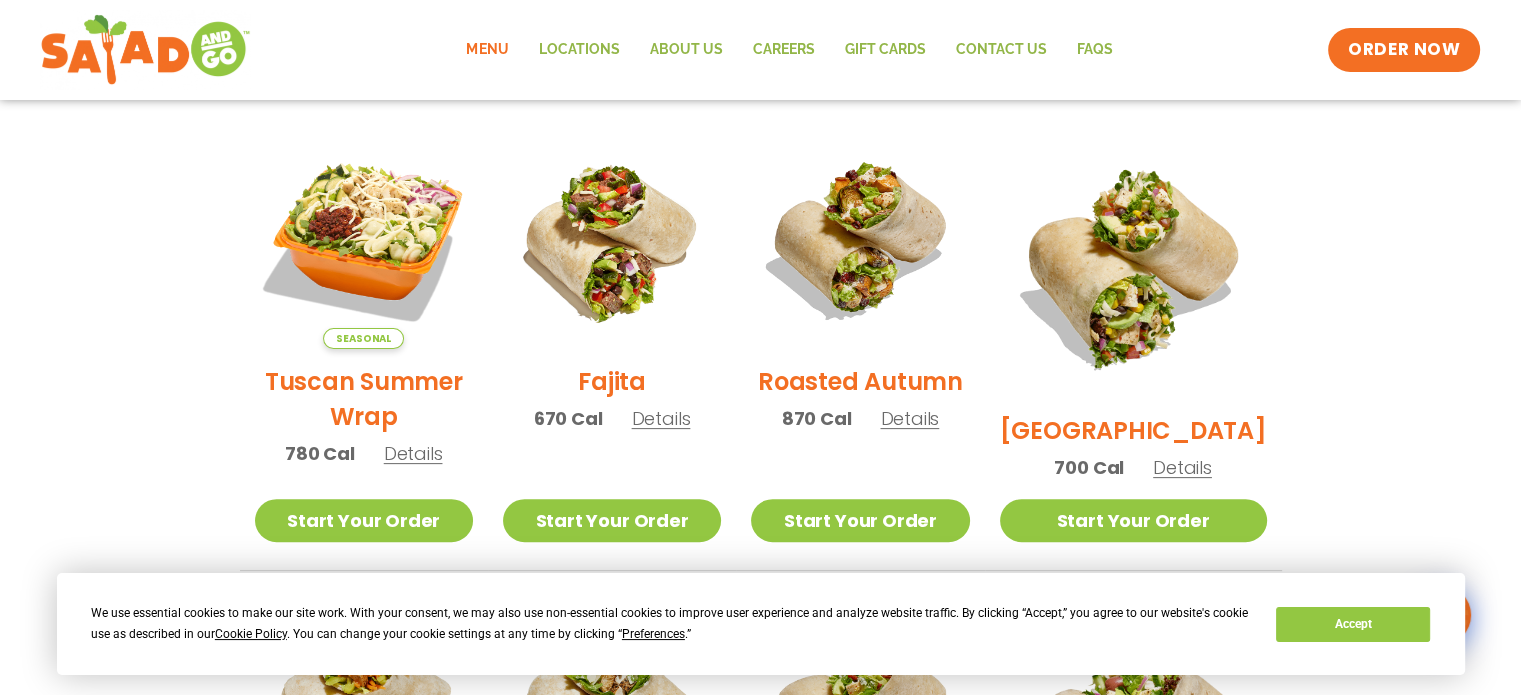 click at bounding box center (612, 240) 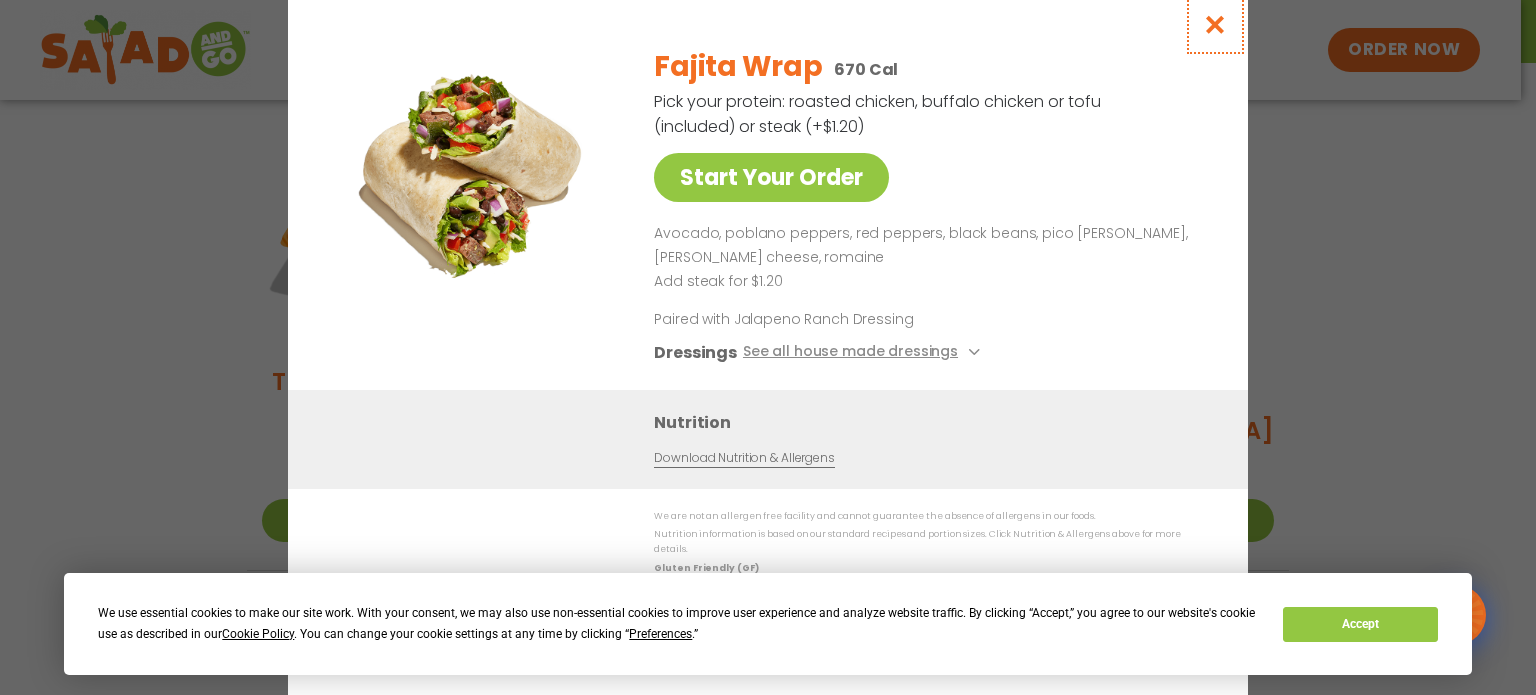click at bounding box center [1215, 24] 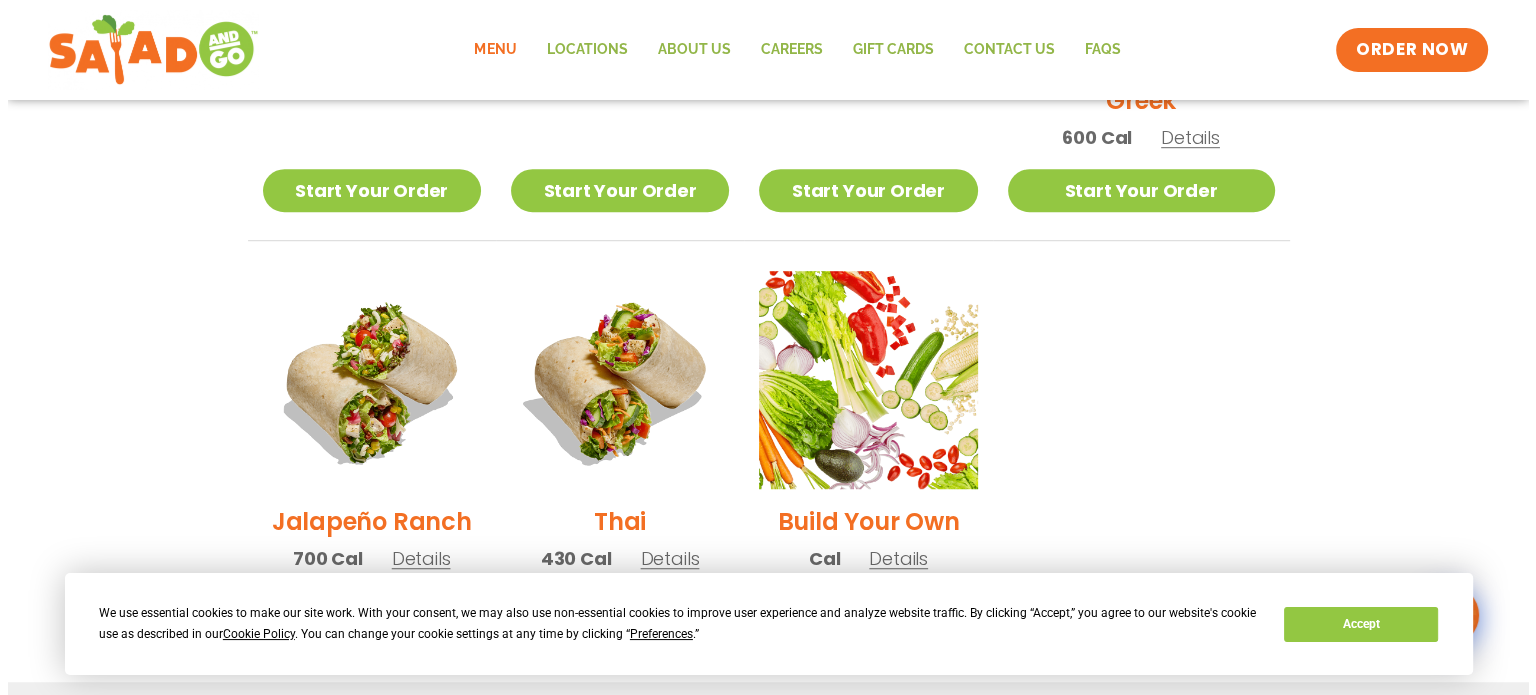 scroll, scrollTop: 1400, scrollLeft: 0, axis: vertical 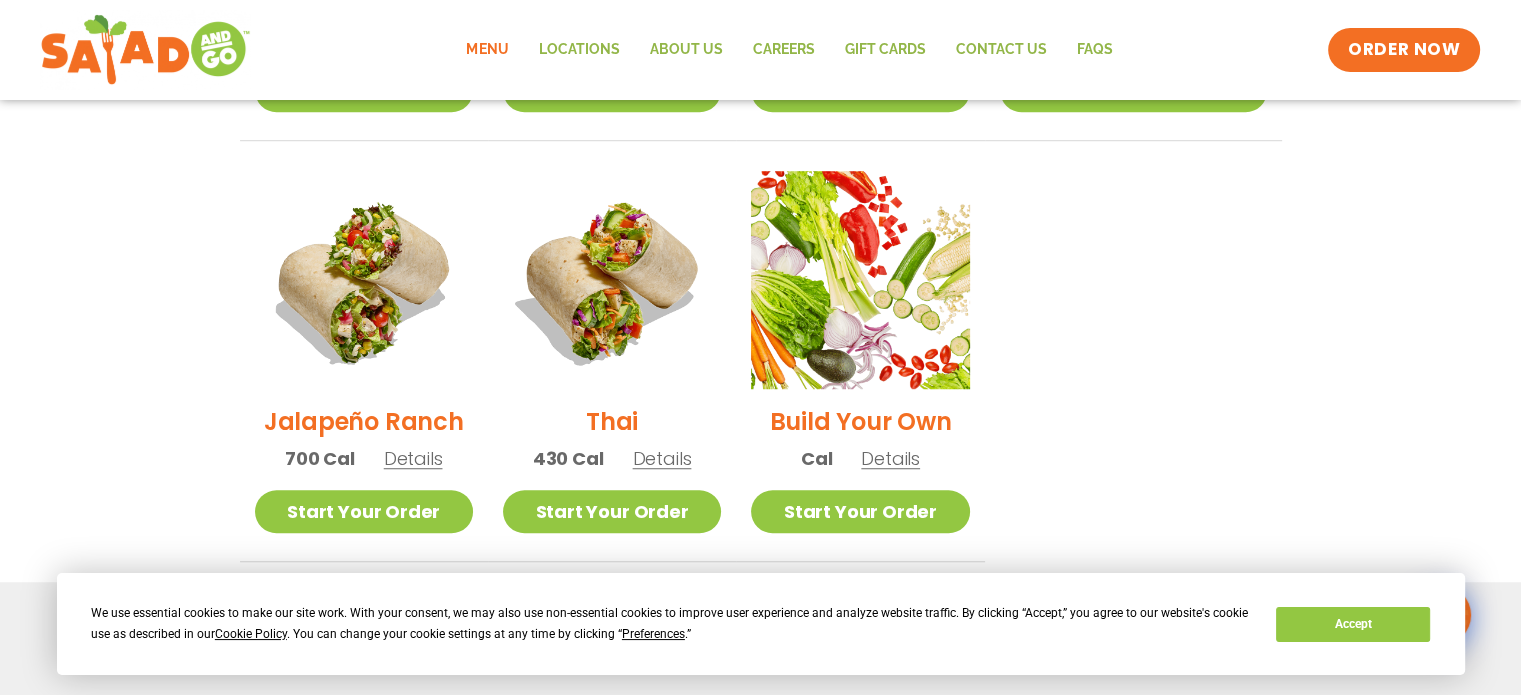click on "Thai" at bounding box center (612, 421) 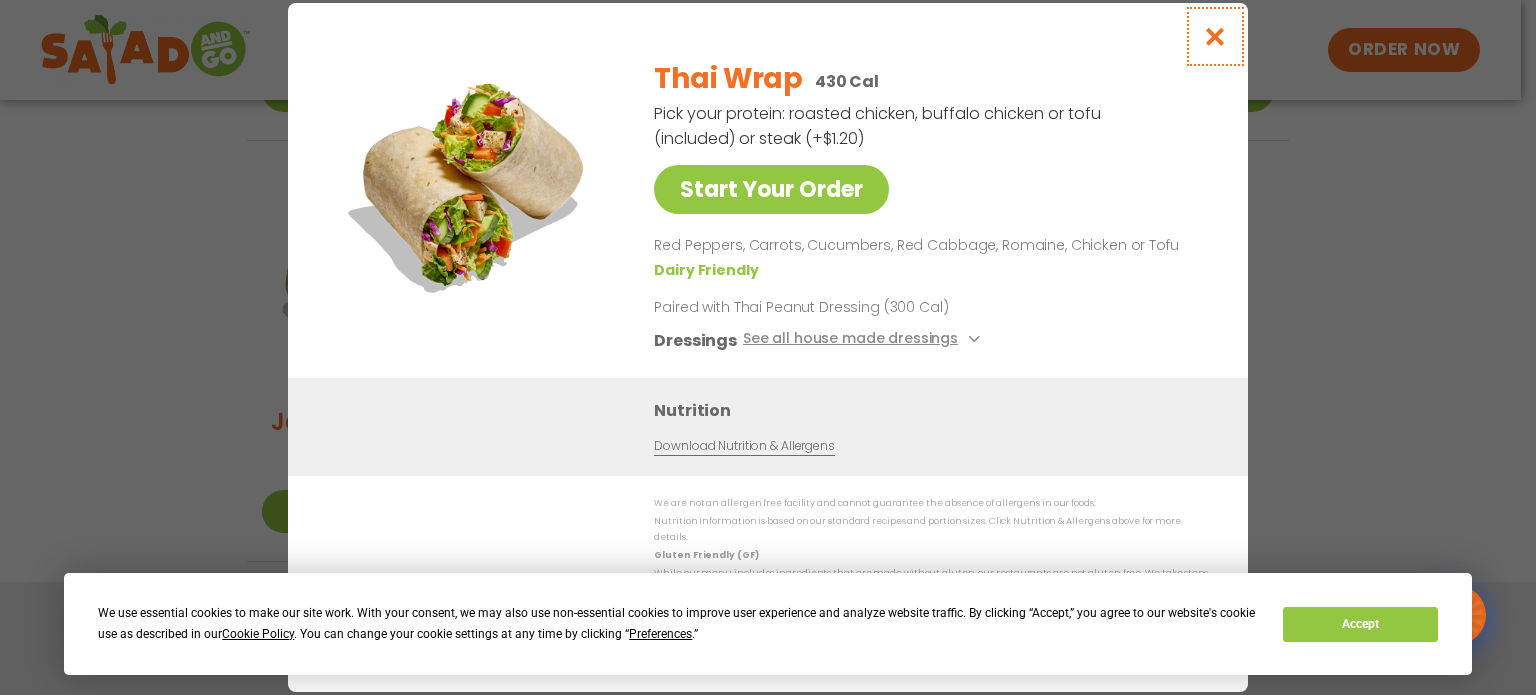 click at bounding box center [1215, 36] 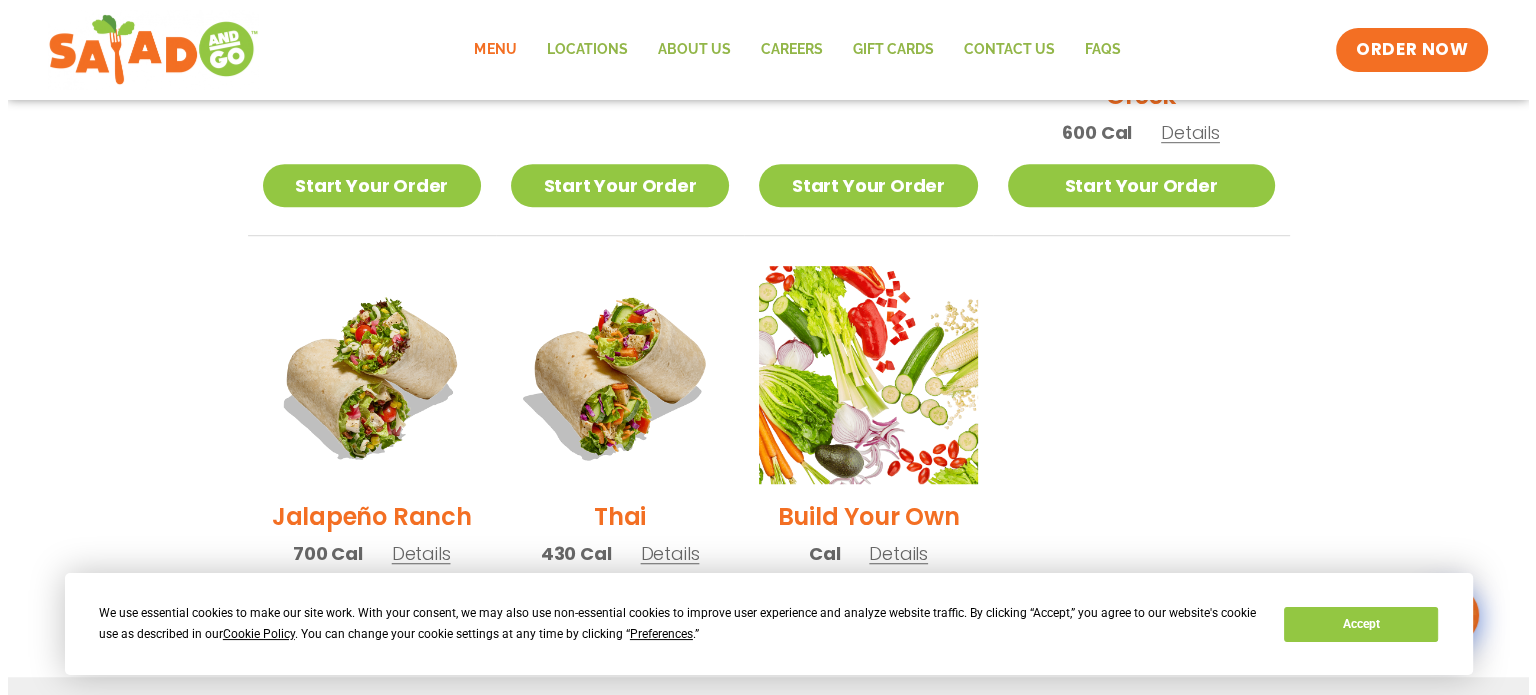 scroll, scrollTop: 1340, scrollLeft: 0, axis: vertical 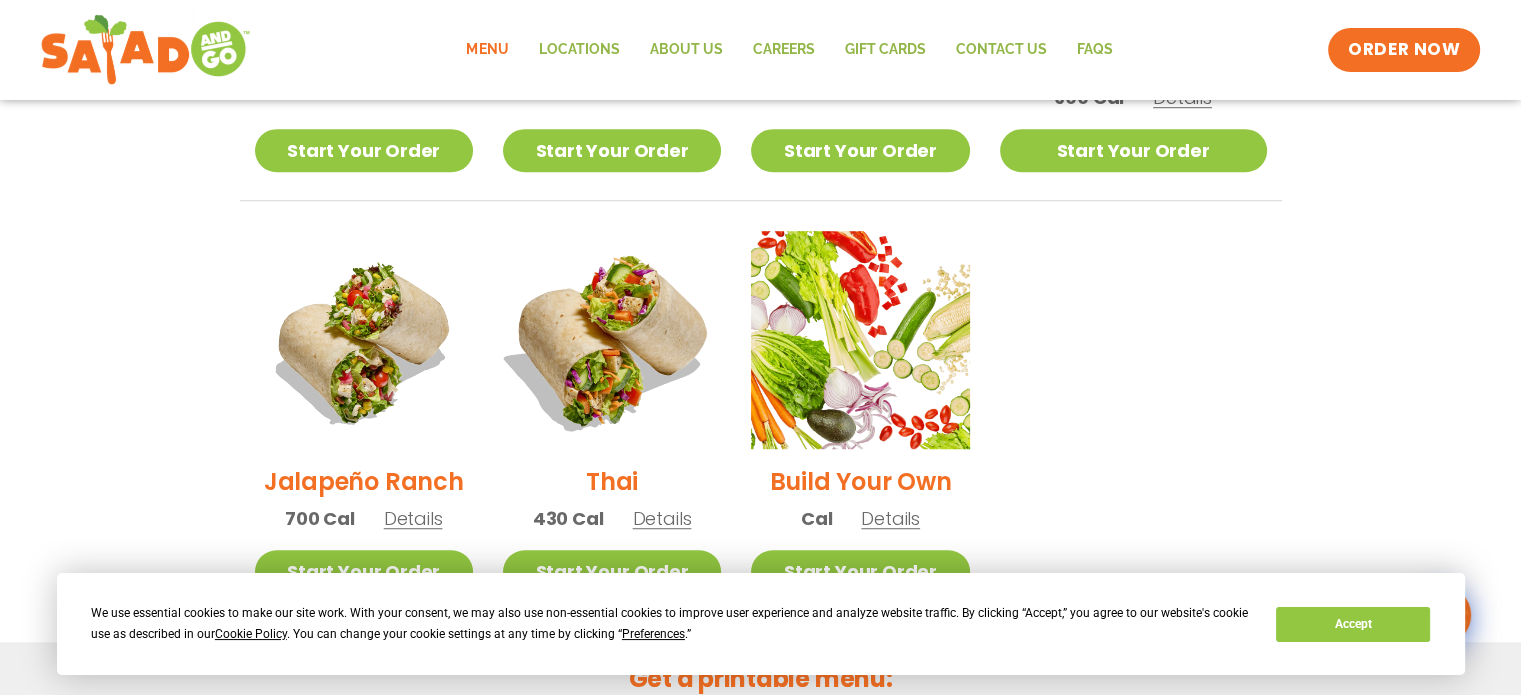 click at bounding box center (612, 340) 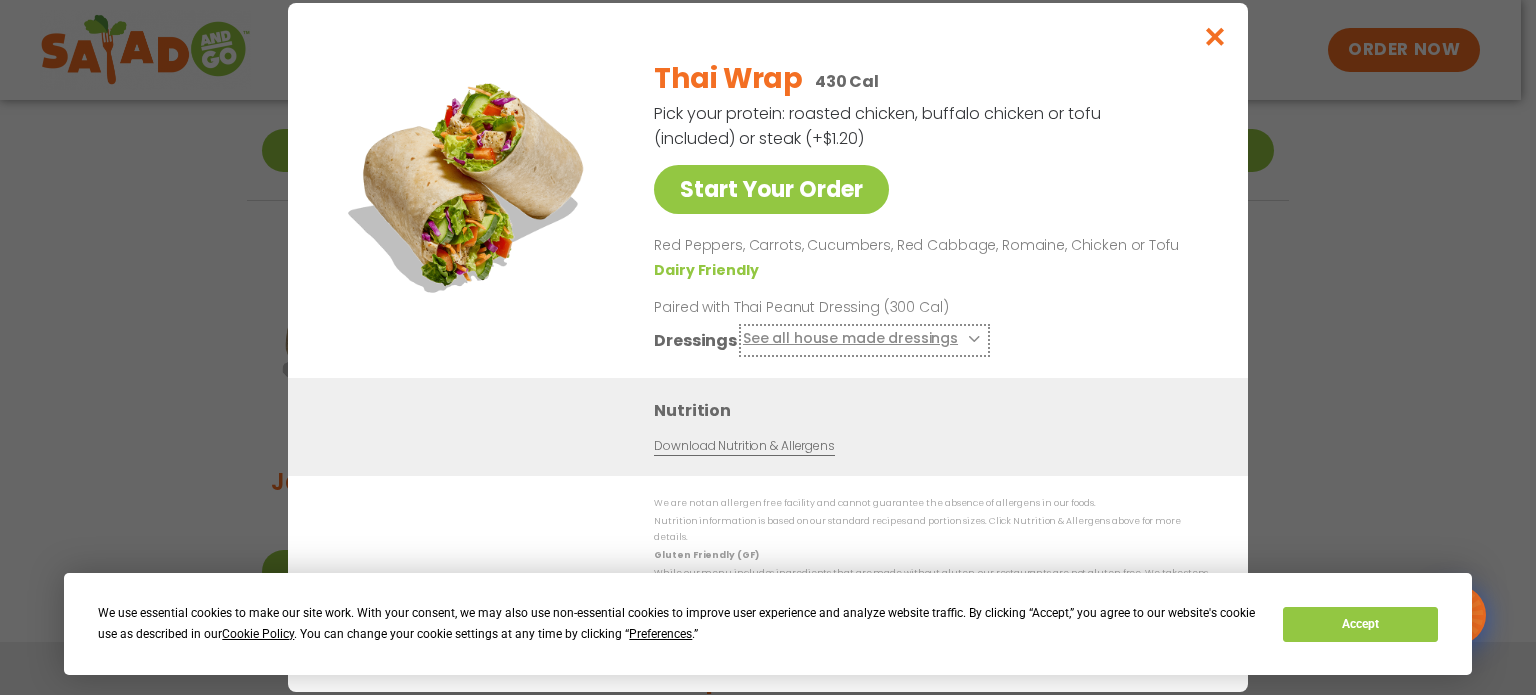 click at bounding box center (972, 339) 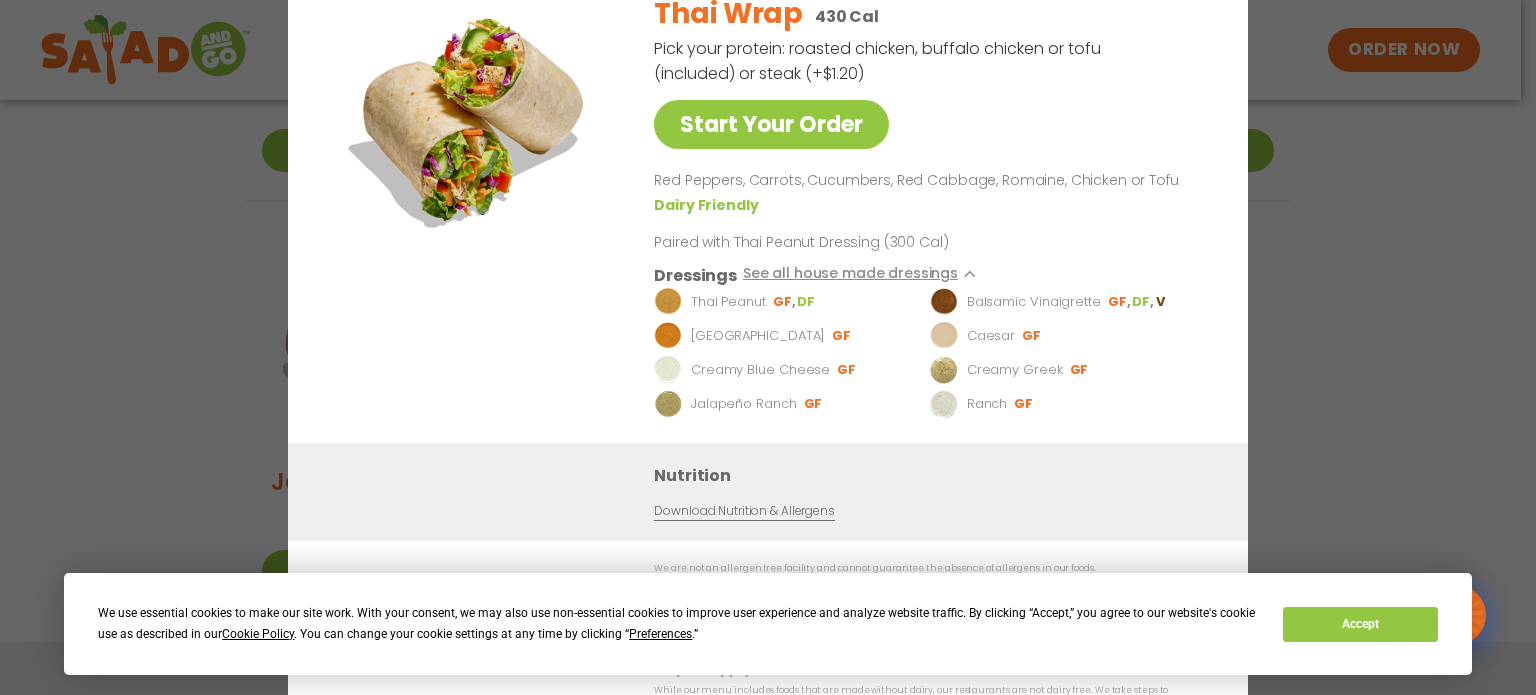 click on "Start Your Order Thai Wrap  430 Cal  Pick your protein: roasted chicken, buffalo chicken or tofu (included) or steak (+$1.20)   Start Your Order Red Peppers, Carrots, Cucumbers, Red Cabbage, Romaine, Chicken or Tofu Dairy Friendly Paired with Thai Peanut Dressing (300 Cal) Dressings   See all house made dressings    Thai Peanut GF DF   Balsamic Vinaigrette GF DF V   BBQ Ranch GF   Caesar GF   Creamy Blue Cheese GF   Creamy Greek GF   Jalapeño Ranch GF   Ranch GF Nutrition   Download Nutrition & Allergens We are not an allergen free facility and cannot guarantee the absence of allergens in our foods. Nutrition information is based on our standard recipes and portion sizes. Click Nutrition & Allergens above for more details. Gluten Friendly (GF) While our menu includes ingredients that are made without gluten, our restaurants are not gluten free. We take steps to minimize the risk of cross-contact with gluten, but cannot guarantee that these menu items are gluten free. Dairy Friendly (DF)" at bounding box center (768, 347) 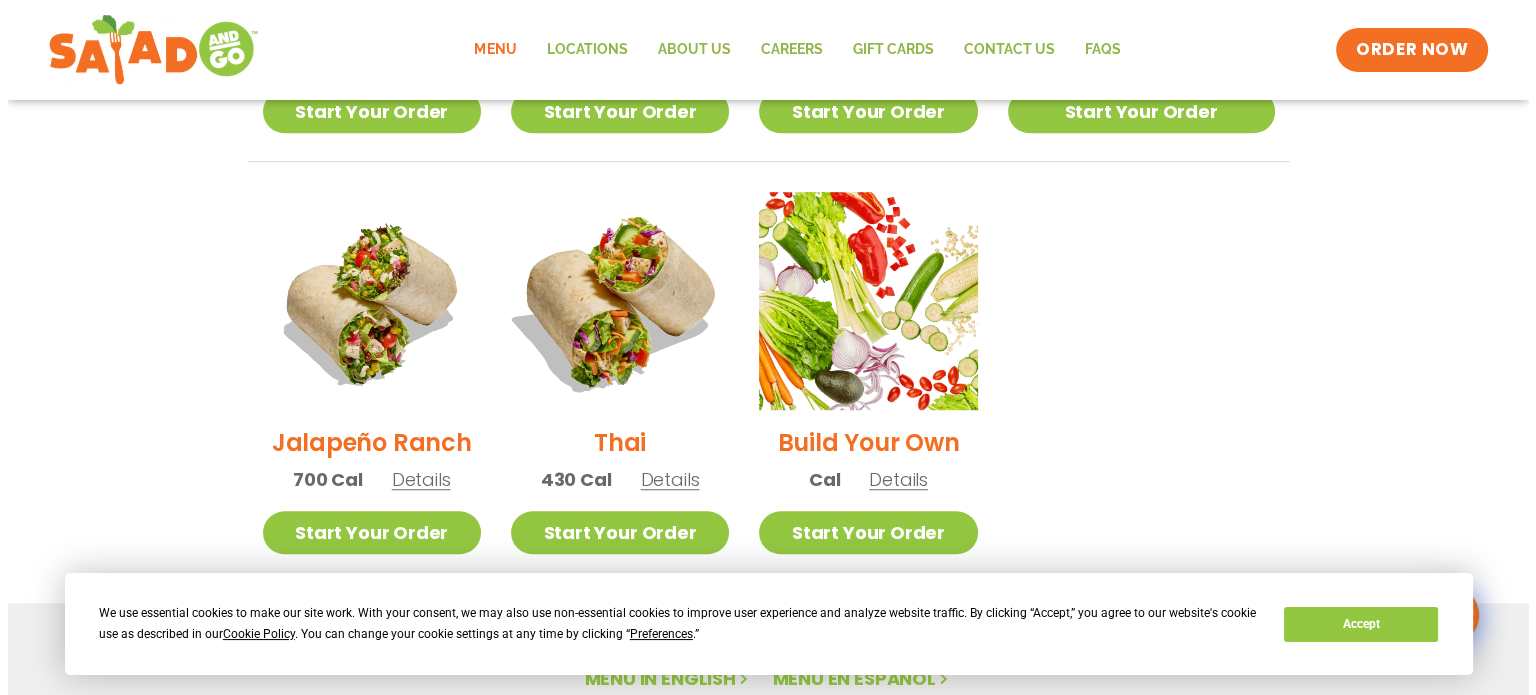 scroll, scrollTop: 1400, scrollLeft: 0, axis: vertical 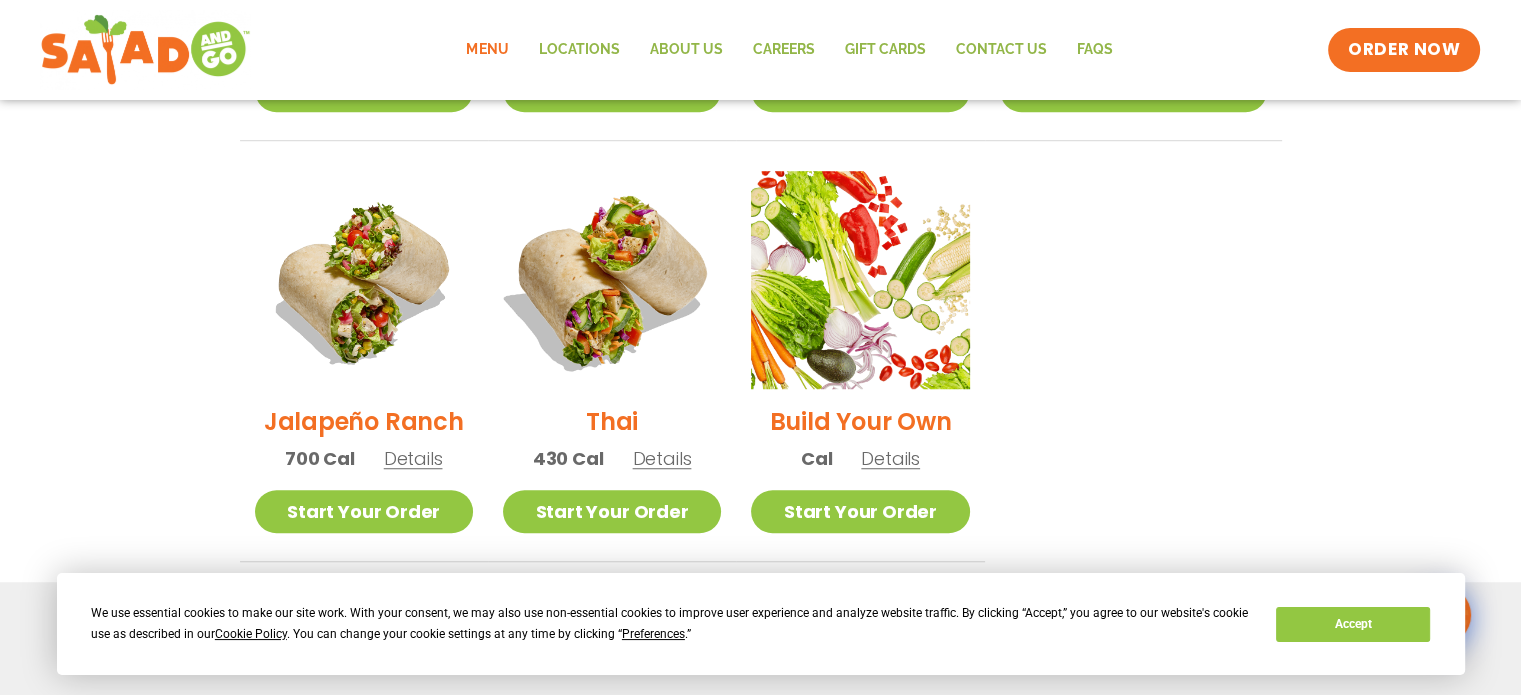 click at bounding box center [612, 280] 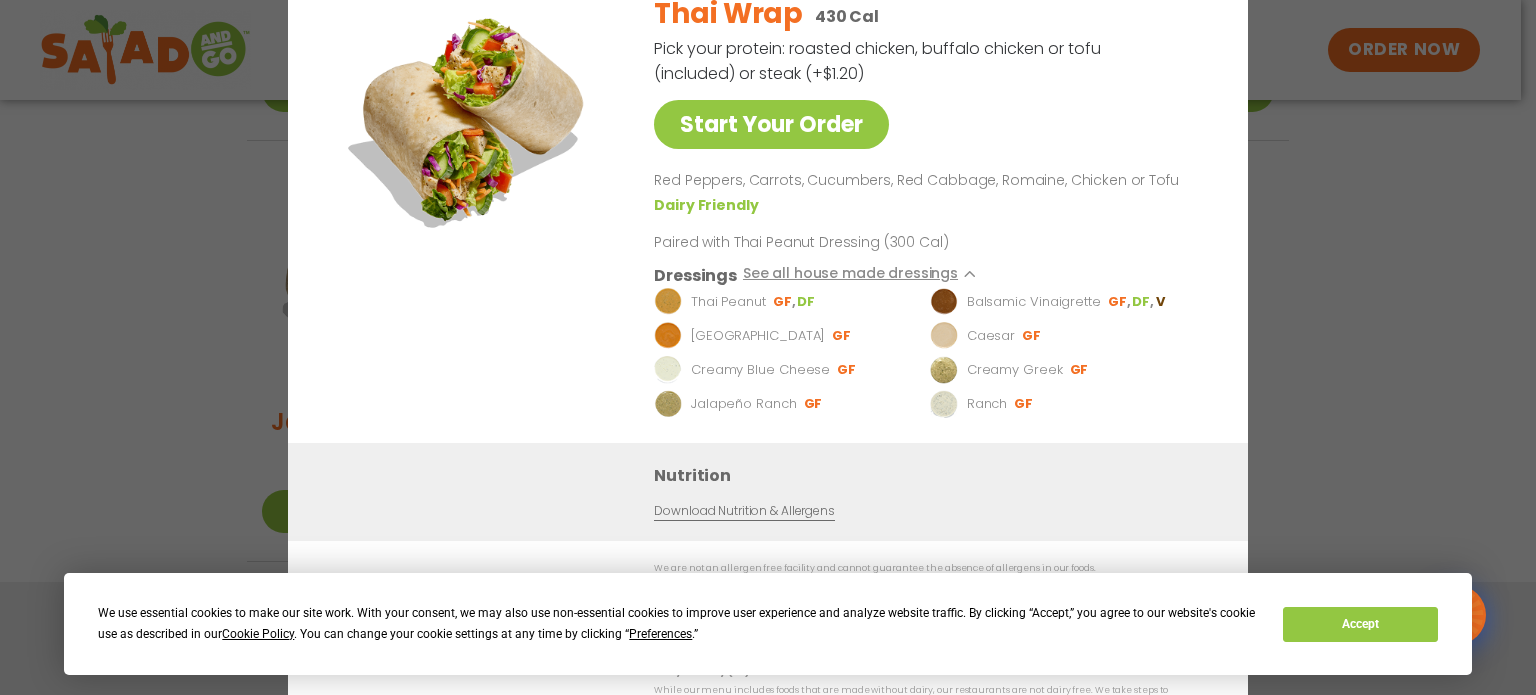 click on "Start Your Order Thai Wrap  430 Cal  Pick your protein: roasted chicken, buffalo chicken or tofu (included) or steak (+$1.20)   Start Your Order Red Peppers, Carrots, Cucumbers, Red Cabbage, Romaine, Chicken or Tofu Dairy Friendly Paired with Thai Peanut Dressing (300 Cal) Dressings   See all house made dressings    Thai Peanut GF DF   Balsamic Vinaigrette GF DF V   BBQ Ranch GF   Caesar GF   Creamy Blue Cheese GF   Creamy Greek GF   Jalapeño Ranch GF   Ranch GF Nutrition   Download Nutrition & Allergens We are not an allergen free facility and cannot guarantee the absence of allergens in our foods. Nutrition information is based on our standard recipes and portion sizes. Click Nutrition & Allergens above for more details. Gluten Friendly (GF) While our menu includes ingredients that are made without gluten, our restaurants are not gluten free. We take steps to minimize the risk of cross-contact with gluten, but cannot guarantee that these menu items are gluten free. Dairy Friendly (DF)" at bounding box center (768, 347) 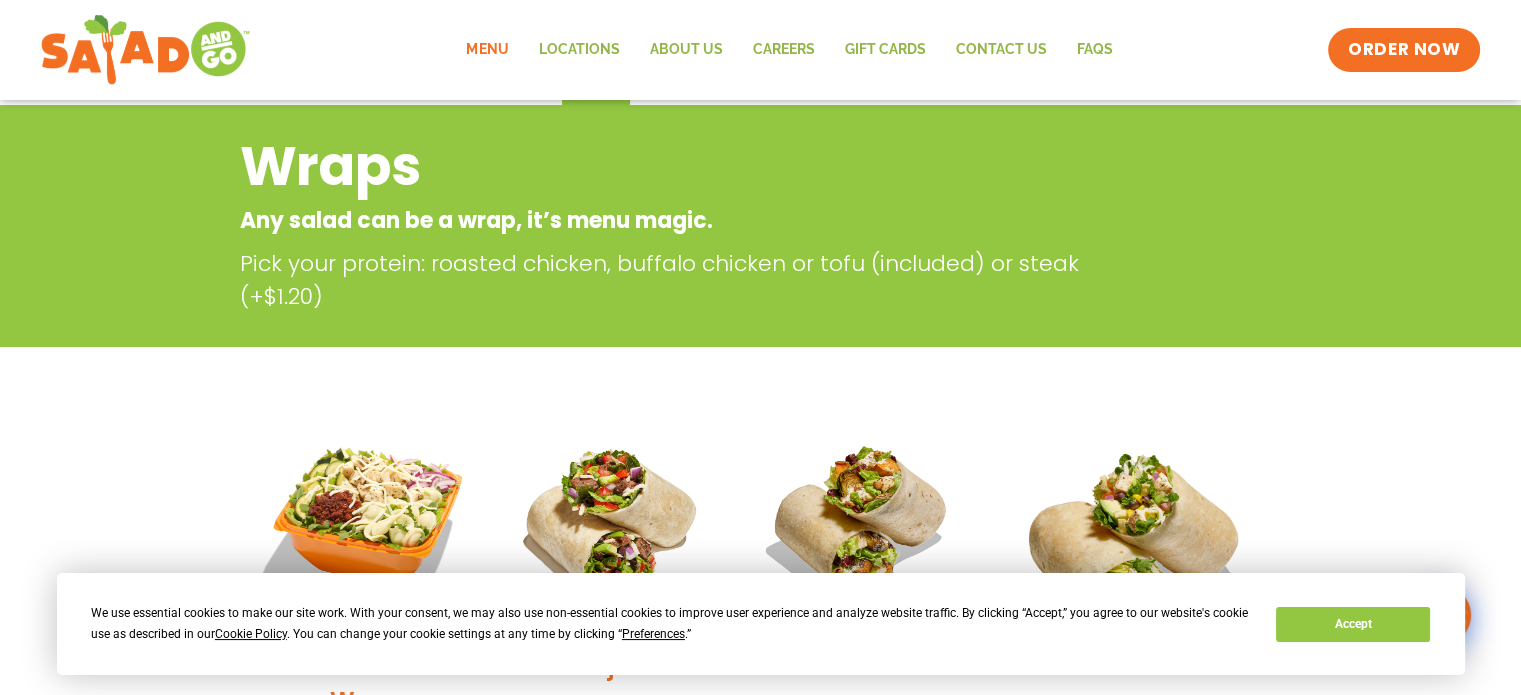 scroll, scrollTop: 0, scrollLeft: 0, axis: both 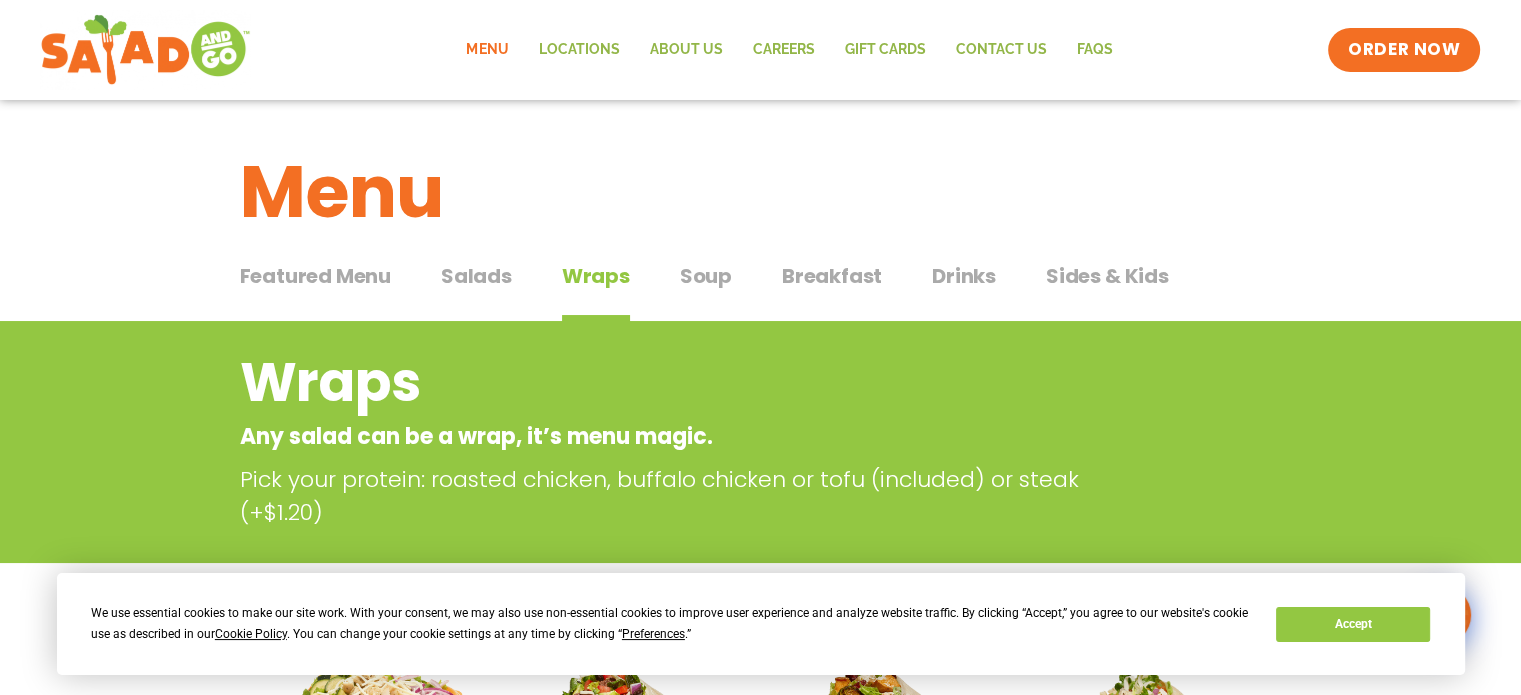 click on "Salads" at bounding box center [476, 276] 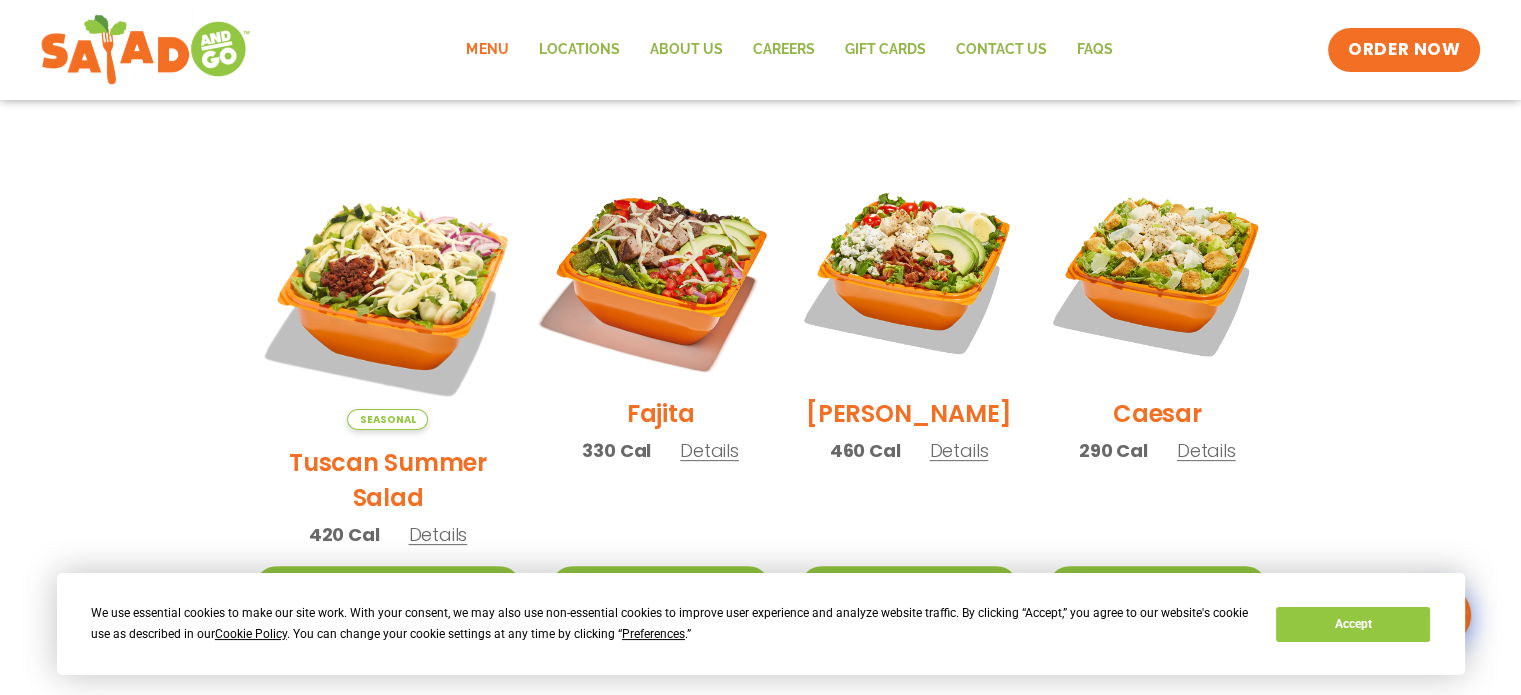 scroll, scrollTop: 500, scrollLeft: 0, axis: vertical 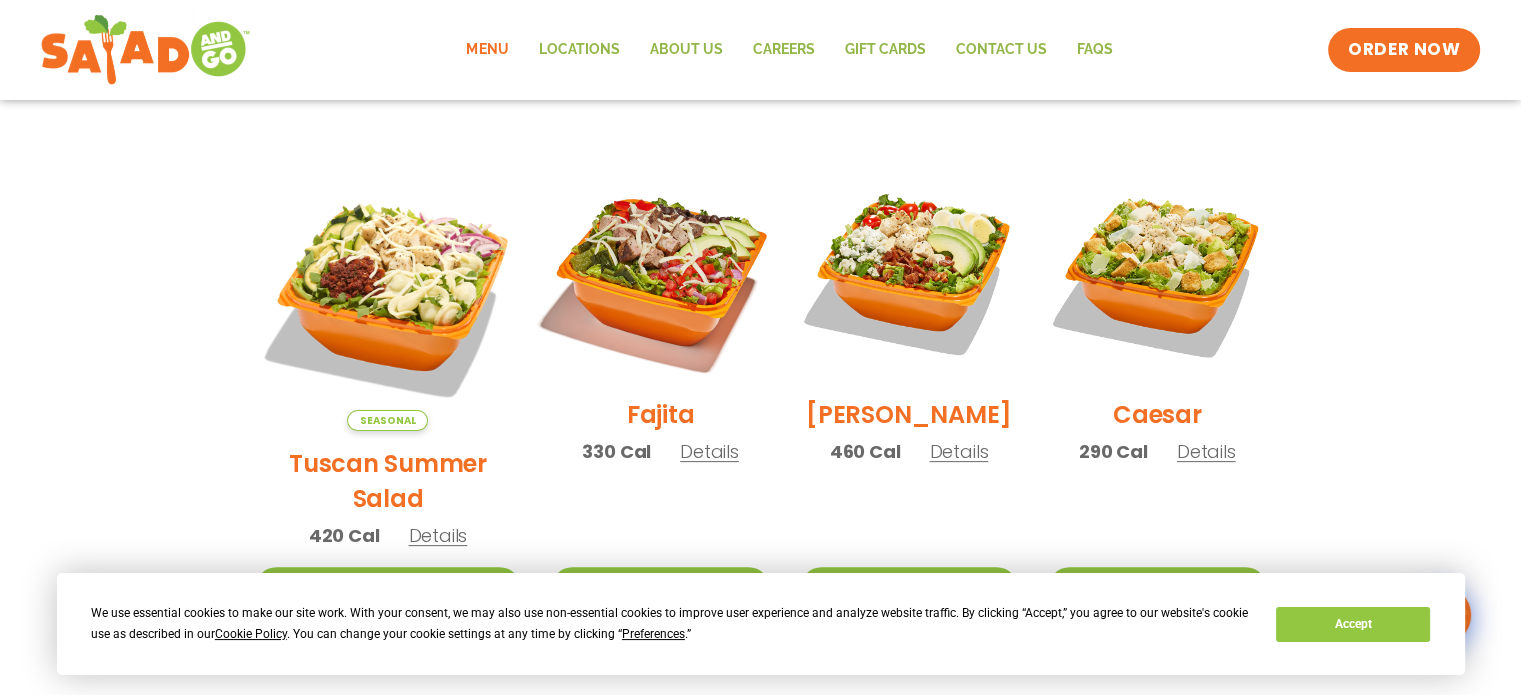 click at bounding box center [660, 273] 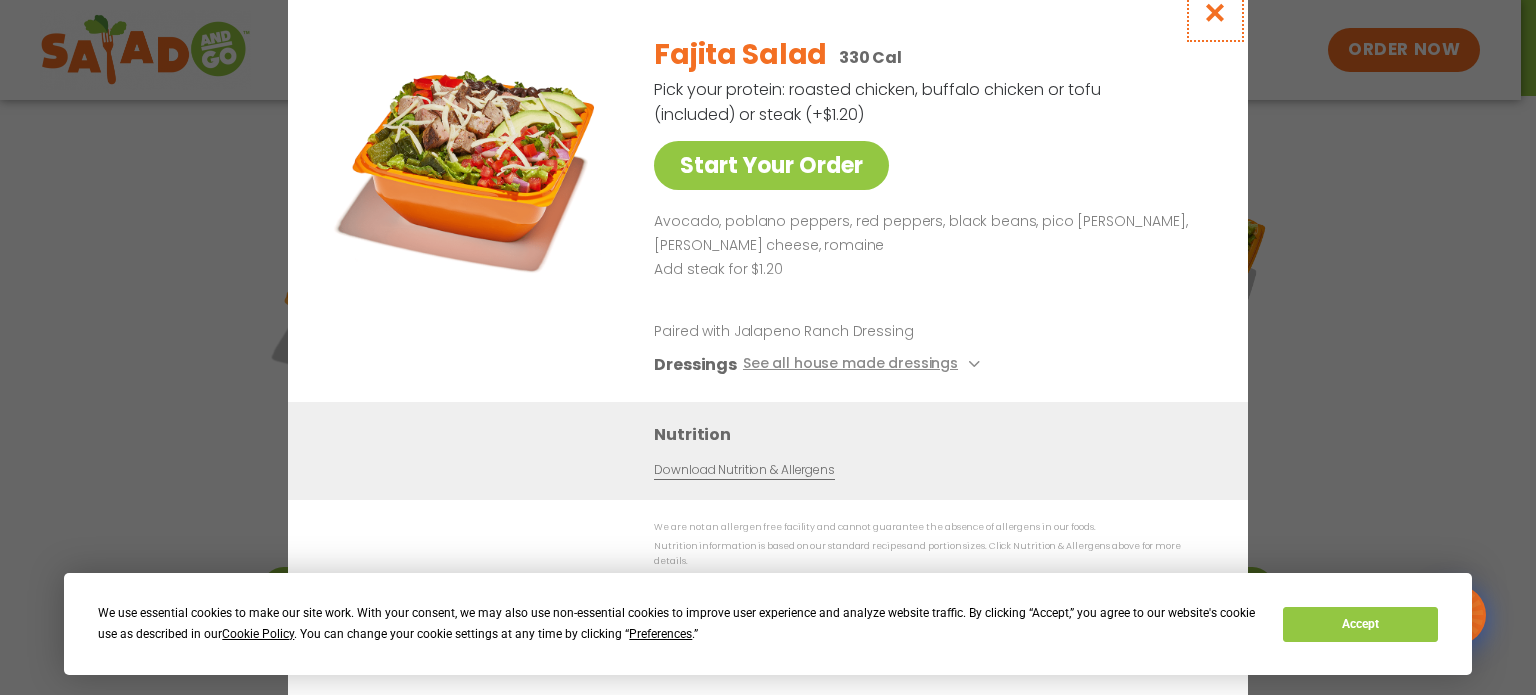 click at bounding box center (1215, 12) 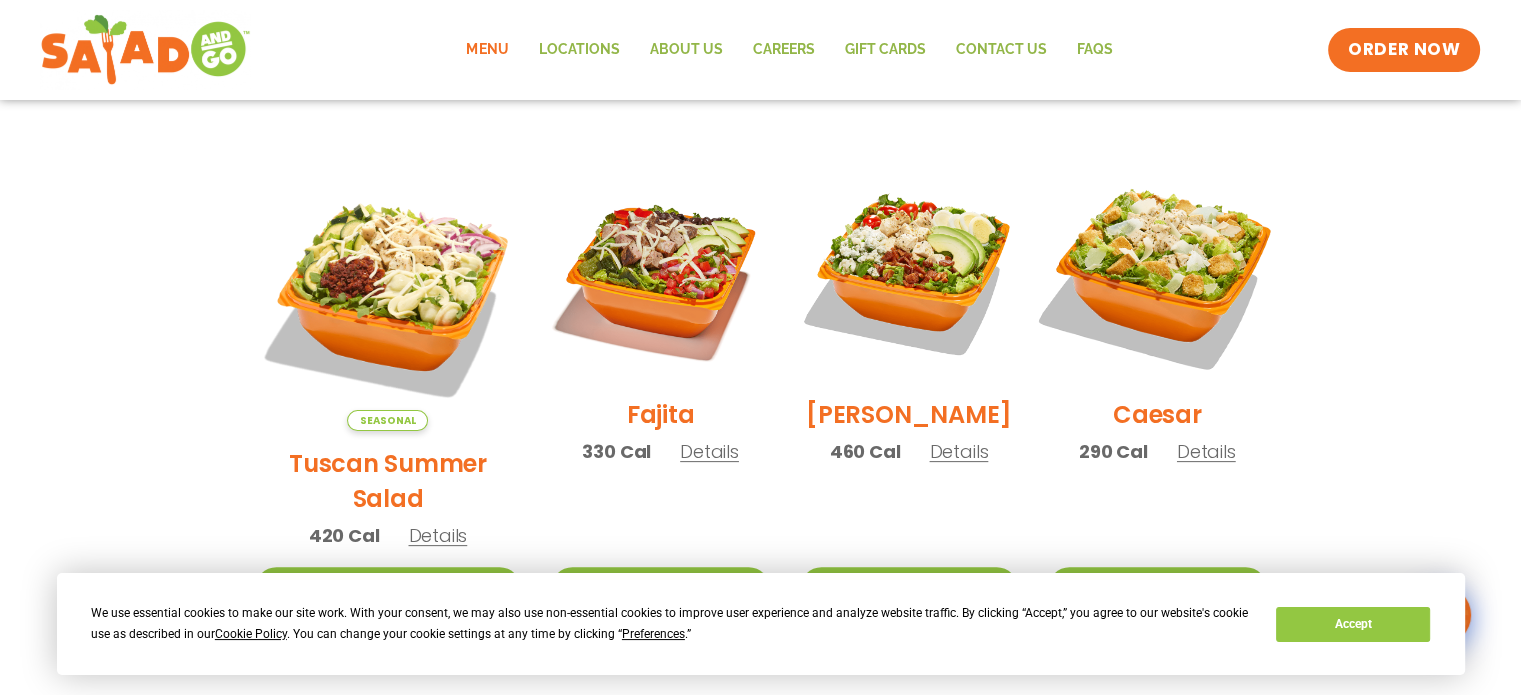 scroll, scrollTop: 600, scrollLeft: 0, axis: vertical 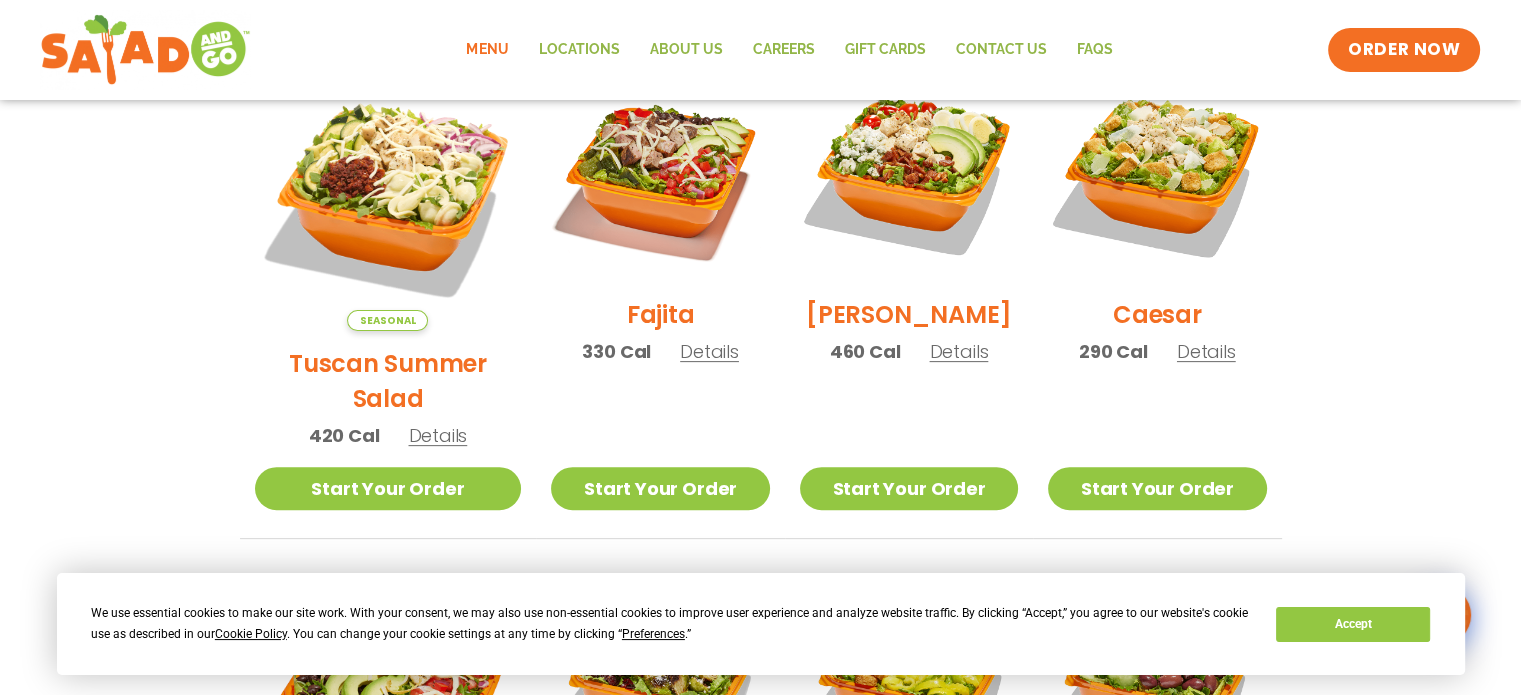 click on "[PERSON_NAME]" at bounding box center [909, 314] 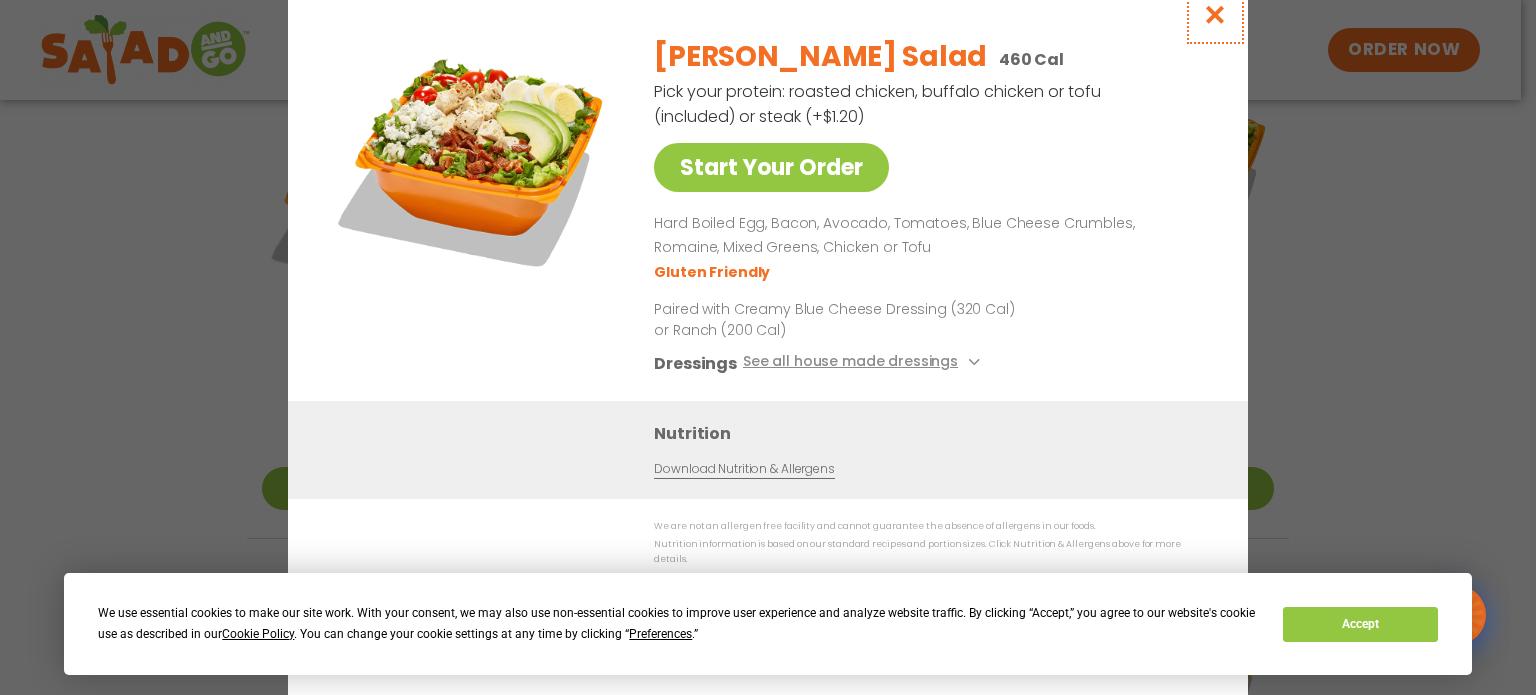 click at bounding box center [1215, 14] 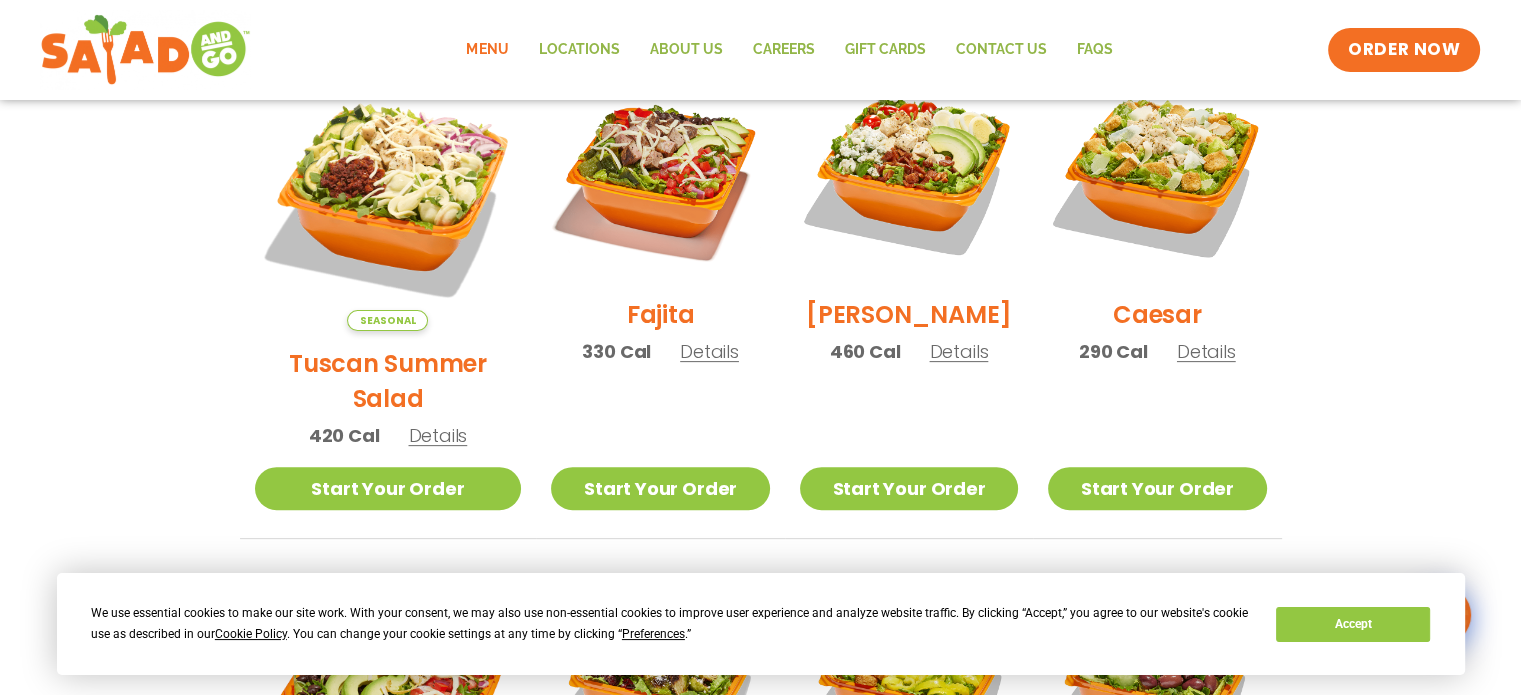 click on "Caesar" at bounding box center (1157, 314) 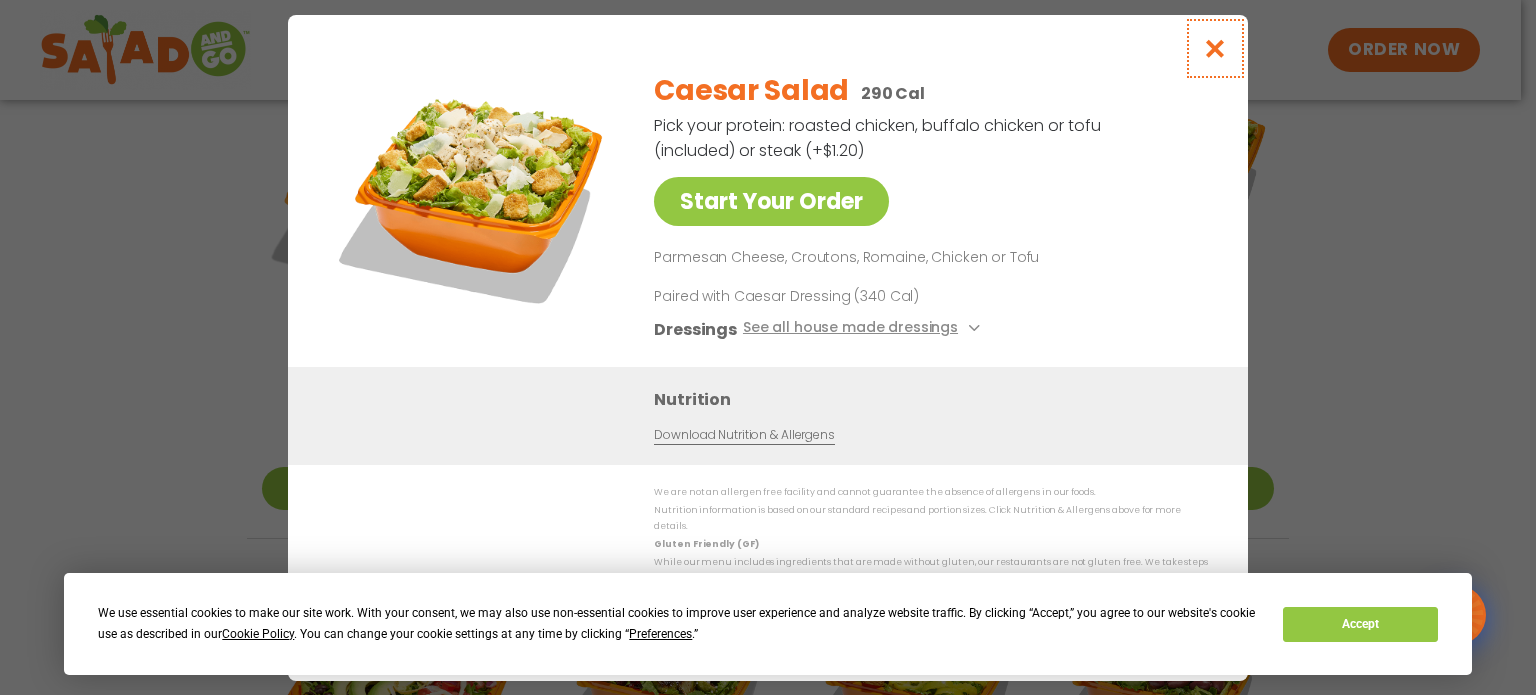 click at bounding box center (1215, 48) 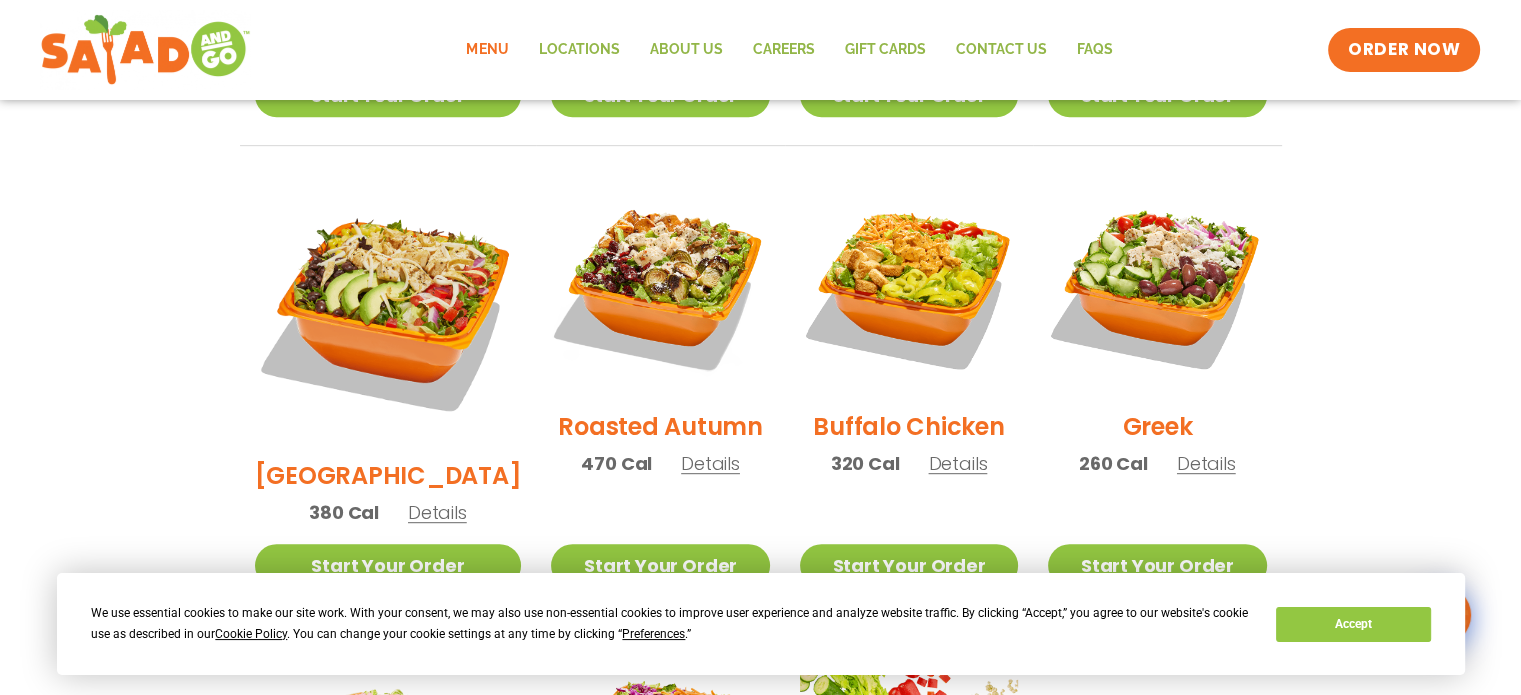 scroll, scrollTop: 1000, scrollLeft: 0, axis: vertical 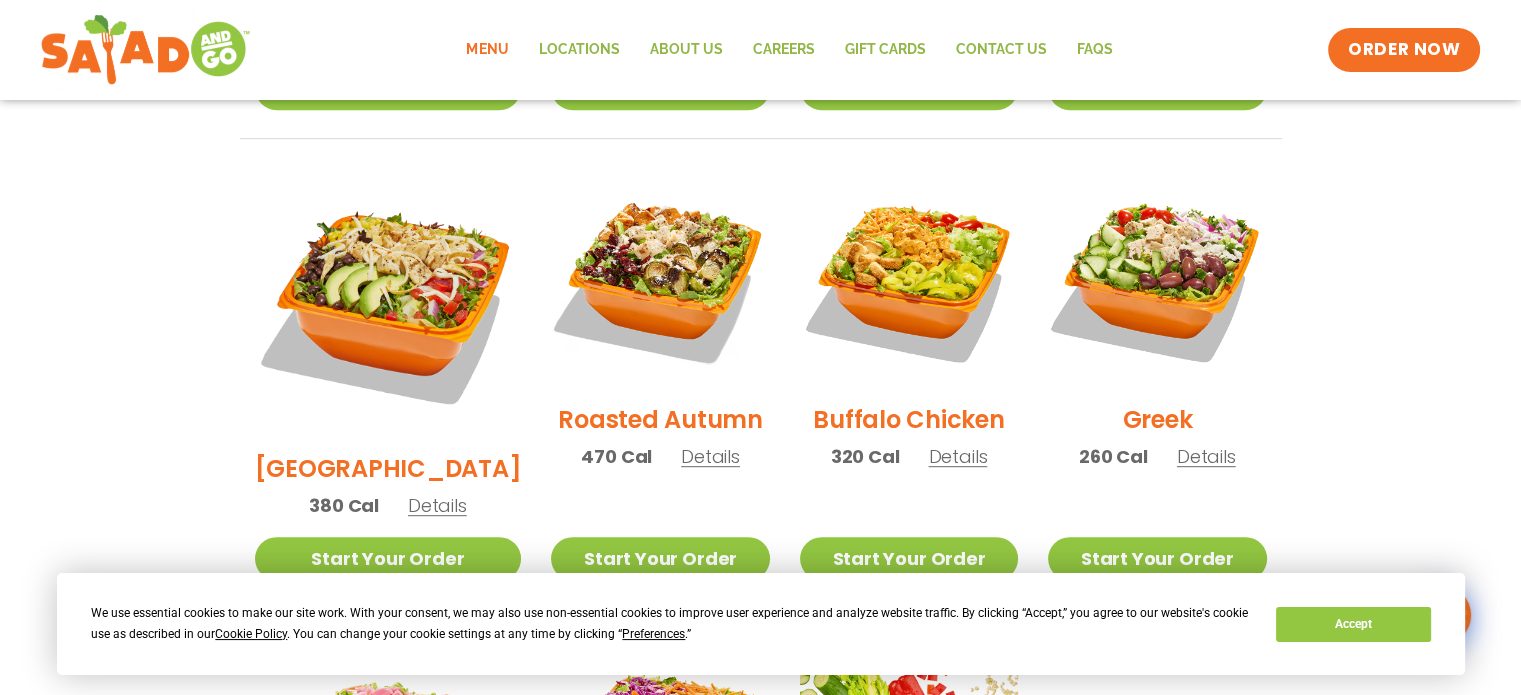 click on "Roasted Autumn" at bounding box center [660, 419] 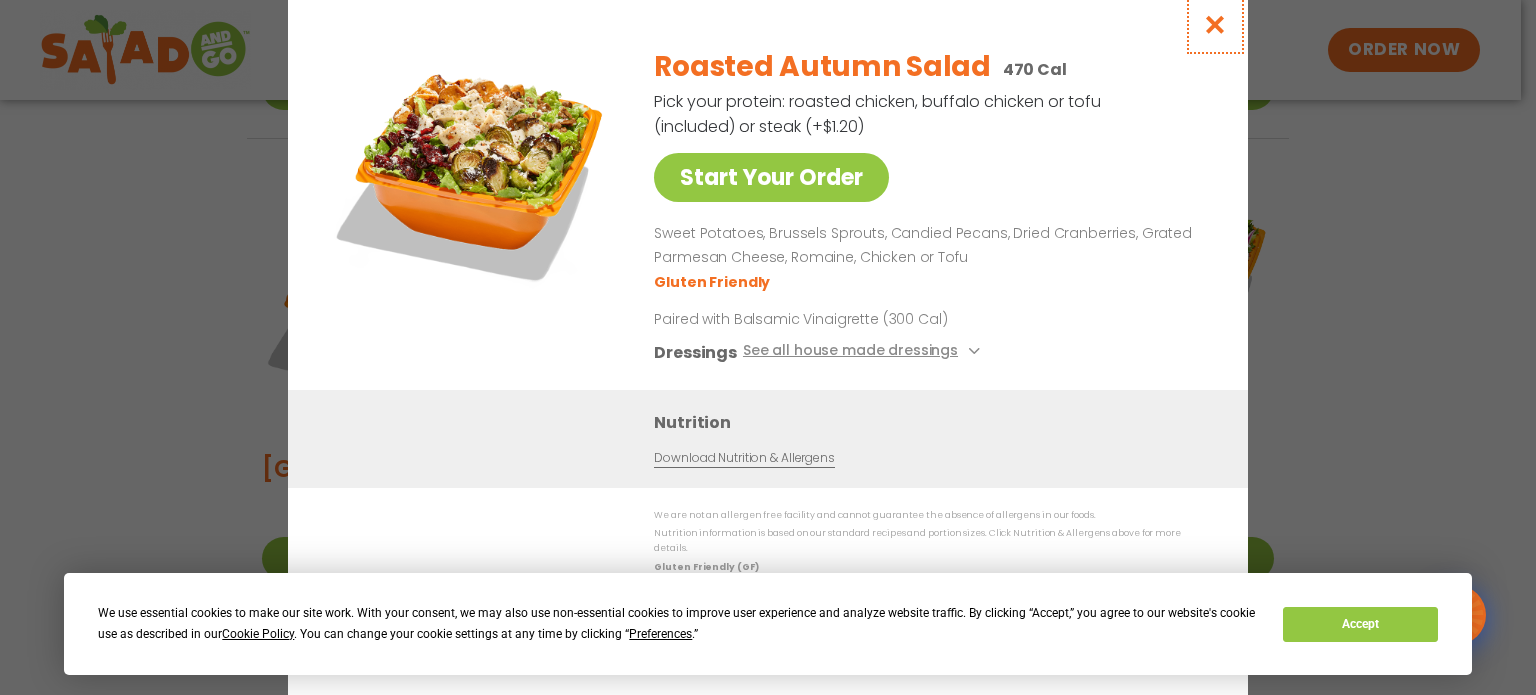 click at bounding box center (1215, 24) 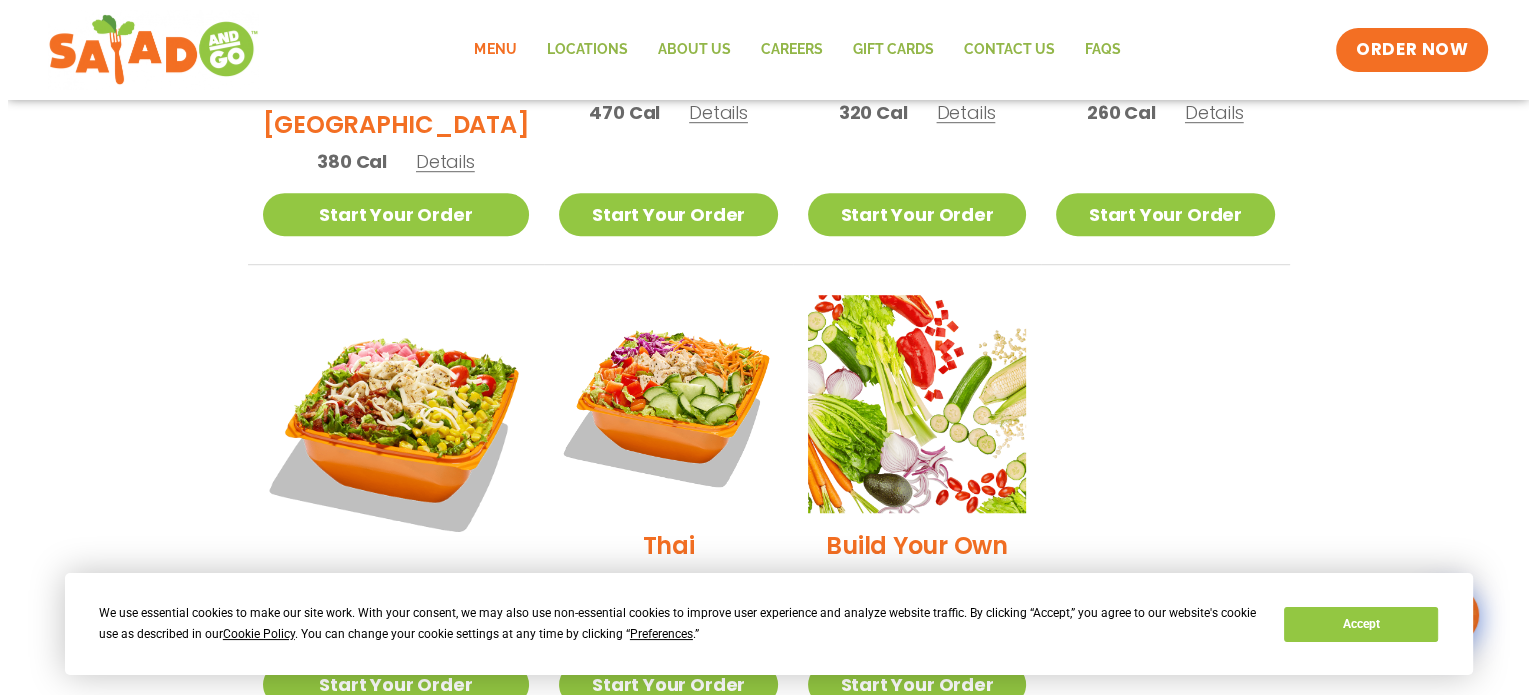 scroll, scrollTop: 1400, scrollLeft: 0, axis: vertical 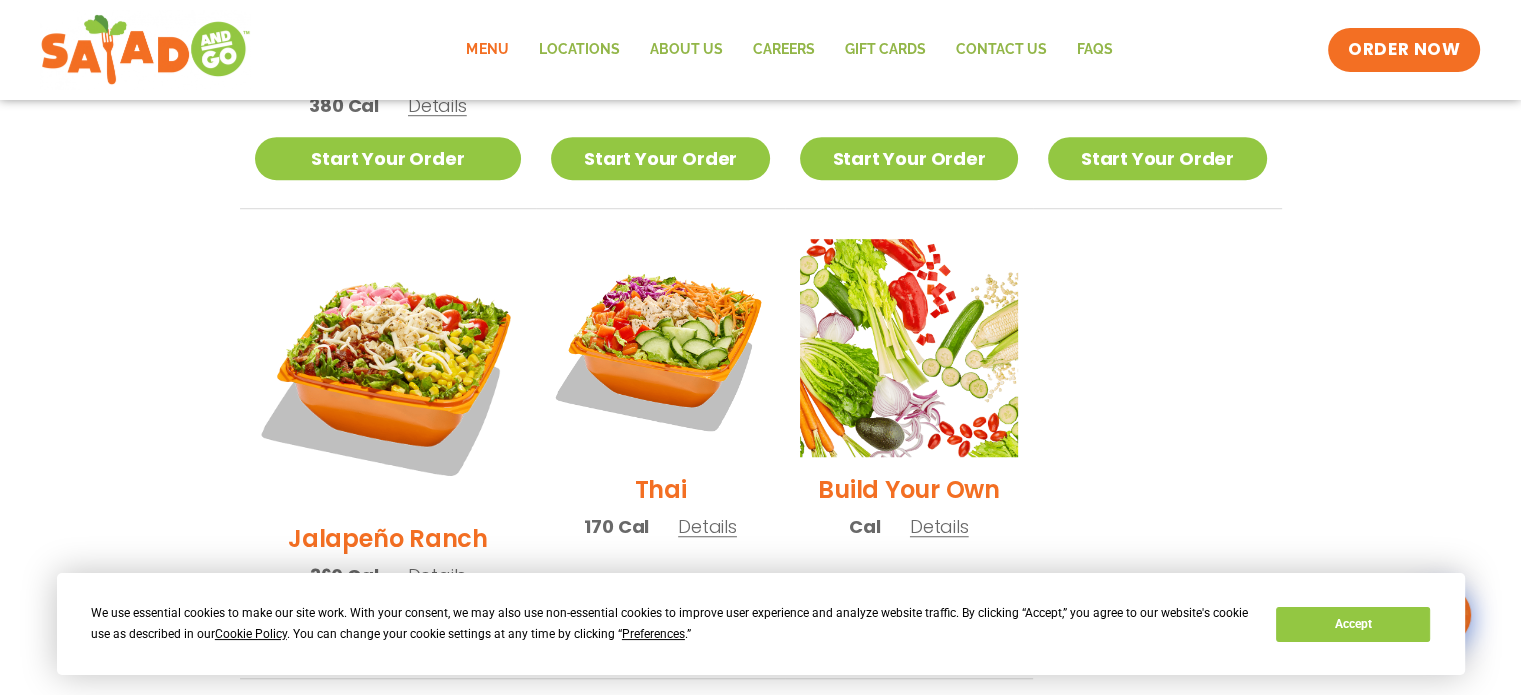 click on "Thai" at bounding box center [661, 489] 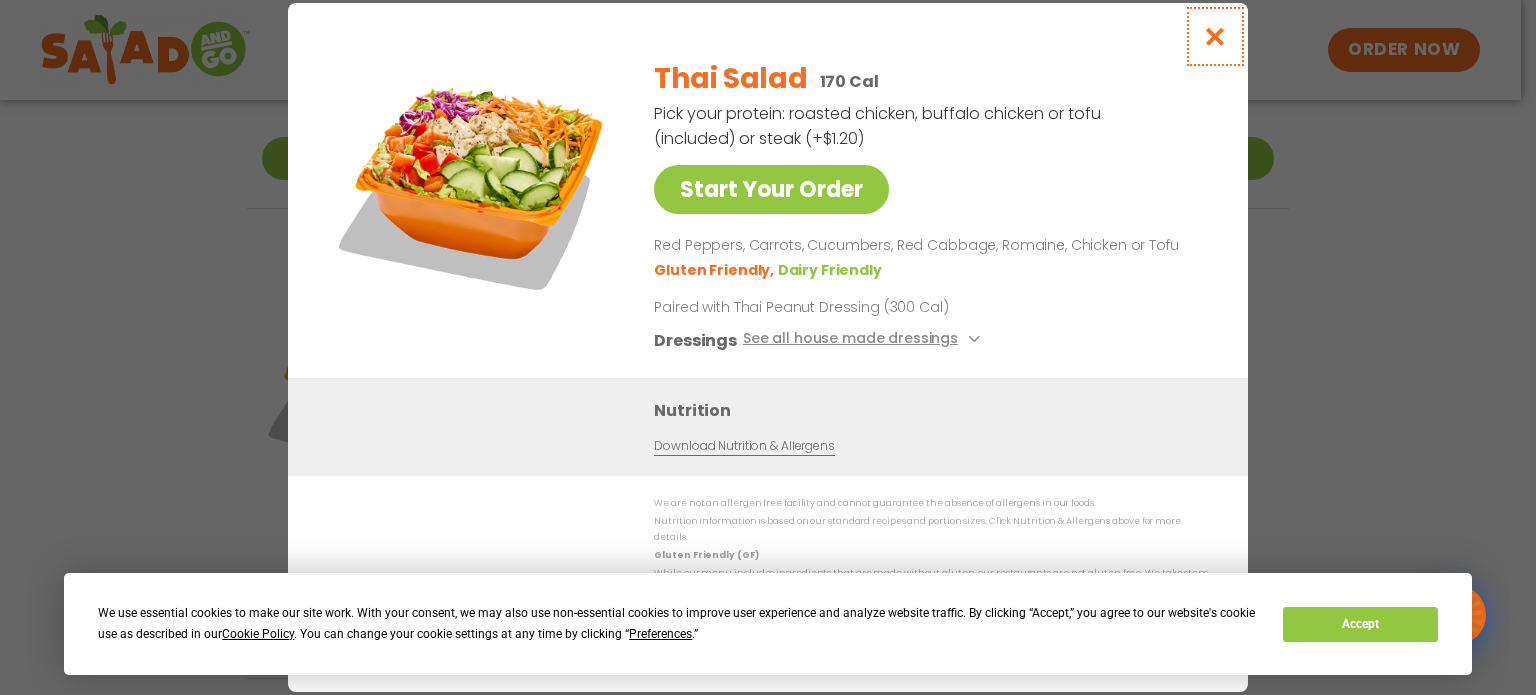 click at bounding box center [1215, 36] 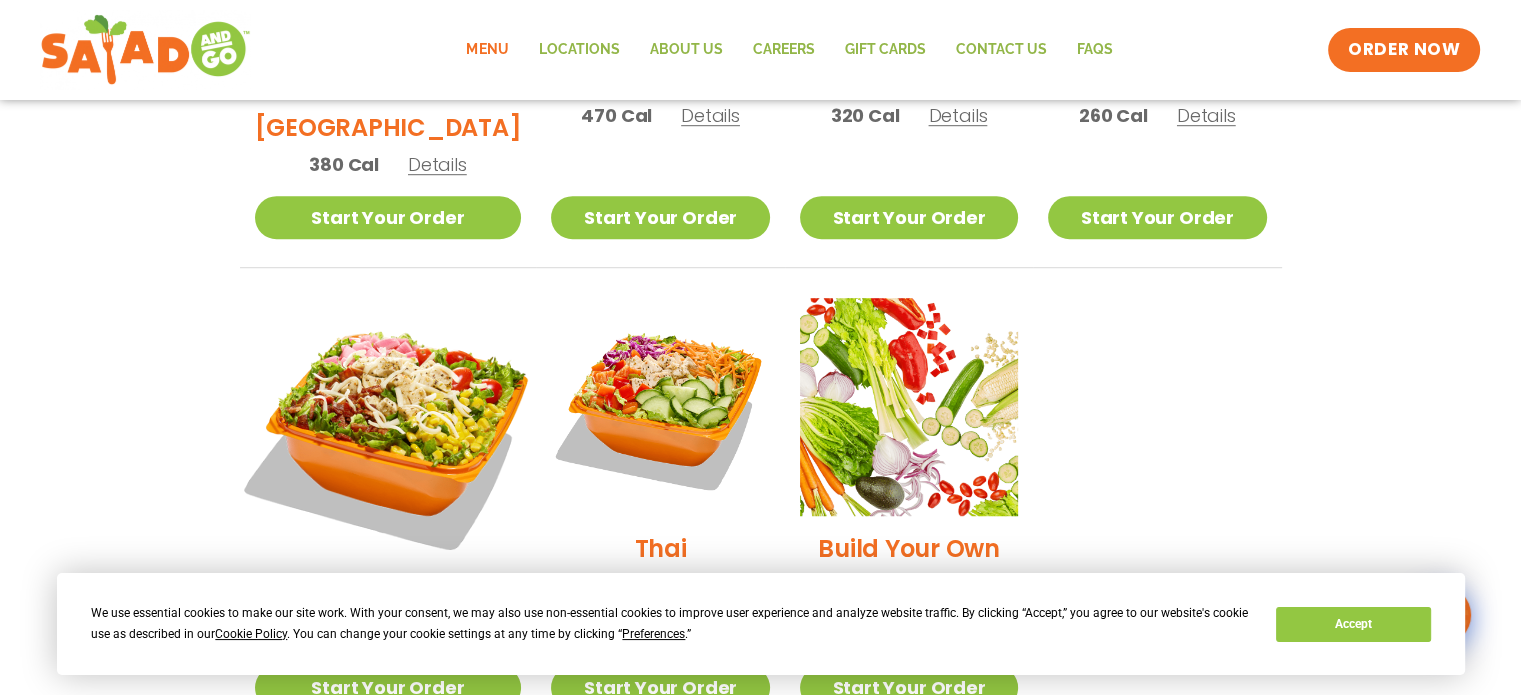 scroll, scrollTop: 1272, scrollLeft: 0, axis: vertical 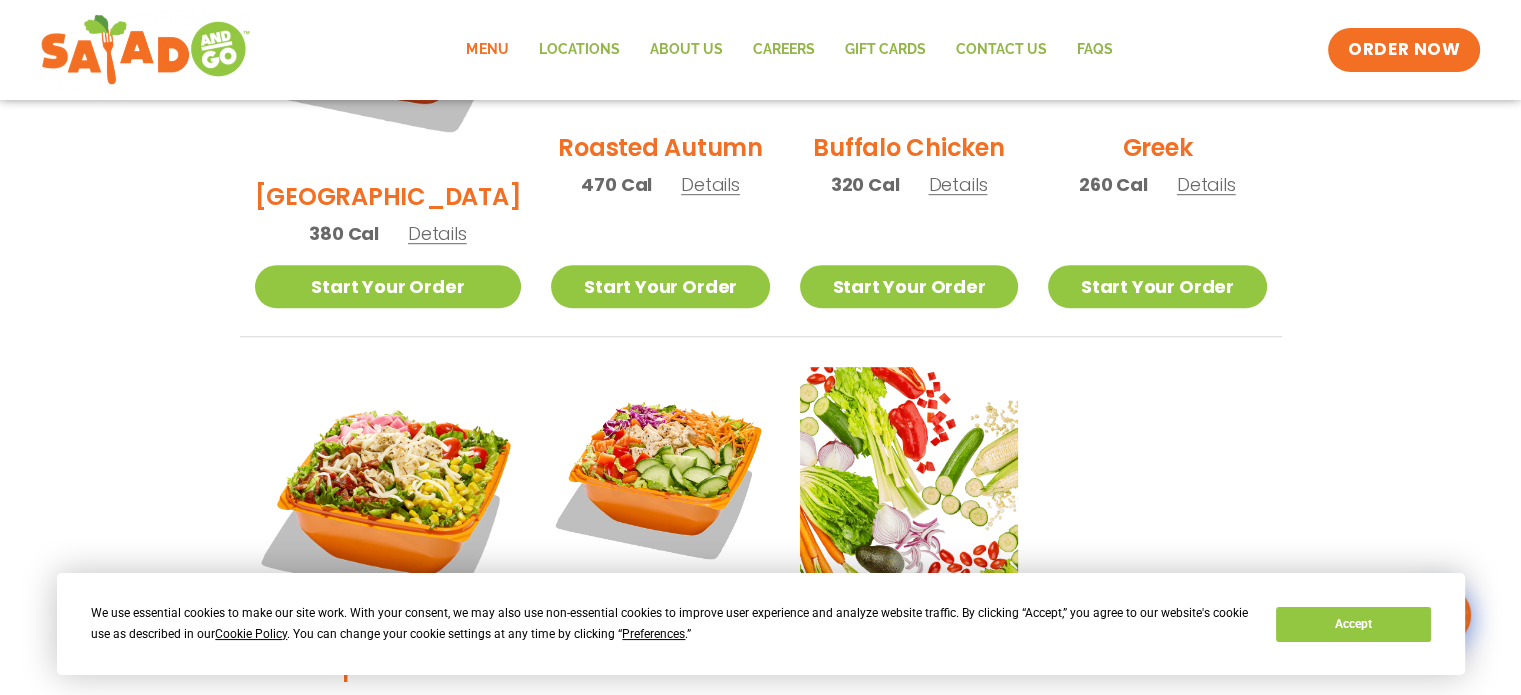 click on "Jalapeño Ranch" at bounding box center [388, 666] 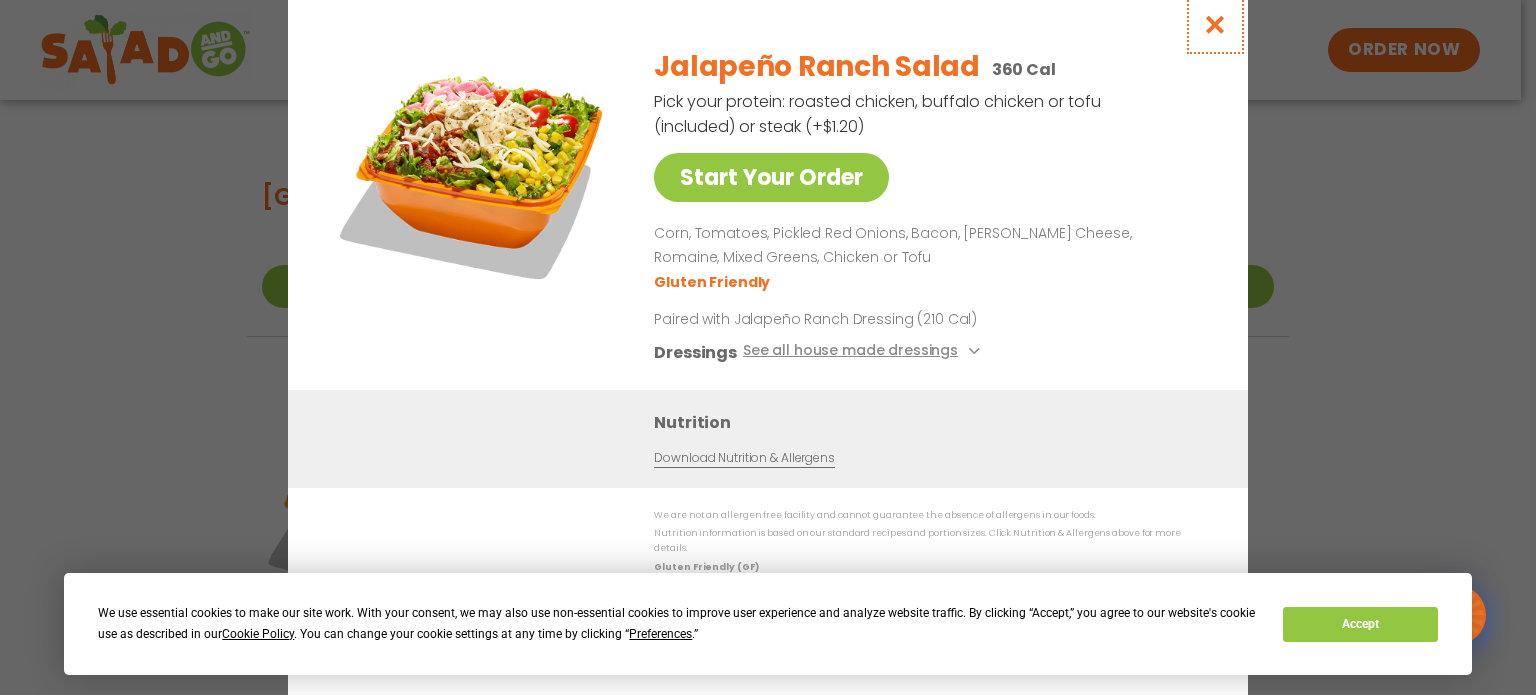 click at bounding box center [1215, 24] 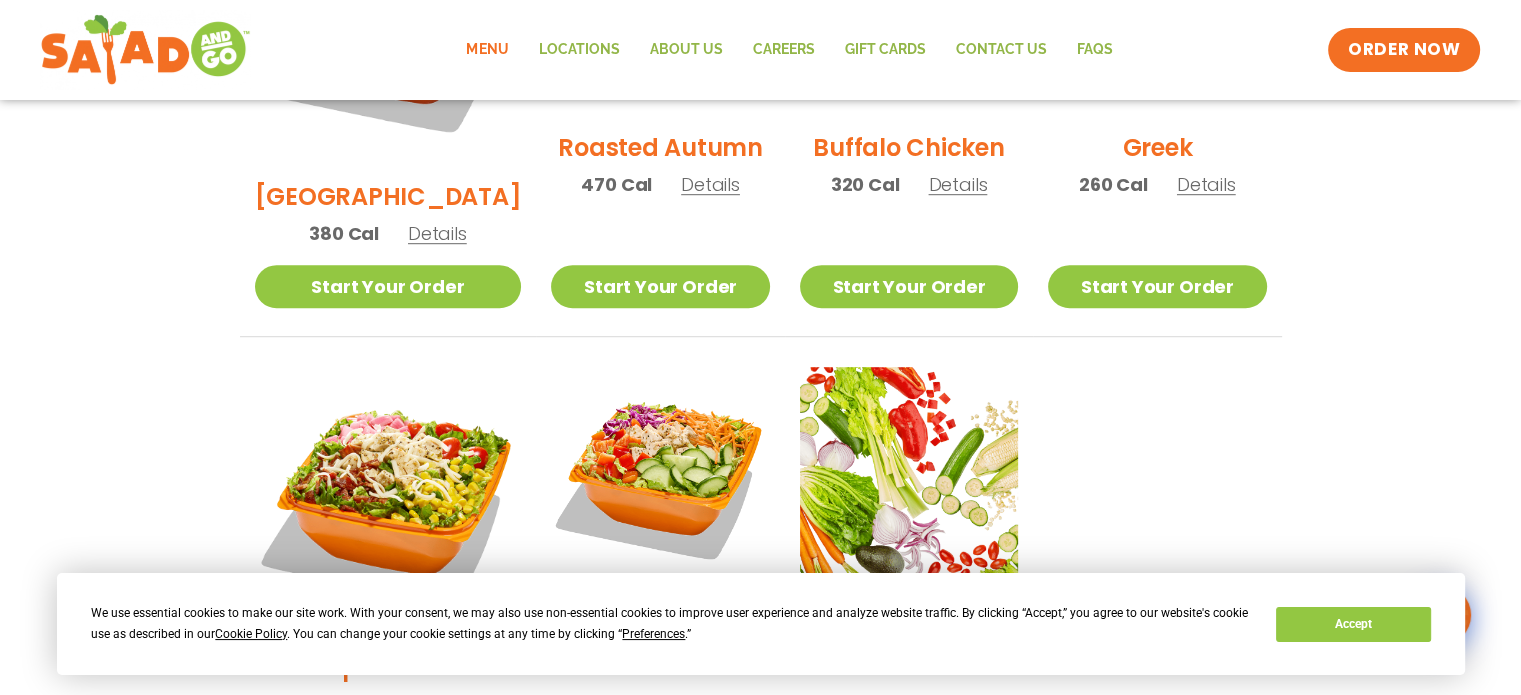 scroll, scrollTop: 1472, scrollLeft: 0, axis: vertical 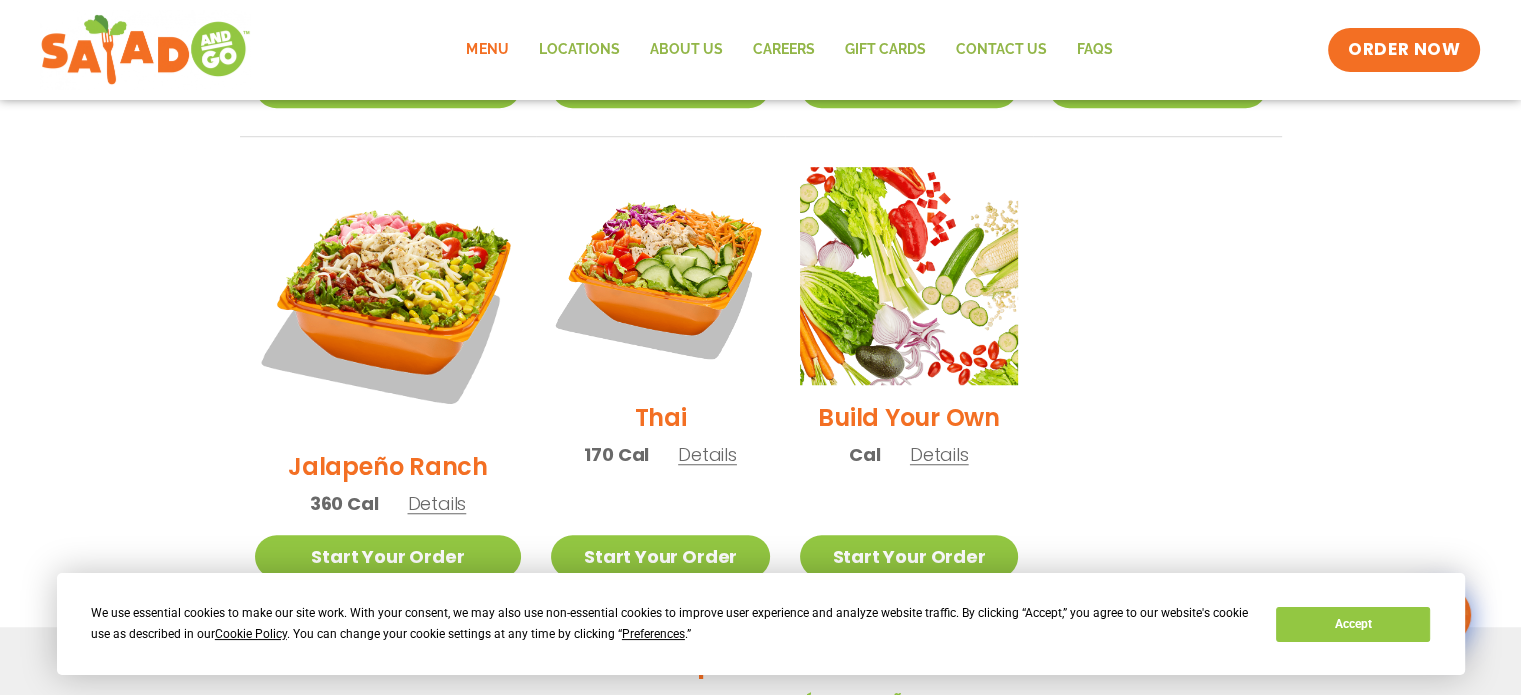 click on "Thai" at bounding box center (661, 417) 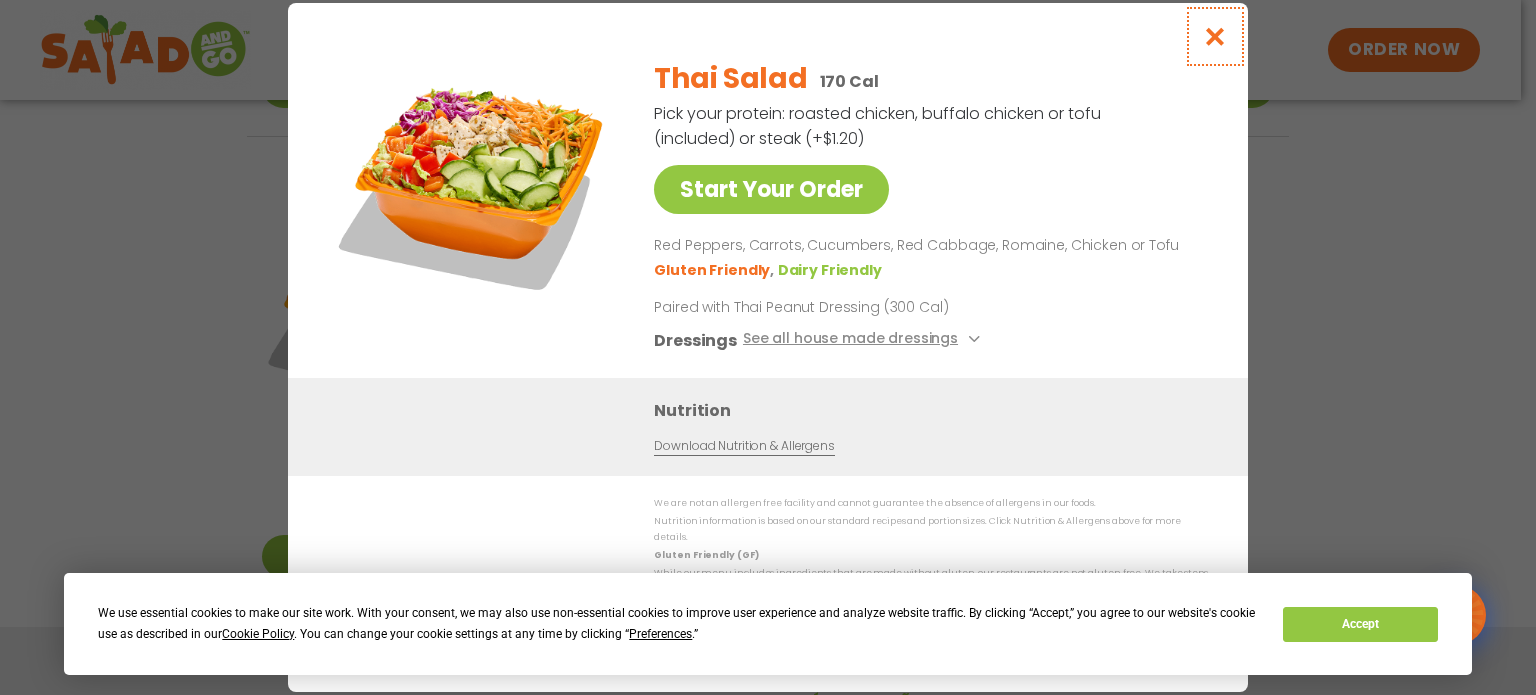 click at bounding box center (1215, 36) 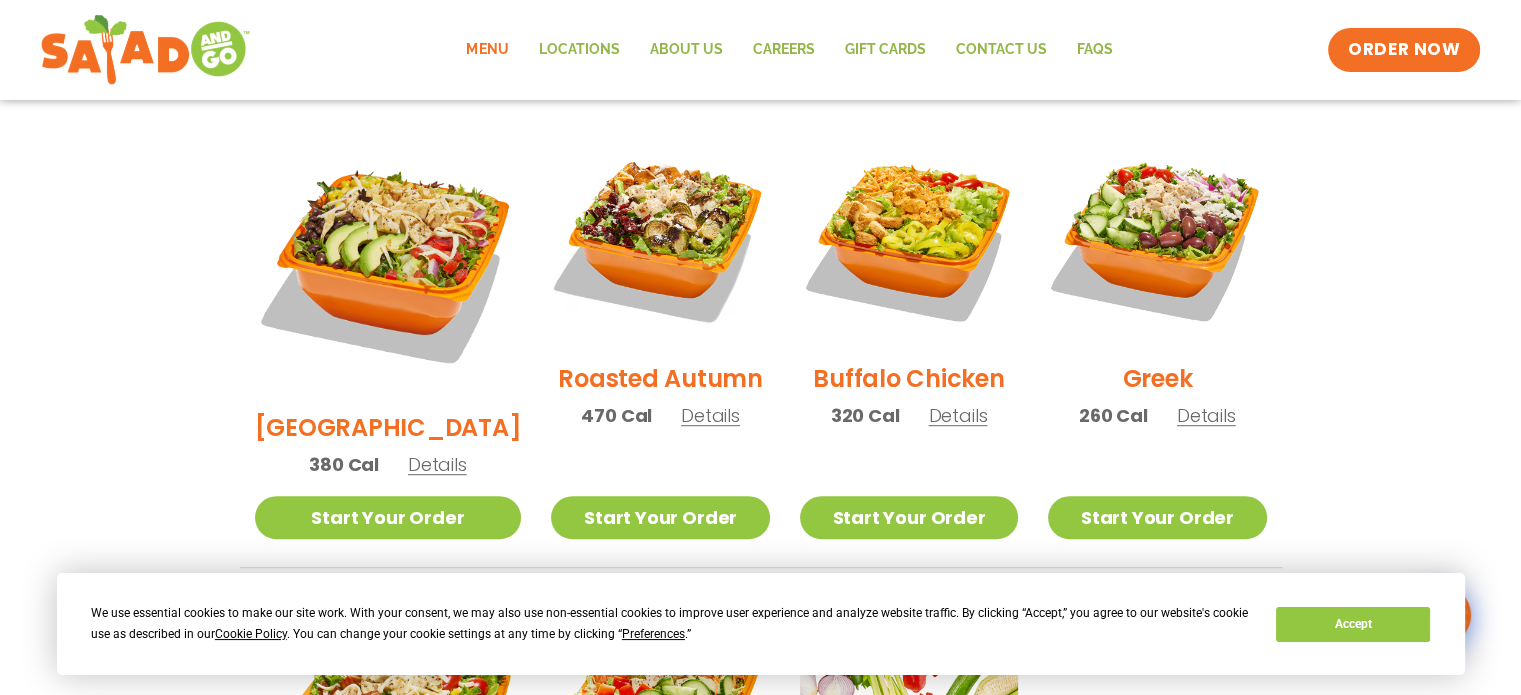 scroll, scrollTop: 1072, scrollLeft: 0, axis: vertical 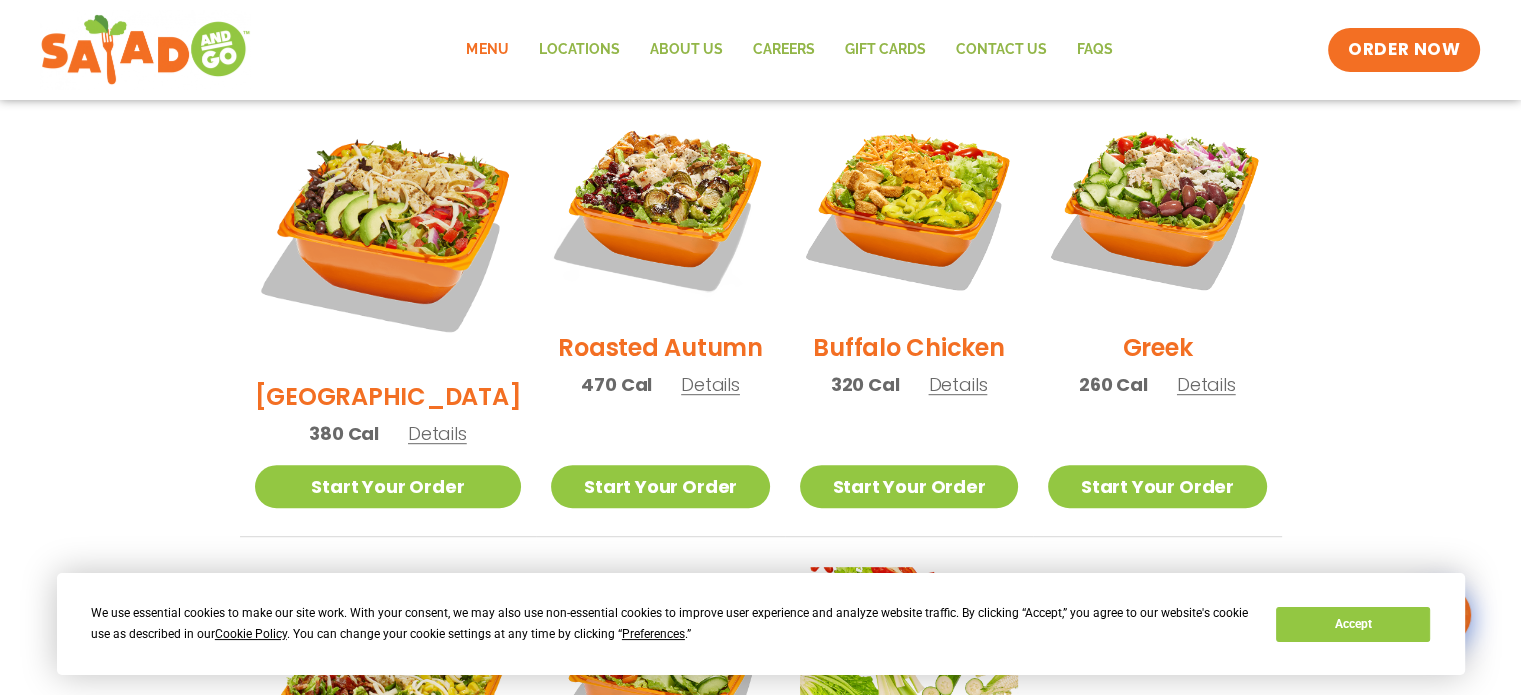 click on "Buffalo Chicken" at bounding box center [908, 347] 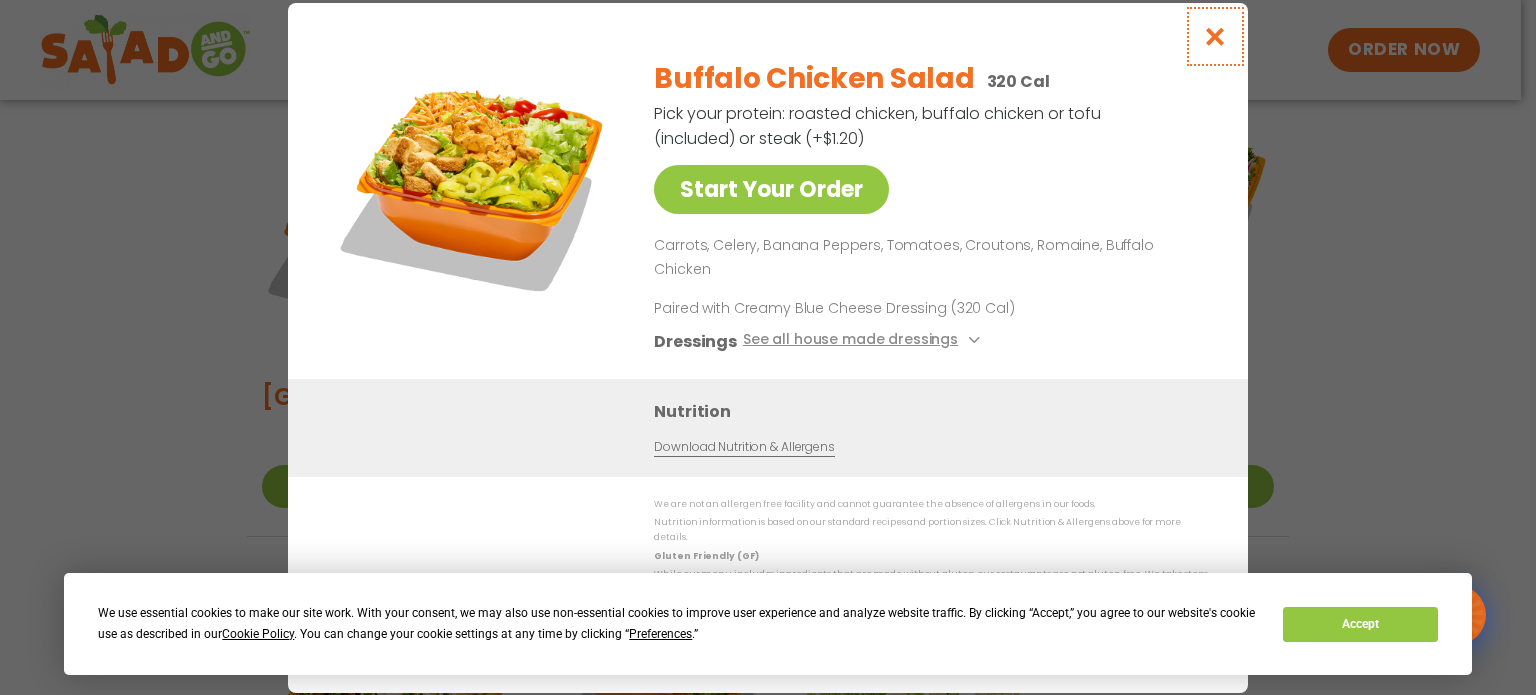 click at bounding box center [1215, 36] 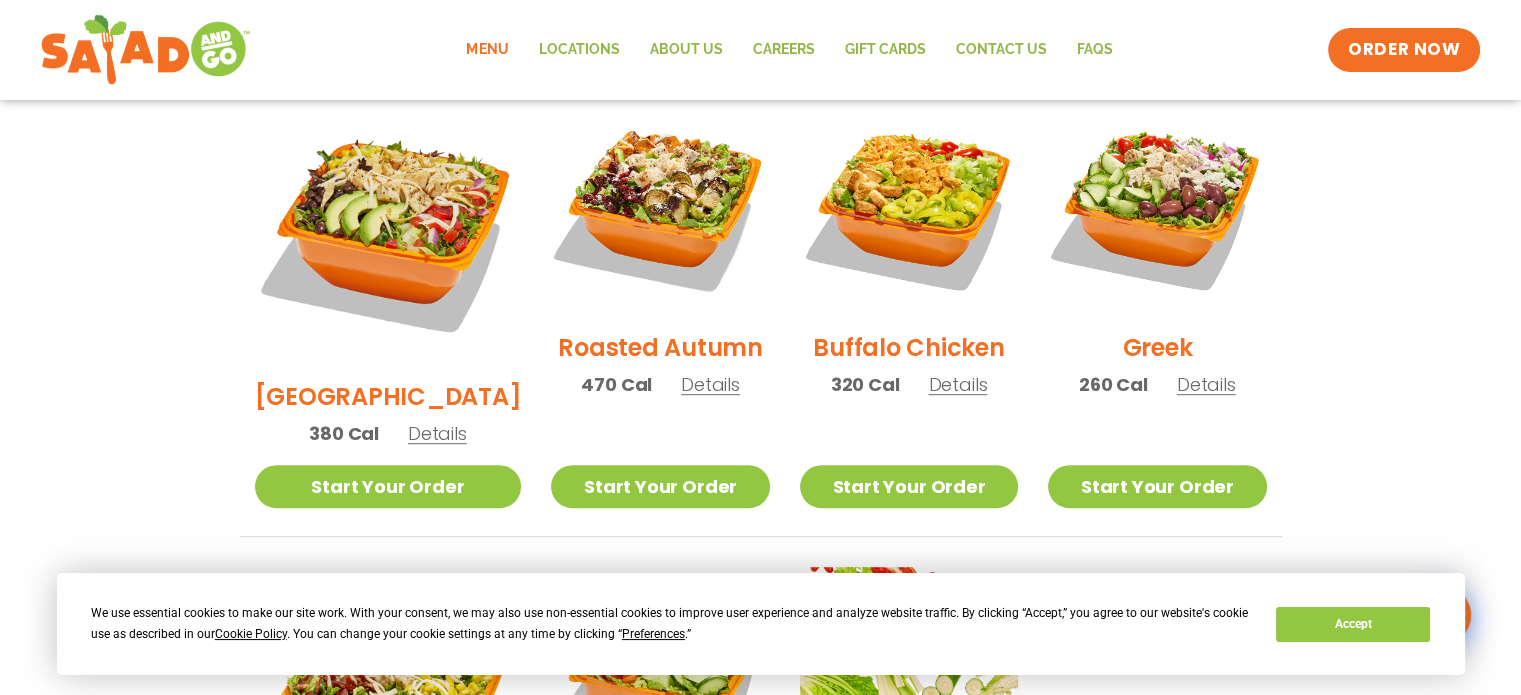 click on "[GEOGRAPHIC_DATA]" at bounding box center [388, 396] 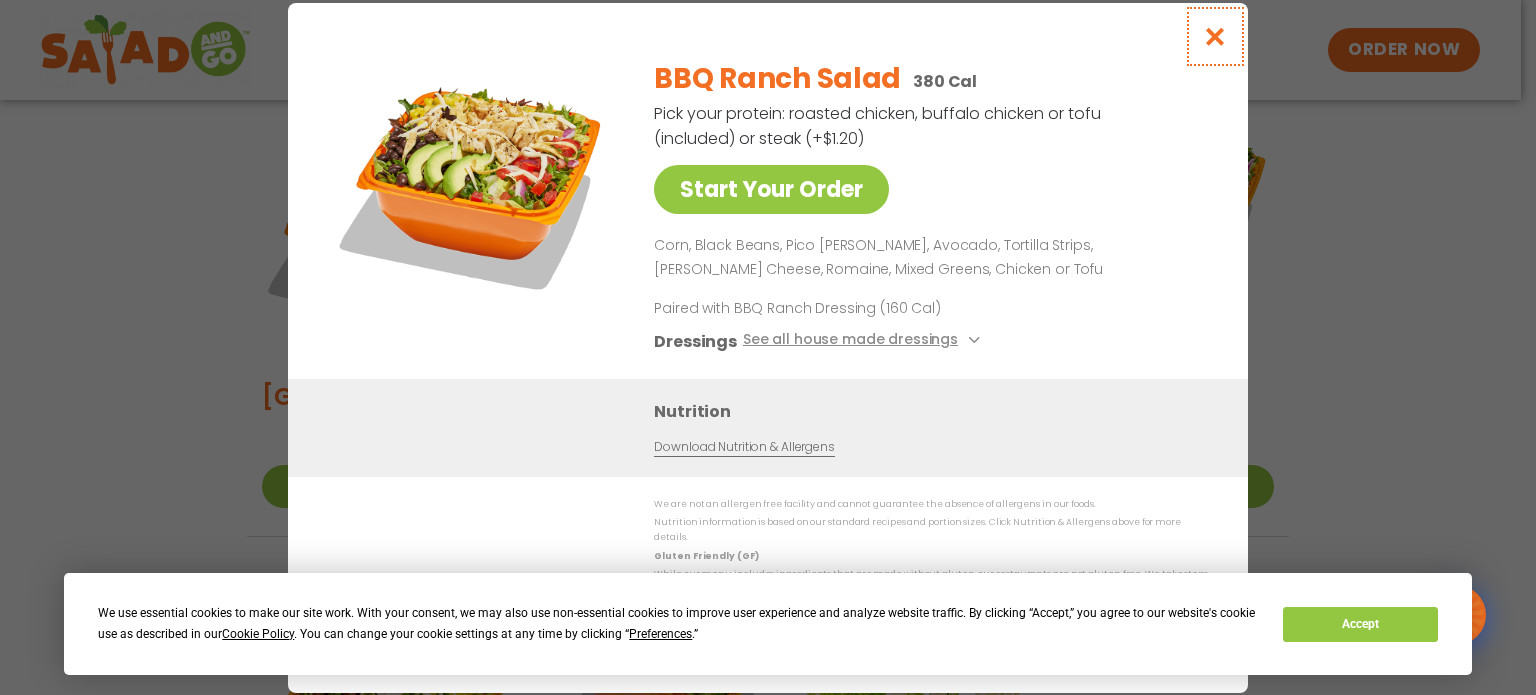 click at bounding box center (1215, 36) 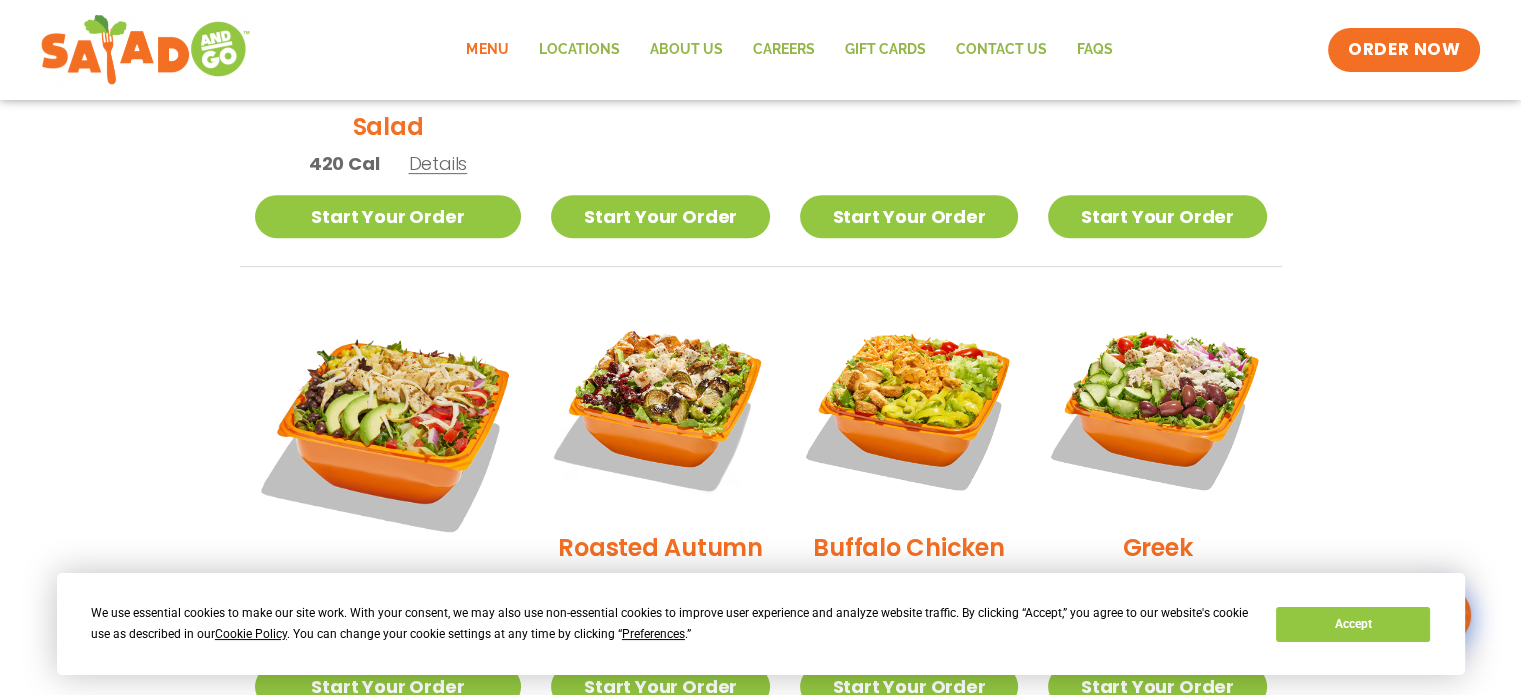 scroll, scrollTop: 772, scrollLeft: 0, axis: vertical 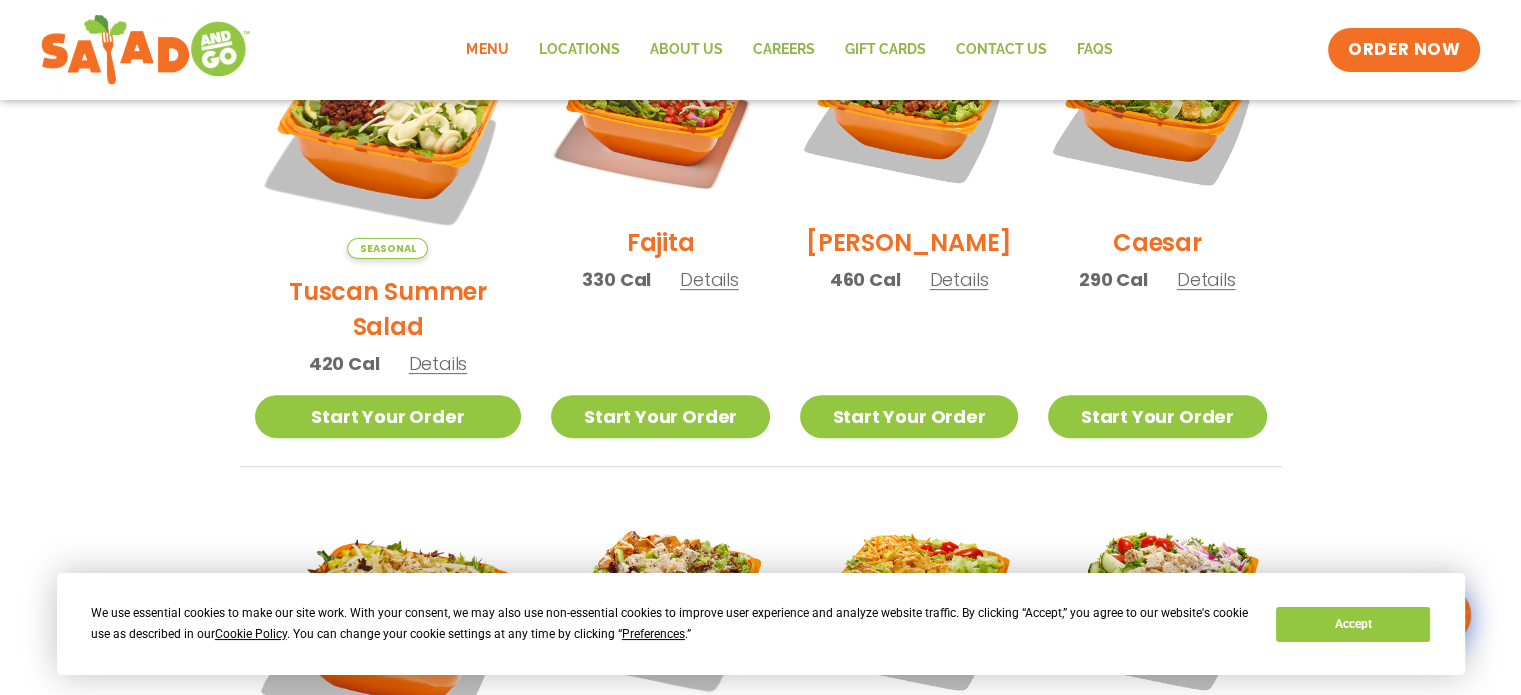 click on "[PERSON_NAME]" at bounding box center [909, 242] 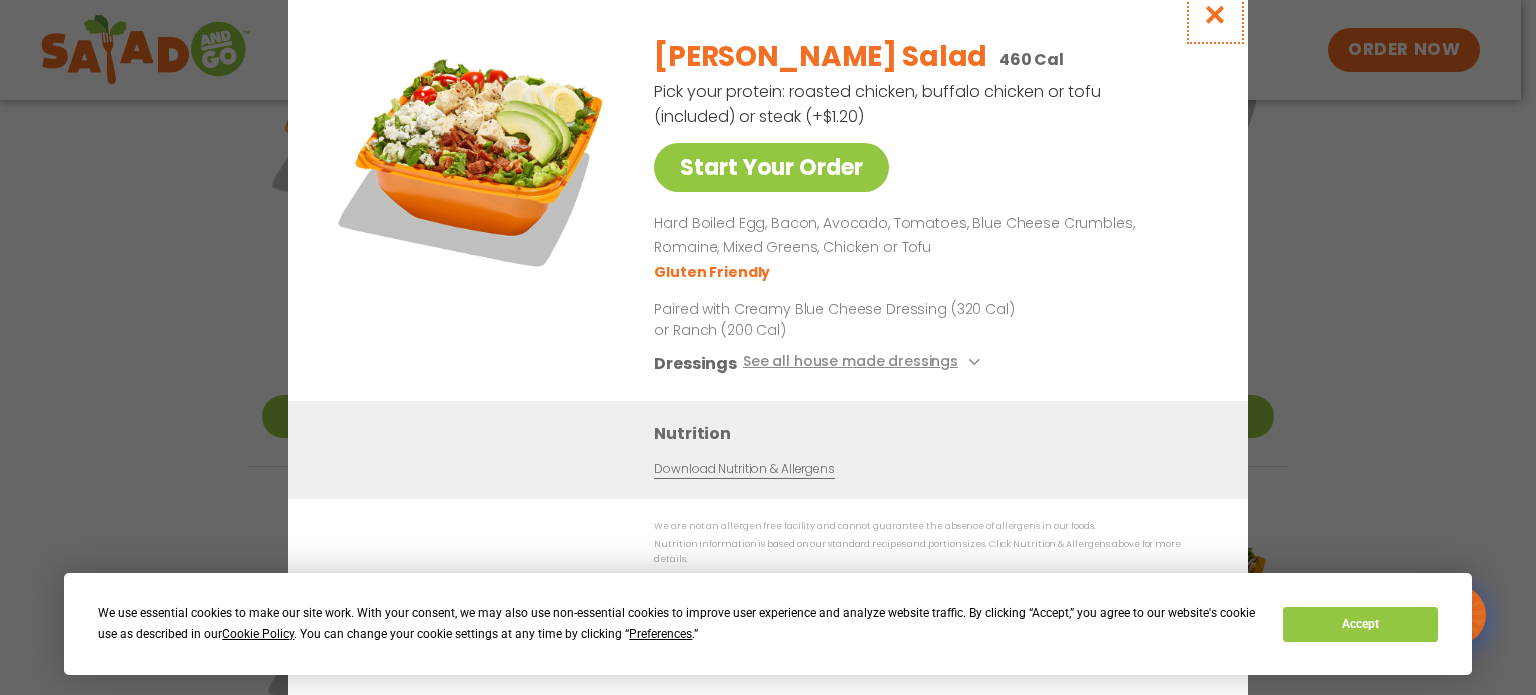 click at bounding box center [1215, 14] 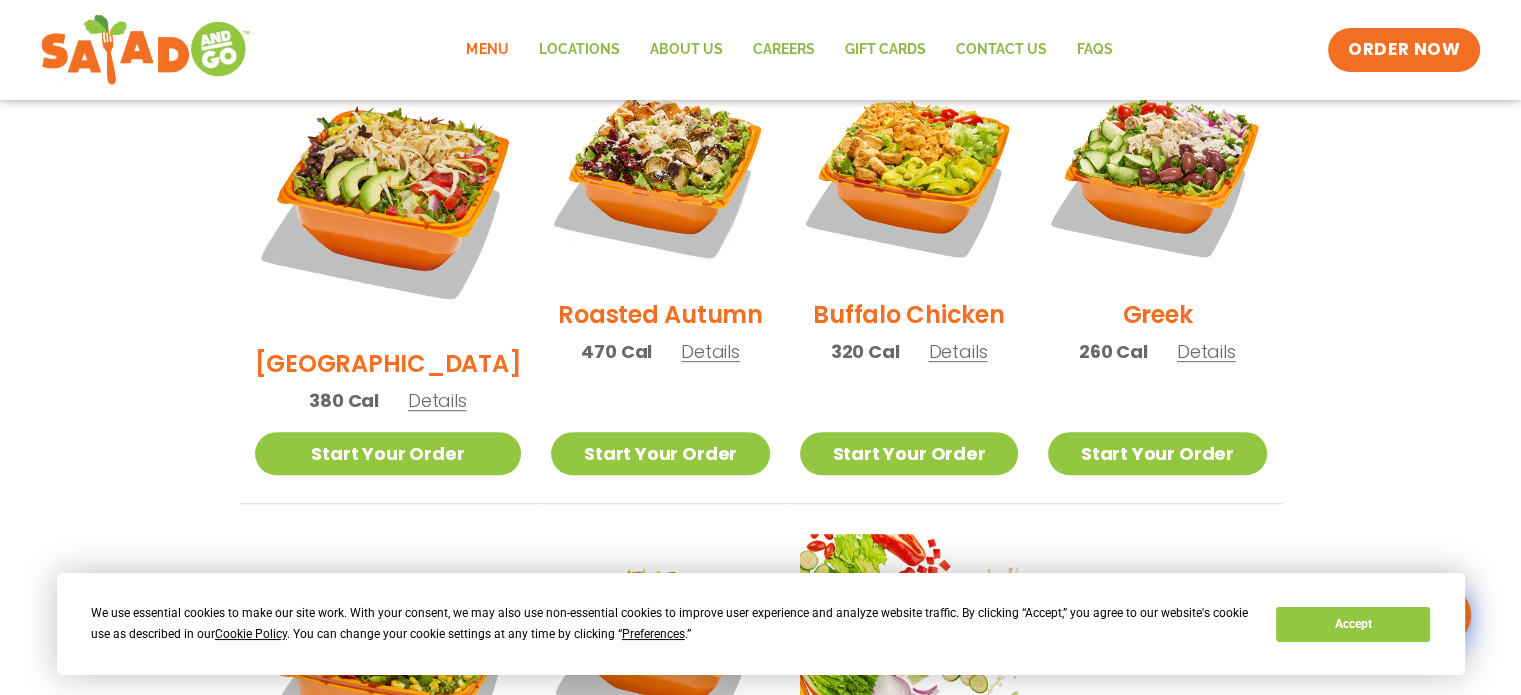 scroll, scrollTop: 1072, scrollLeft: 0, axis: vertical 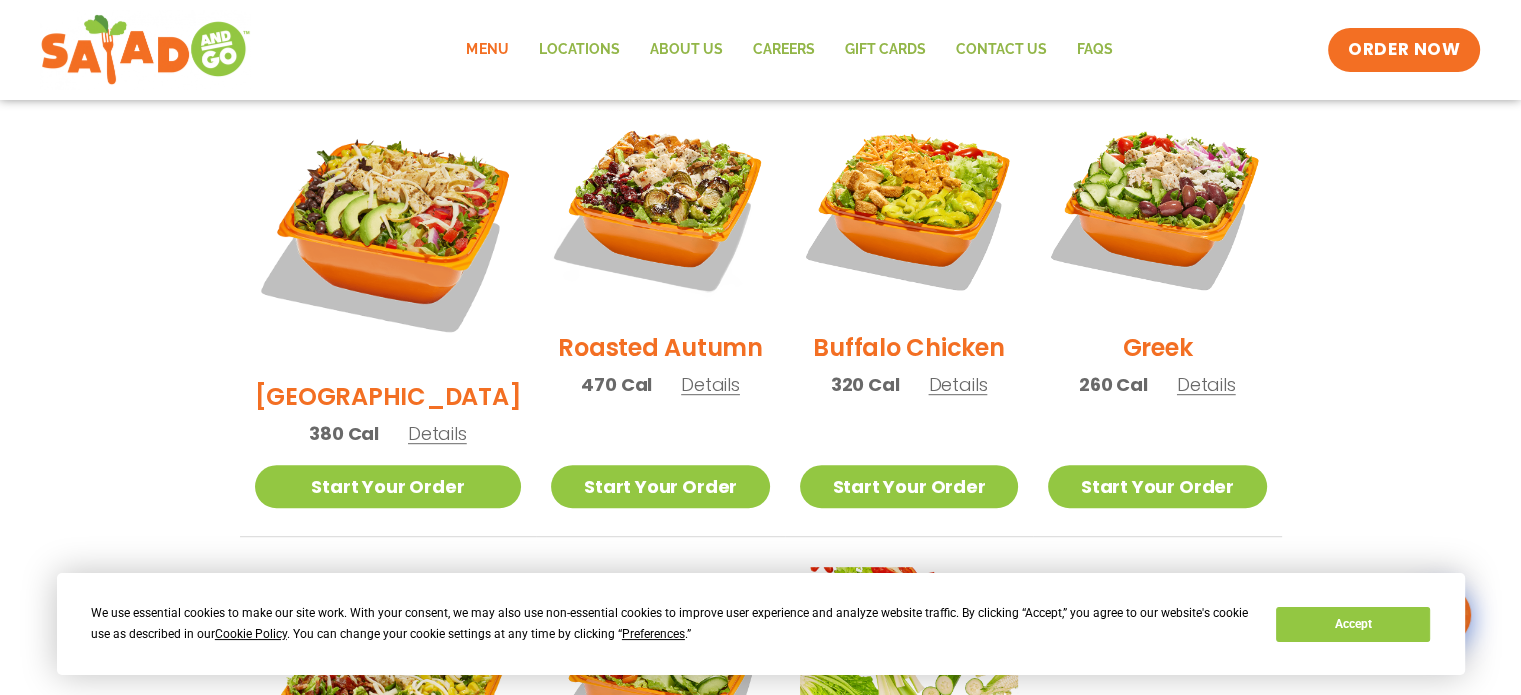 click on "Buffalo Chicken" at bounding box center [908, 347] 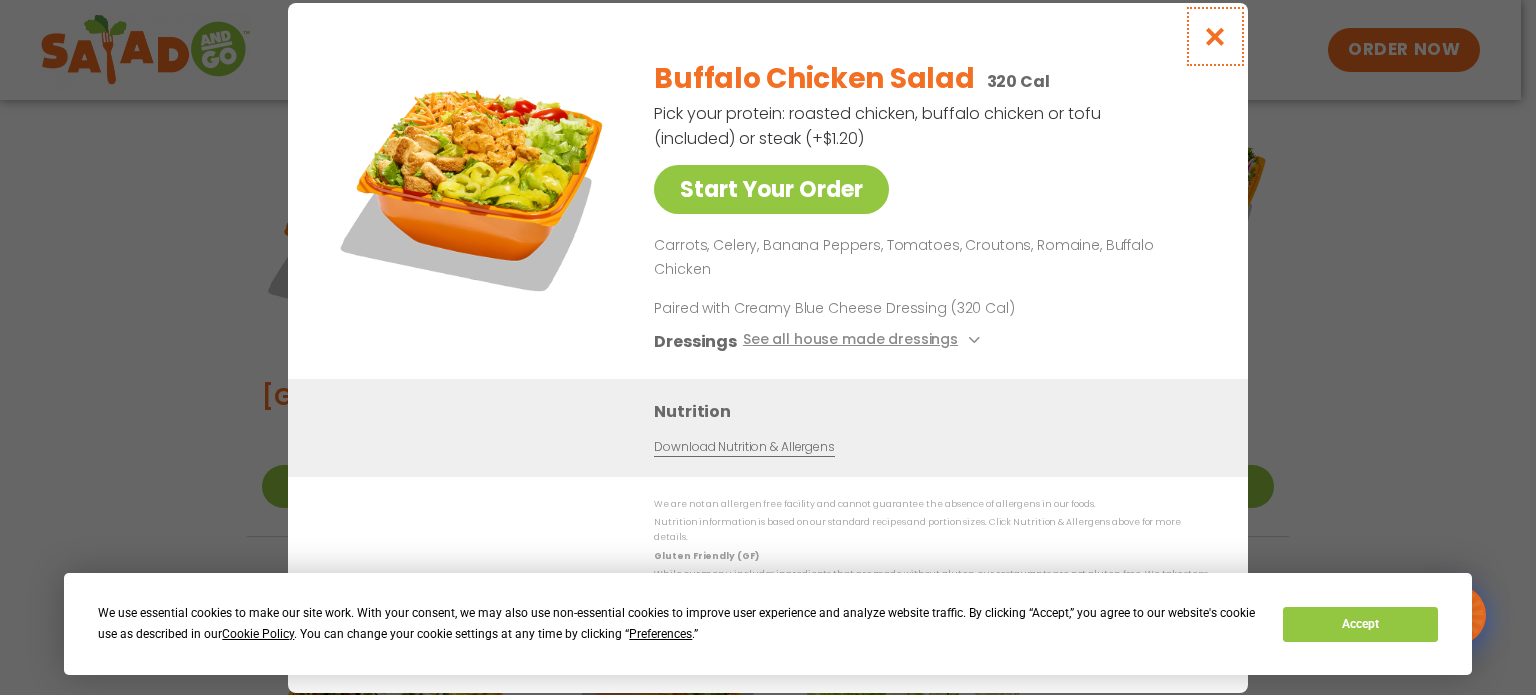 click at bounding box center (1215, 36) 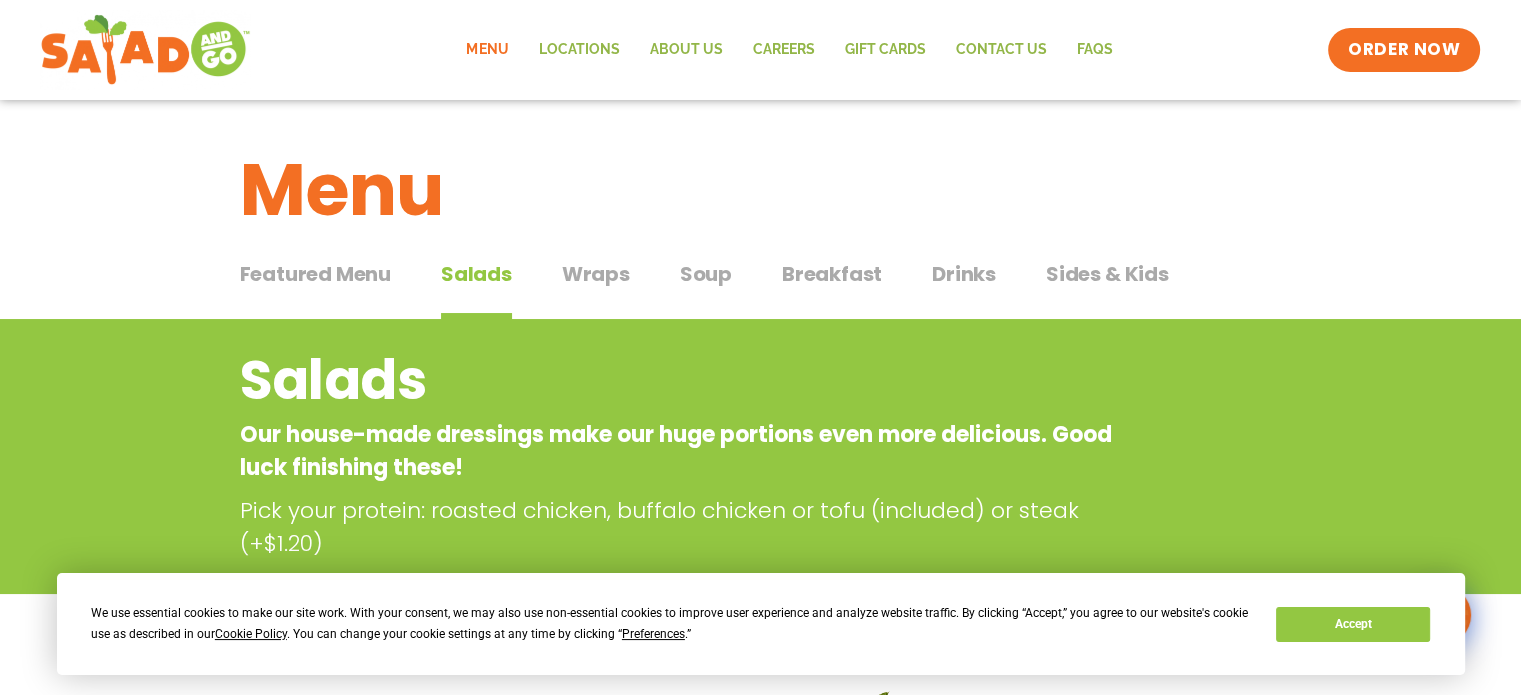 scroll, scrollTop: 0, scrollLeft: 0, axis: both 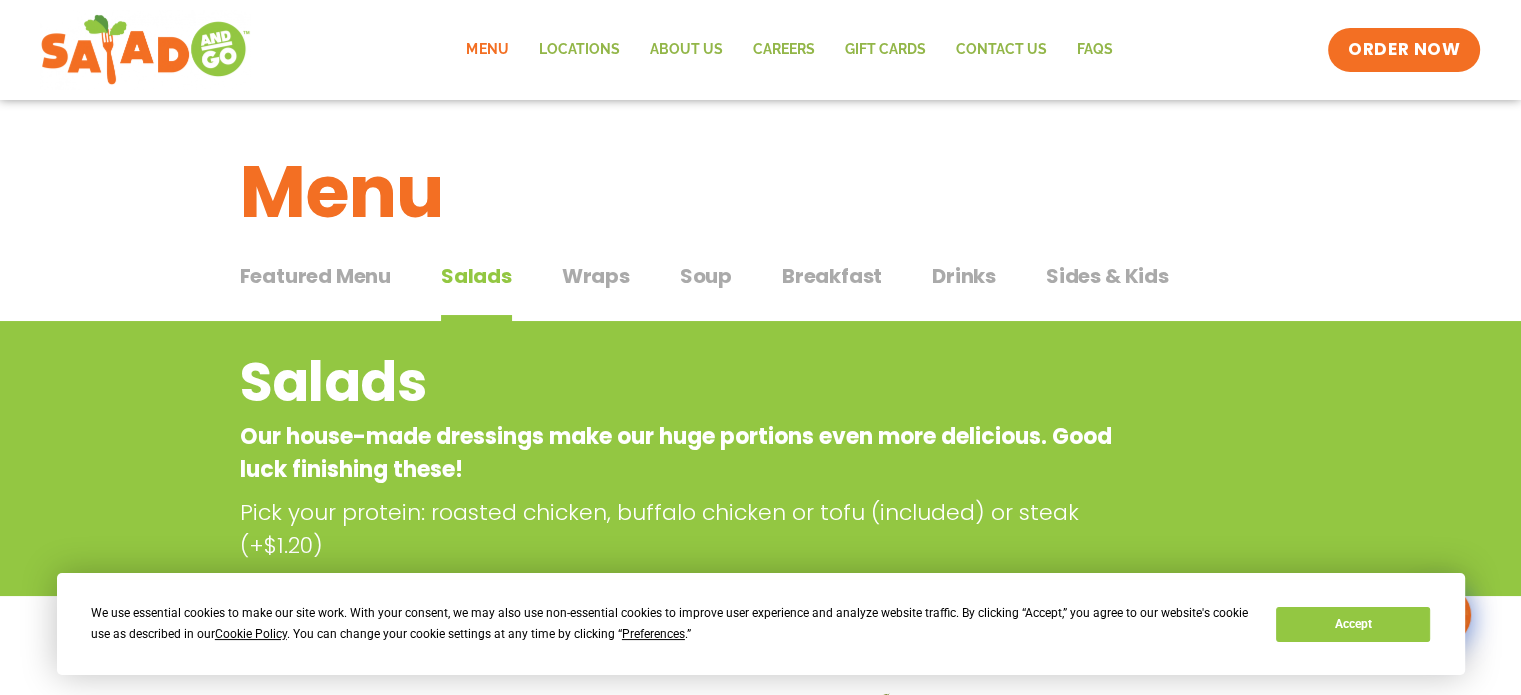 click on "Wraps" at bounding box center (596, 276) 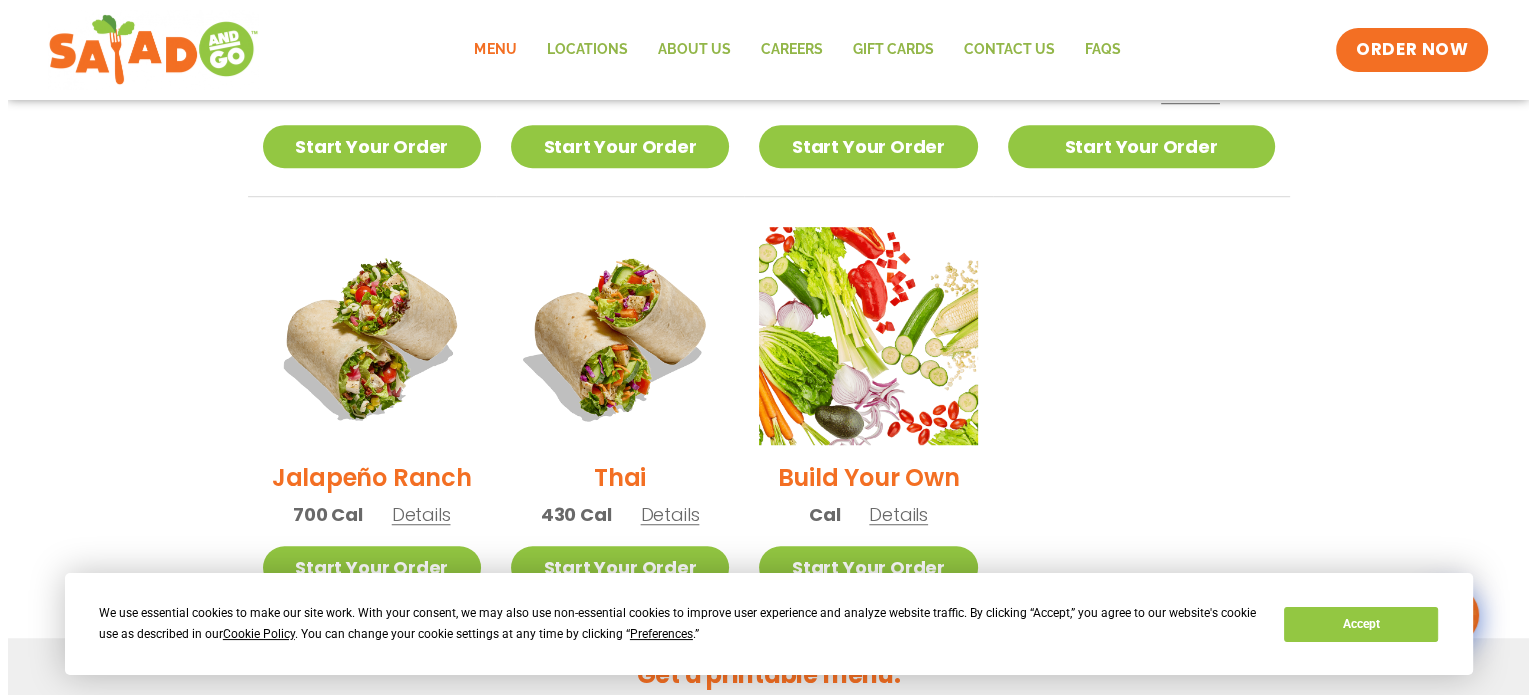 scroll, scrollTop: 1380, scrollLeft: 0, axis: vertical 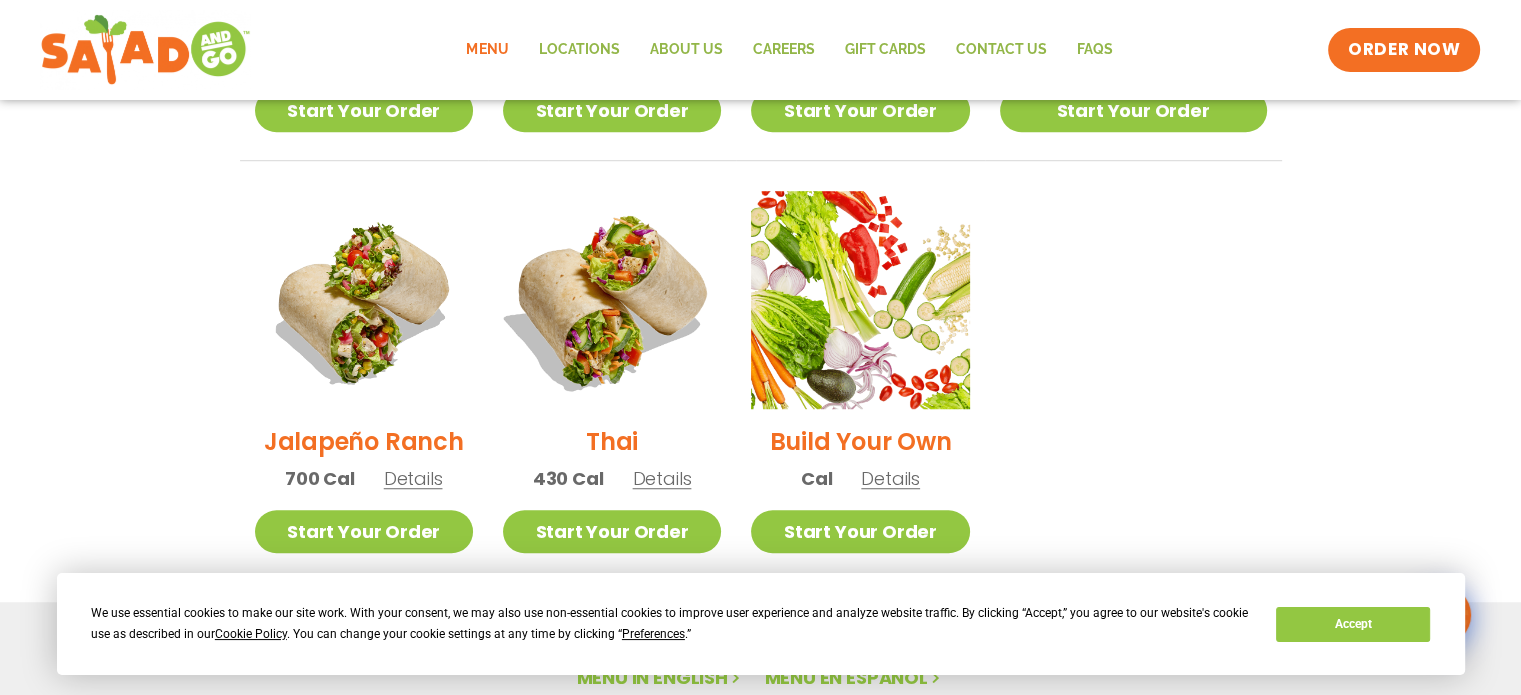 click at bounding box center (612, 300) 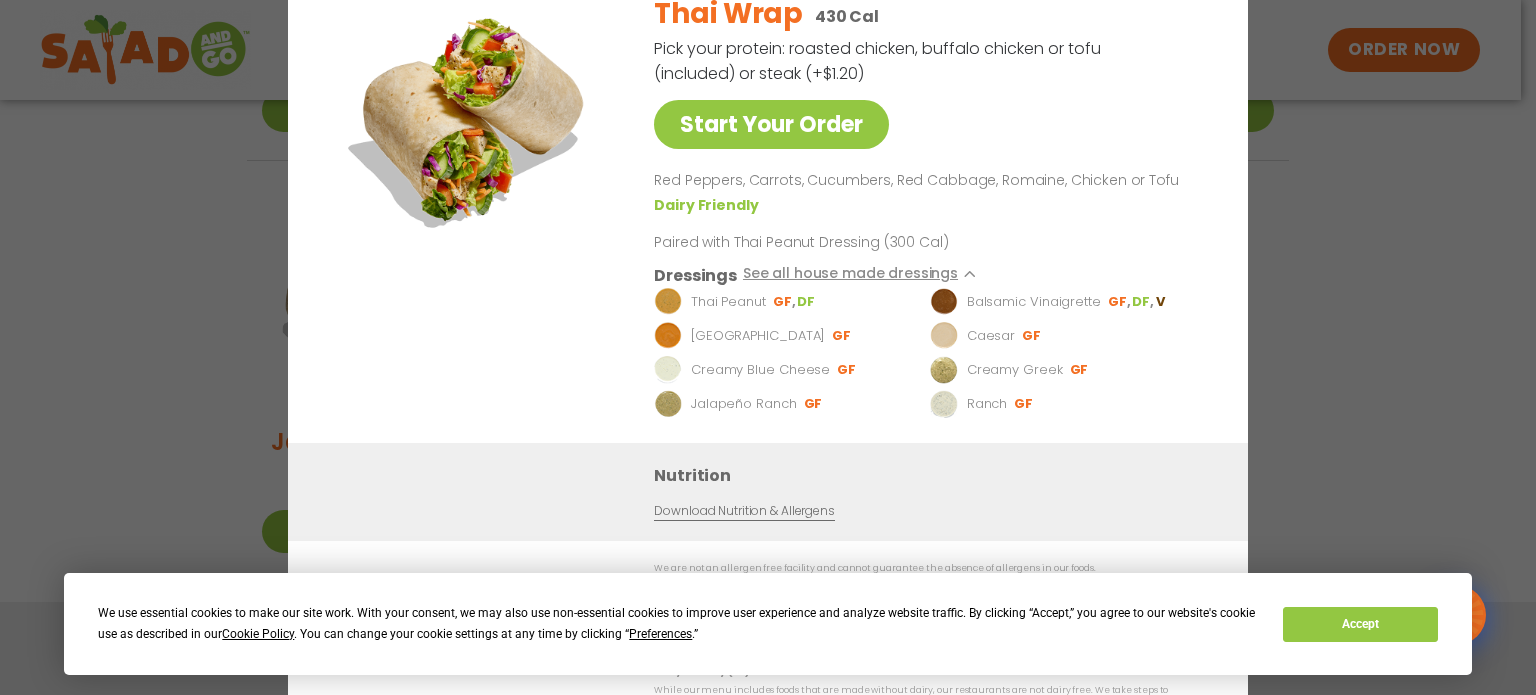 click on "Start Your Order Thai Wrap  430 Cal  Pick your protein: roasted chicken, buffalo chicken or tofu (included) or steak (+$1.20)   Start Your Order Red Peppers, Carrots, Cucumbers, Red Cabbage, Romaine, Chicken or Tofu Dairy Friendly Paired with Thai Peanut Dressing (300 Cal) Dressings   See all house made dressings    Thai Peanut GF DF   Balsamic Vinaigrette GF DF V   BBQ Ranch GF   Caesar GF   Creamy Blue Cheese GF   Creamy Greek GF   Jalapeño Ranch GF   Ranch GF Nutrition   Download Nutrition & Allergens We are not an allergen free facility and cannot guarantee the absence of allergens in our foods. Nutrition information is based on our standard recipes and portion sizes. Click Nutrition & Allergens above for more details. Gluten Friendly (GF) While our menu includes ingredients that are made without gluten, our restaurants are not gluten free. We take steps to minimize the risk of cross-contact with gluten, but cannot guarantee that these menu items are gluten free. Dairy Friendly (DF)" at bounding box center [768, 347] 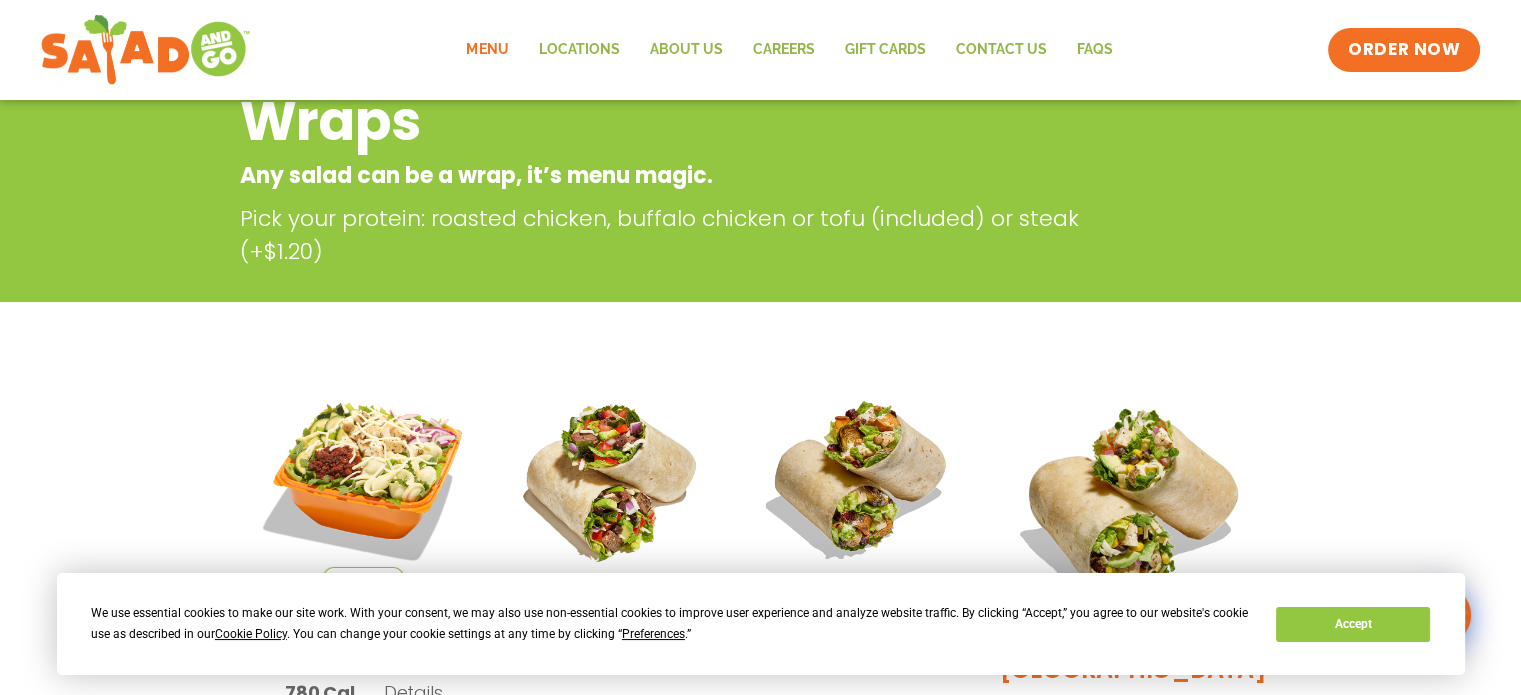 scroll, scrollTop: 40, scrollLeft: 0, axis: vertical 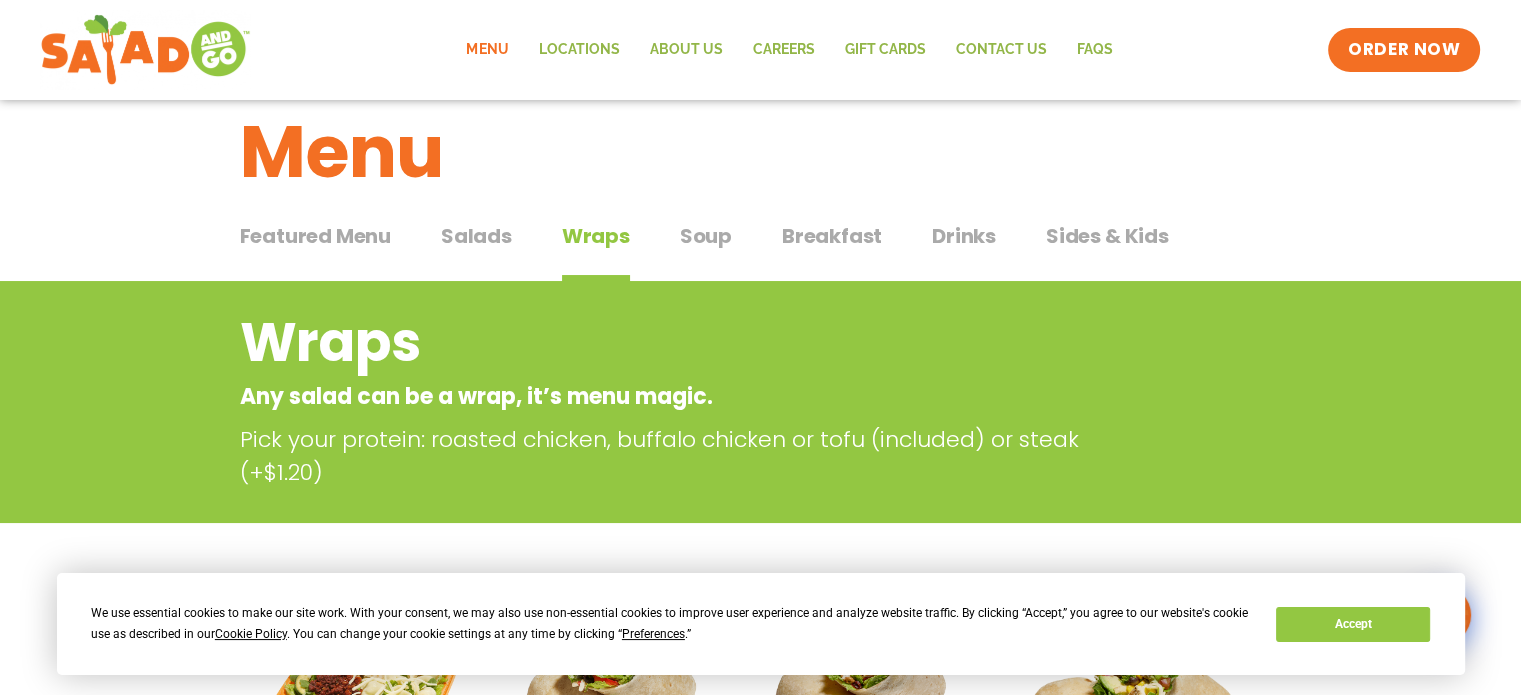click on "Salads" at bounding box center (476, 236) 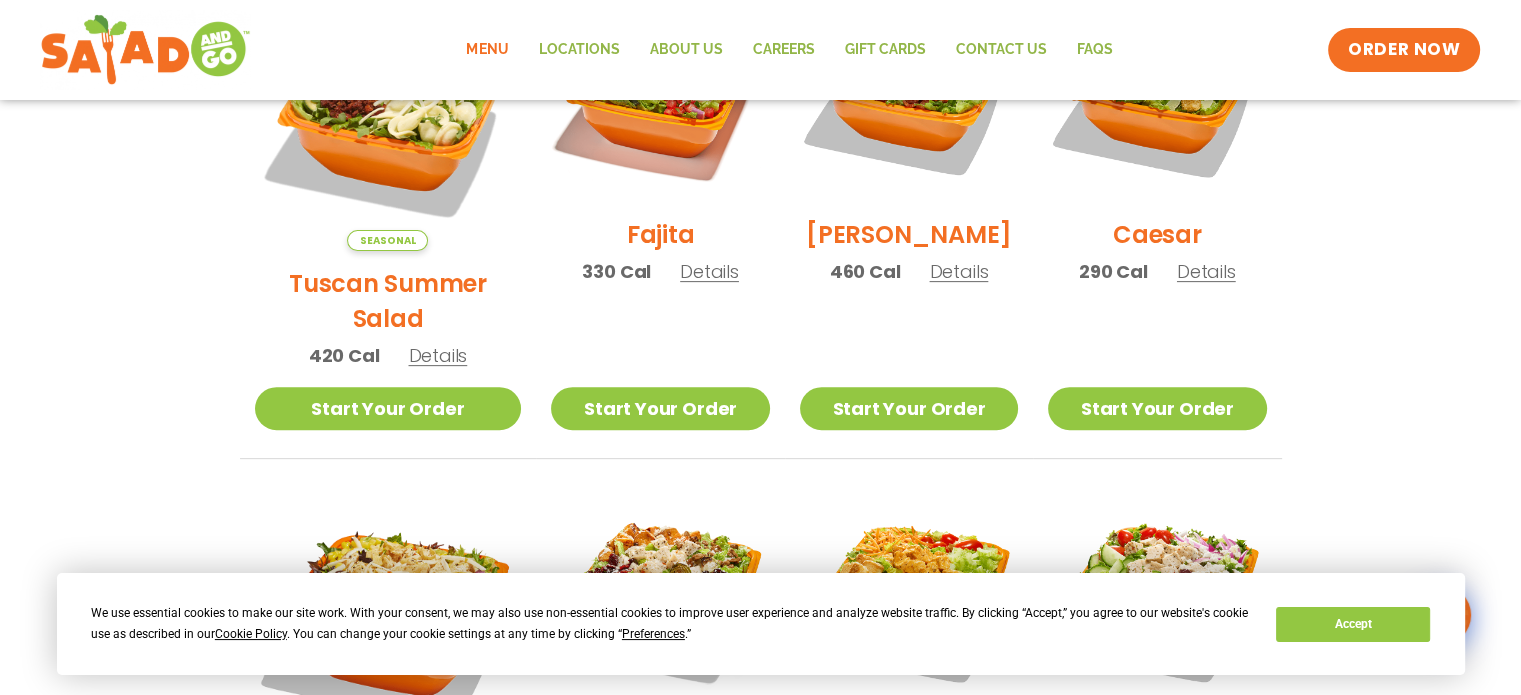 scroll, scrollTop: 740, scrollLeft: 0, axis: vertical 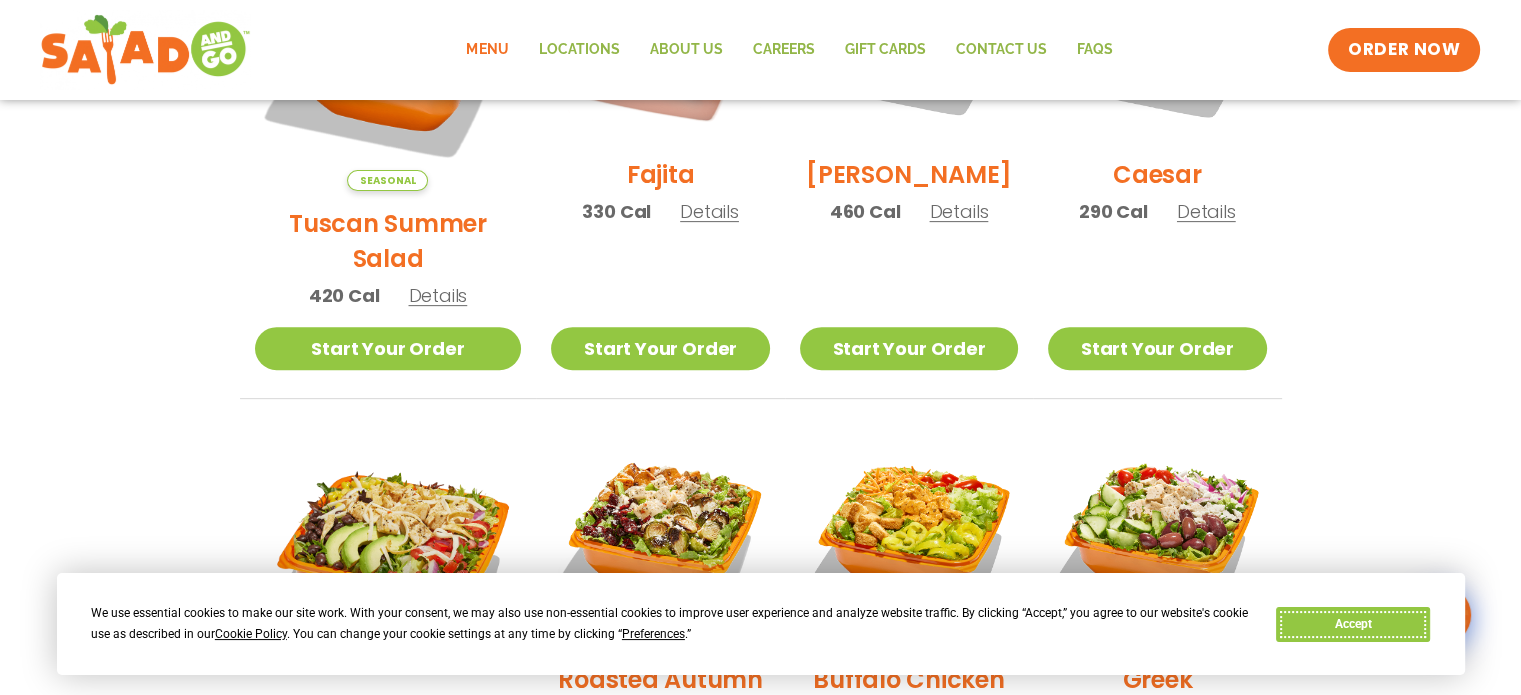click on "Accept" at bounding box center (1353, 624) 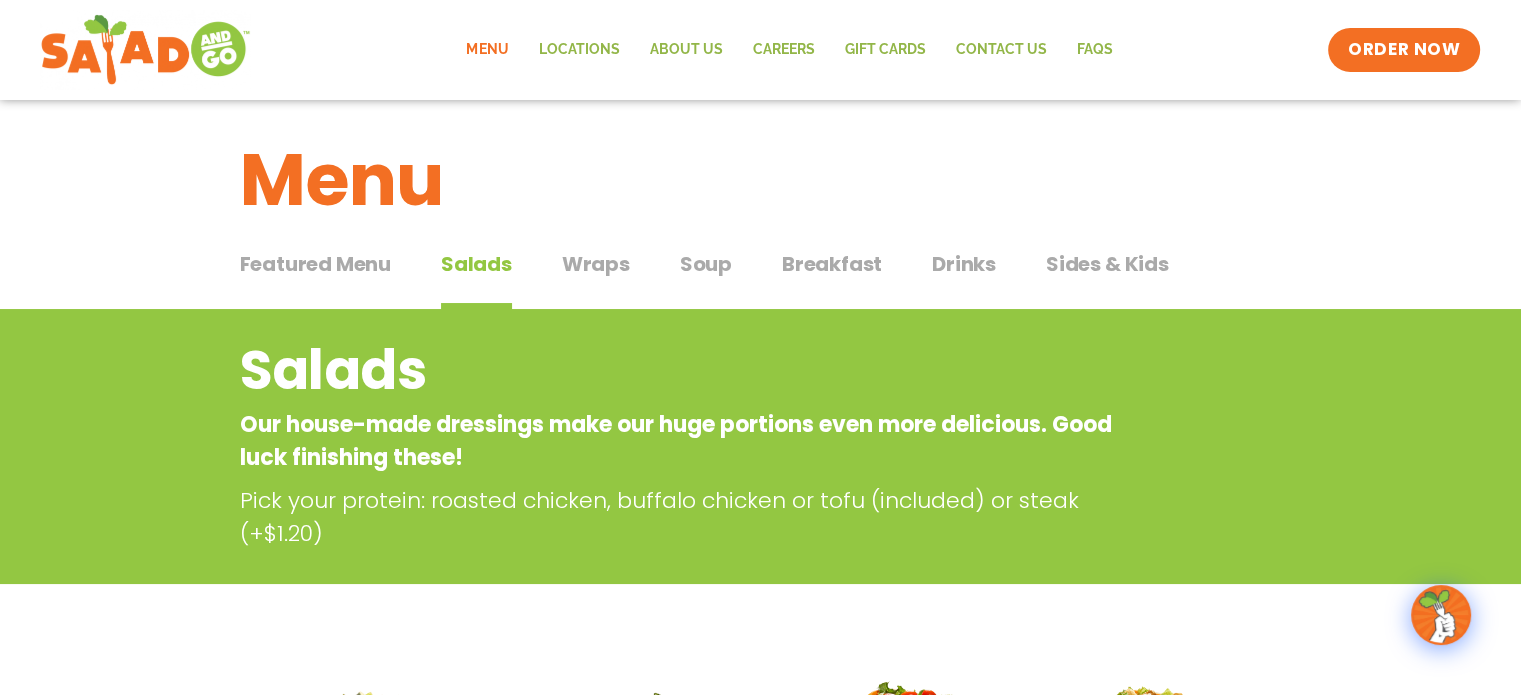 scroll, scrollTop: 0, scrollLeft: 0, axis: both 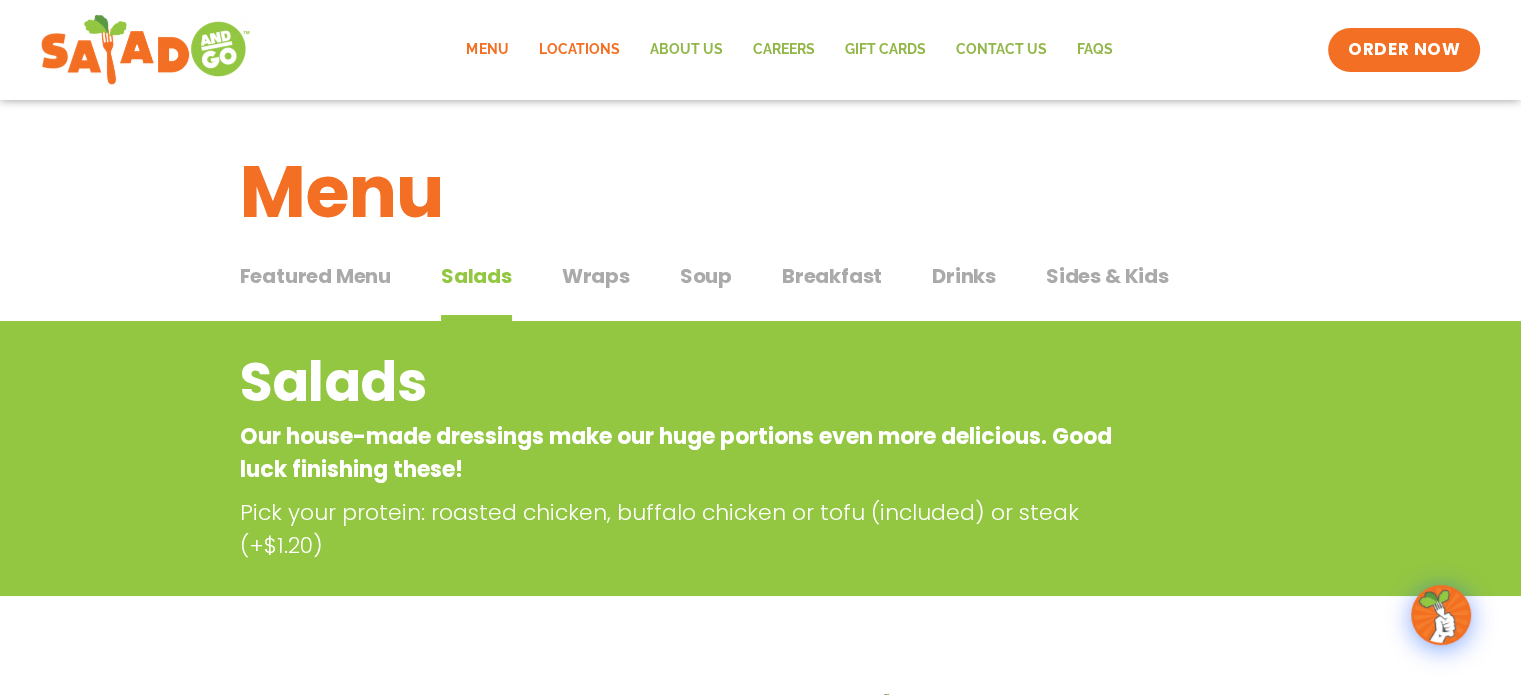 click on "Locations" 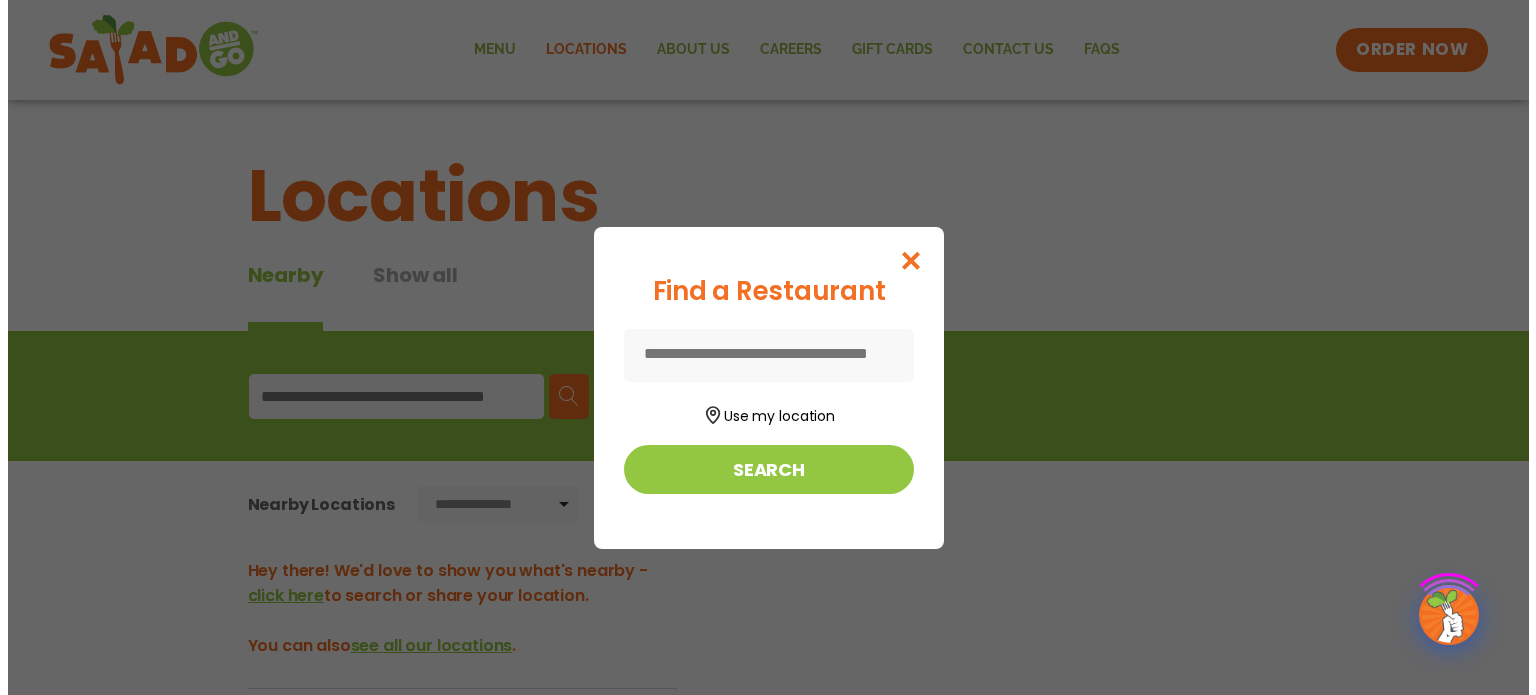 scroll, scrollTop: 0, scrollLeft: 0, axis: both 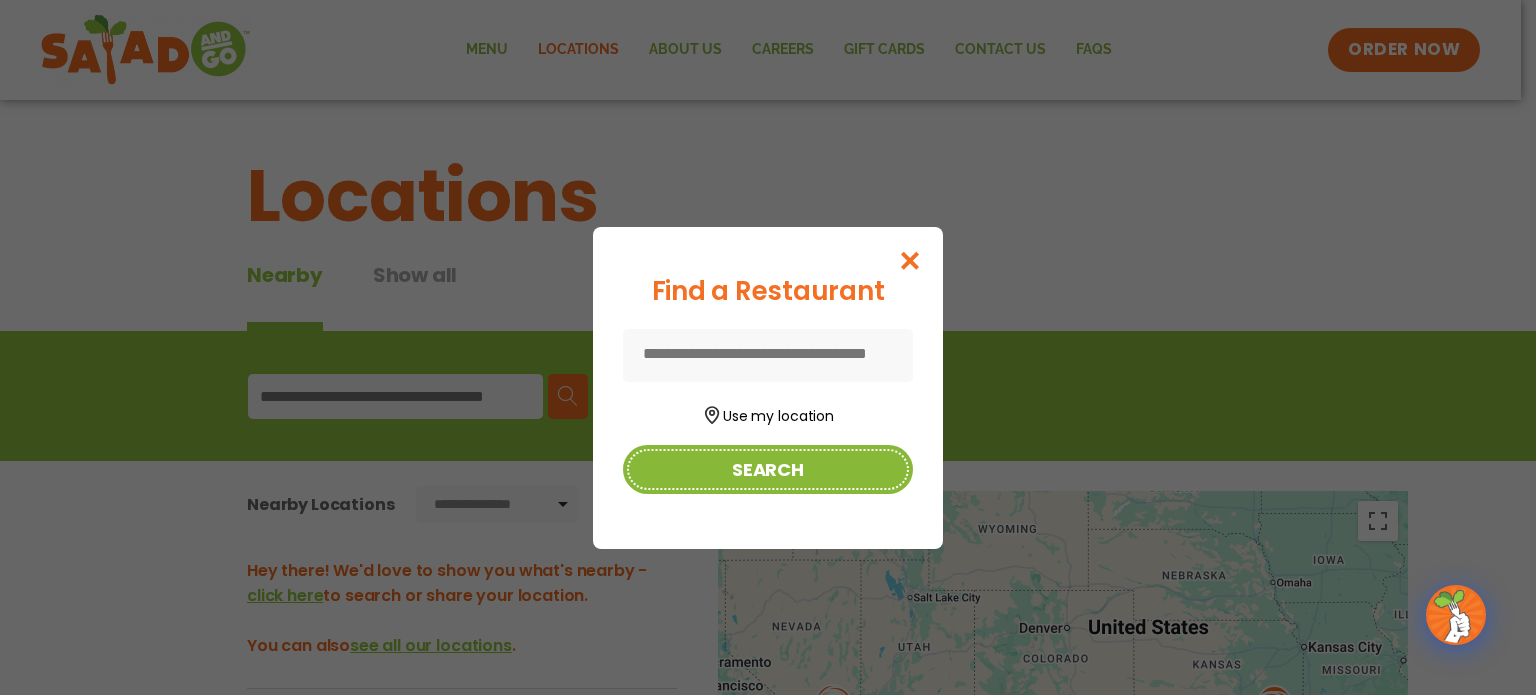 click on "Search" at bounding box center (768, 469) 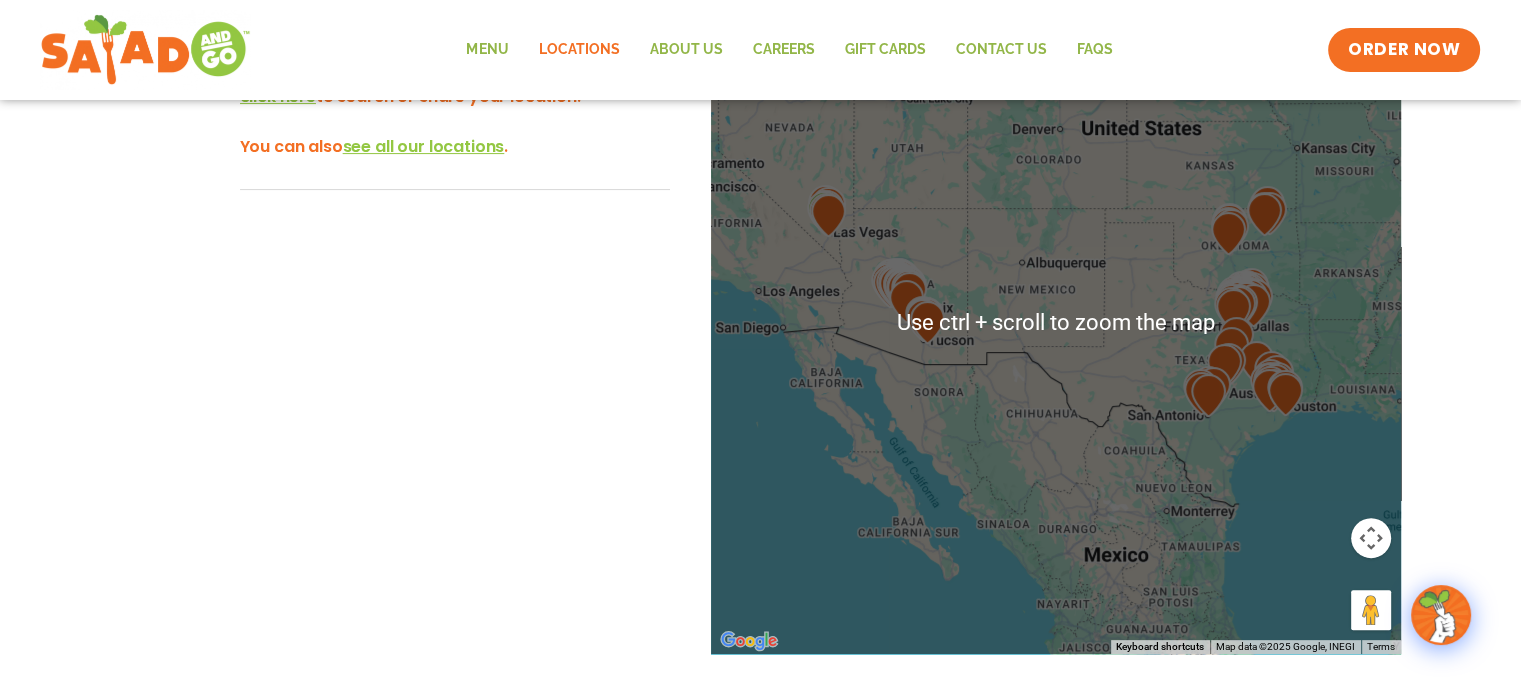 scroll, scrollTop: 500, scrollLeft: 0, axis: vertical 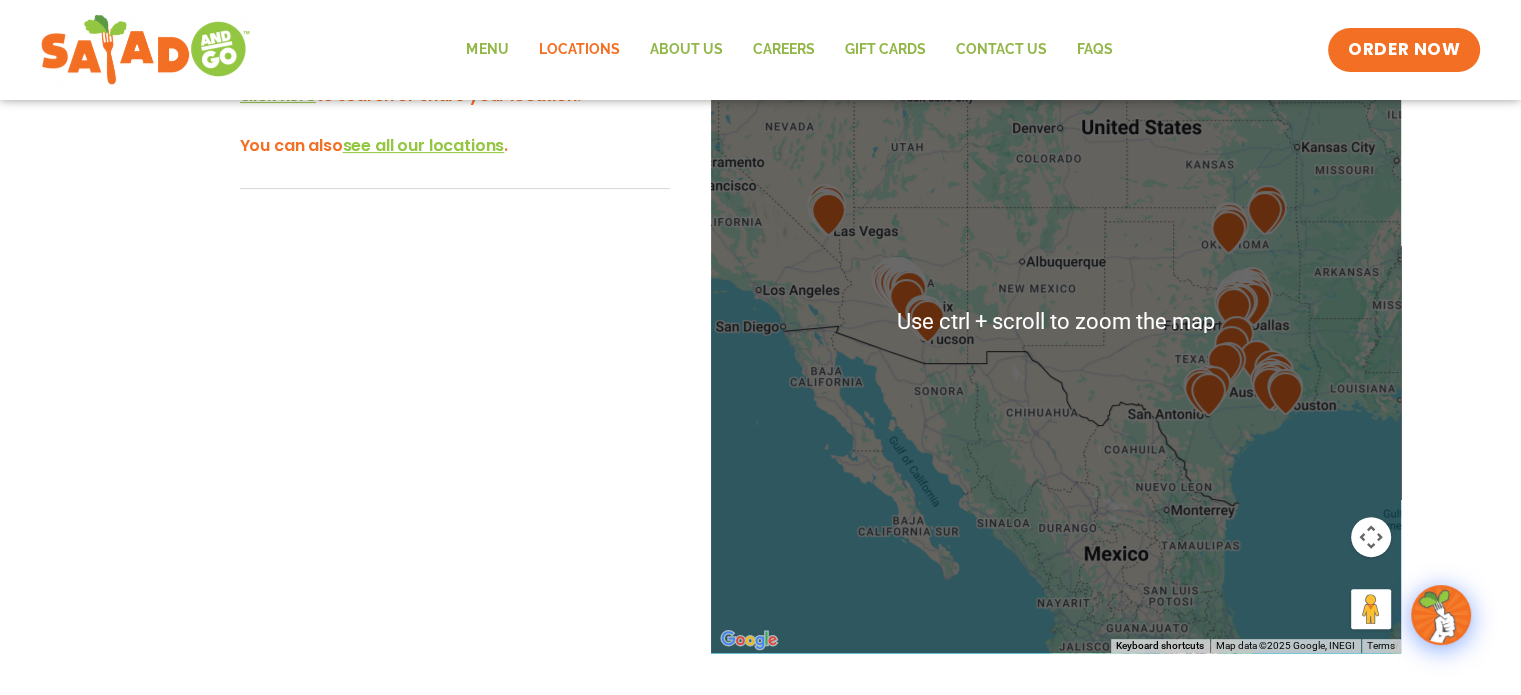 click at bounding box center [1056, 322] 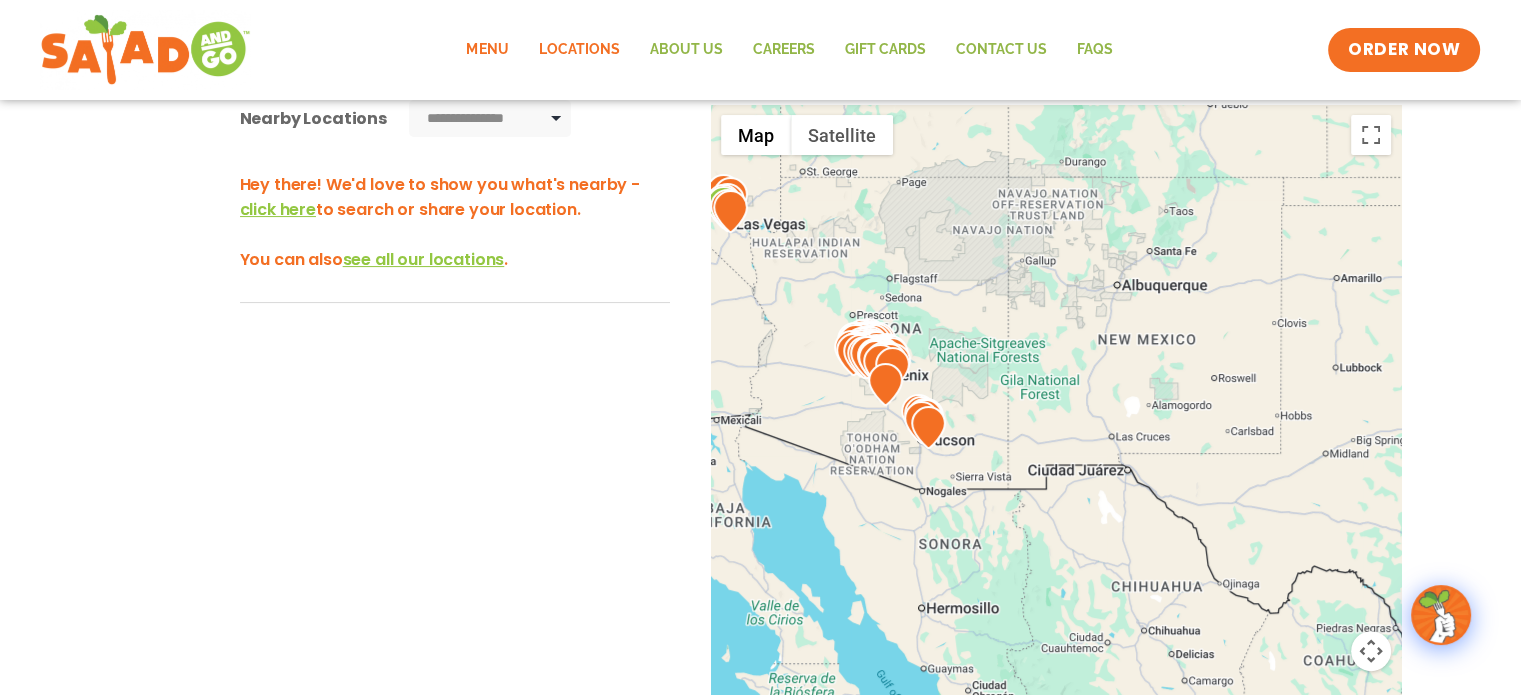 scroll, scrollTop: 300, scrollLeft: 0, axis: vertical 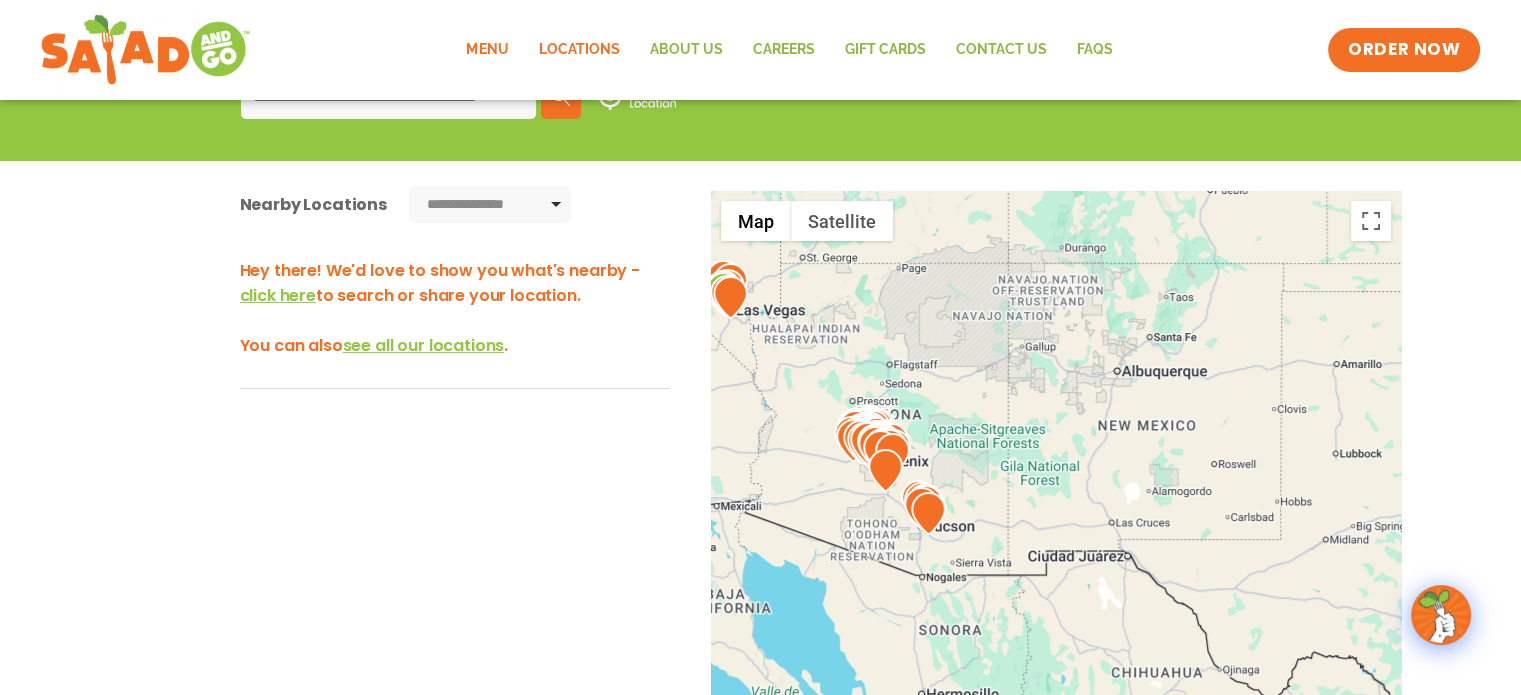 click on "Menu" 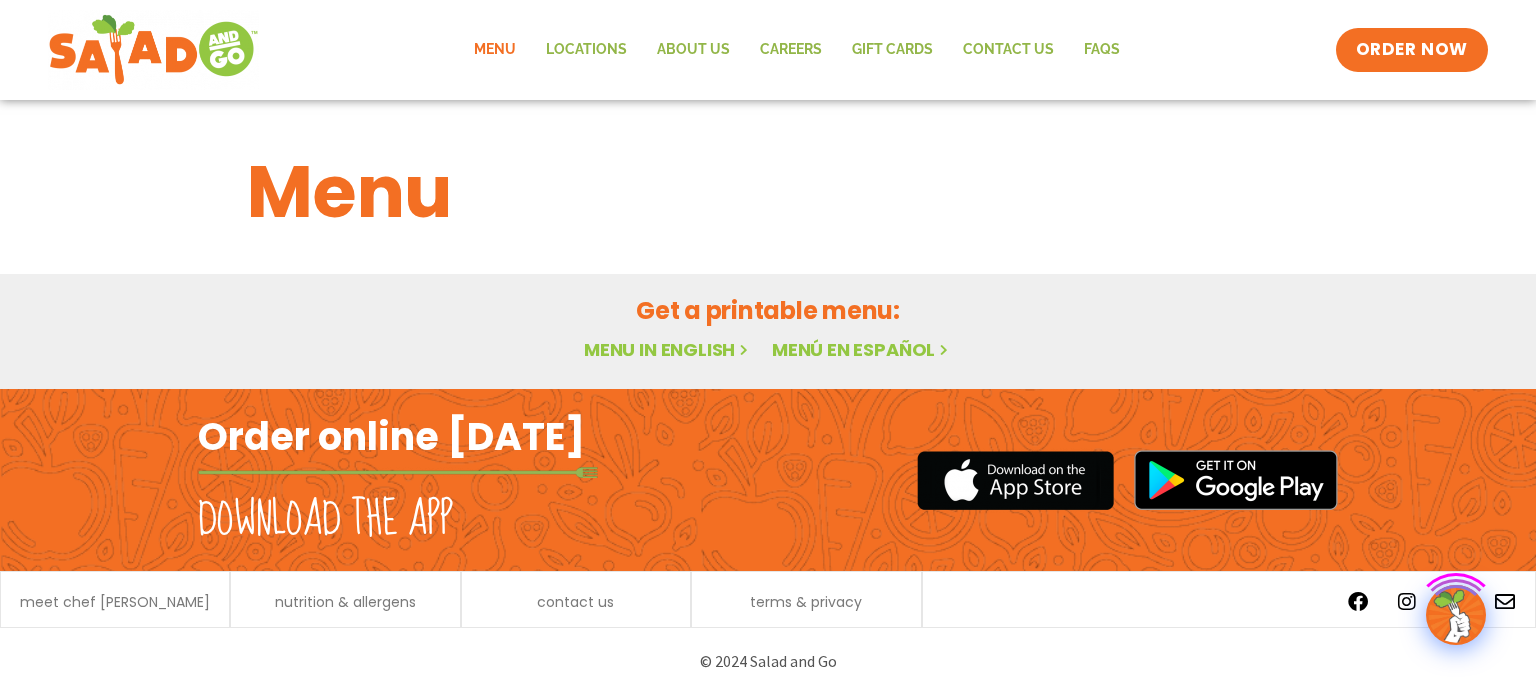 scroll, scrollTop: 0, scrollLeft: 0, axis: both 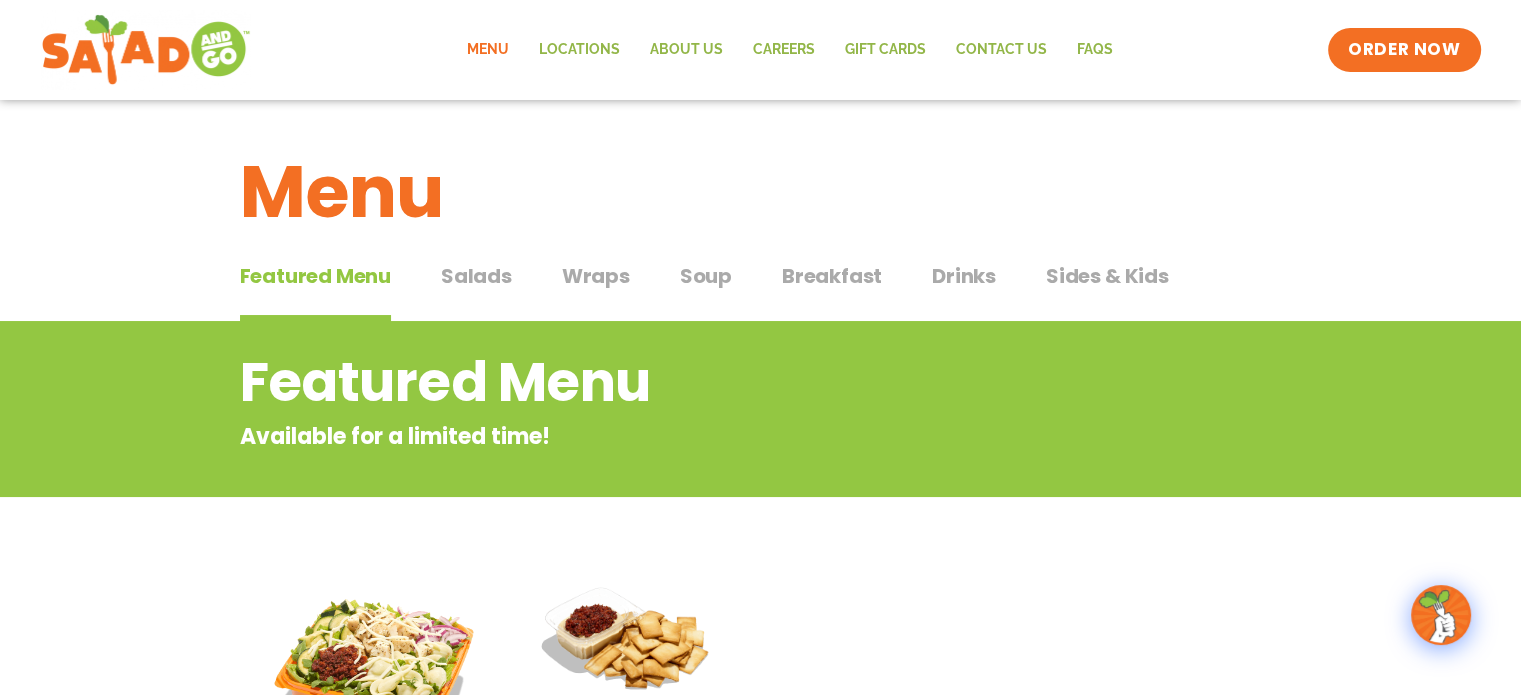 click on "Salads" at bounding box center (476, 276) 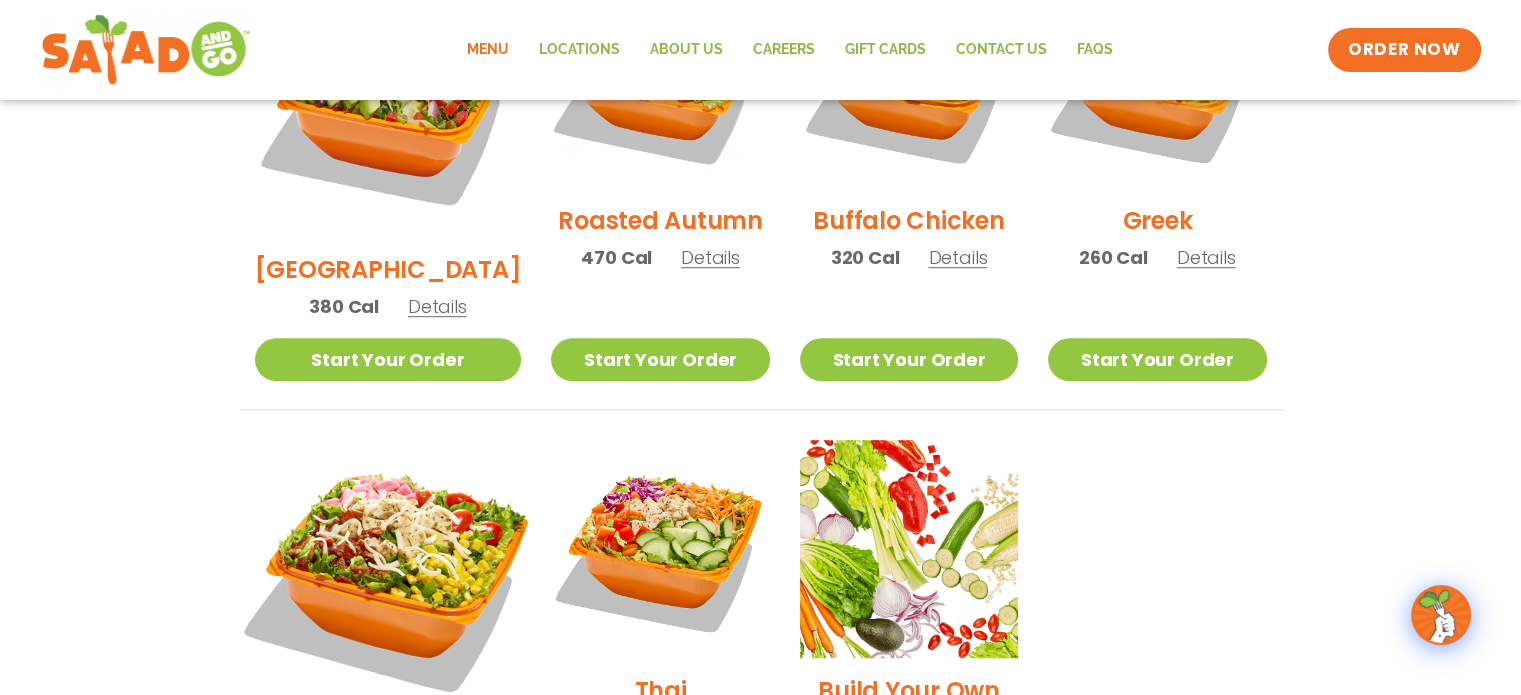 scroll, scrollTop: 1200, scrollLeft: 0, axis: vertical 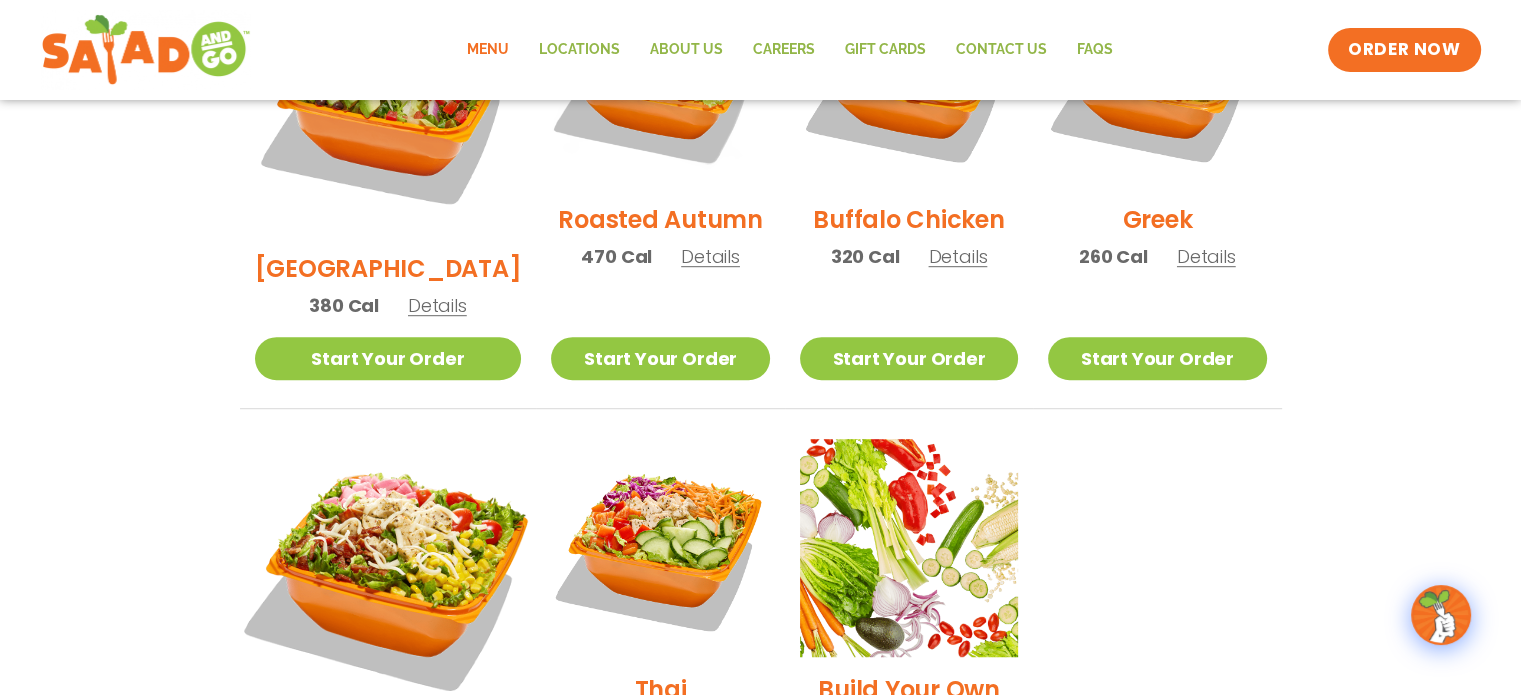 click at bounding box center (387, 572) 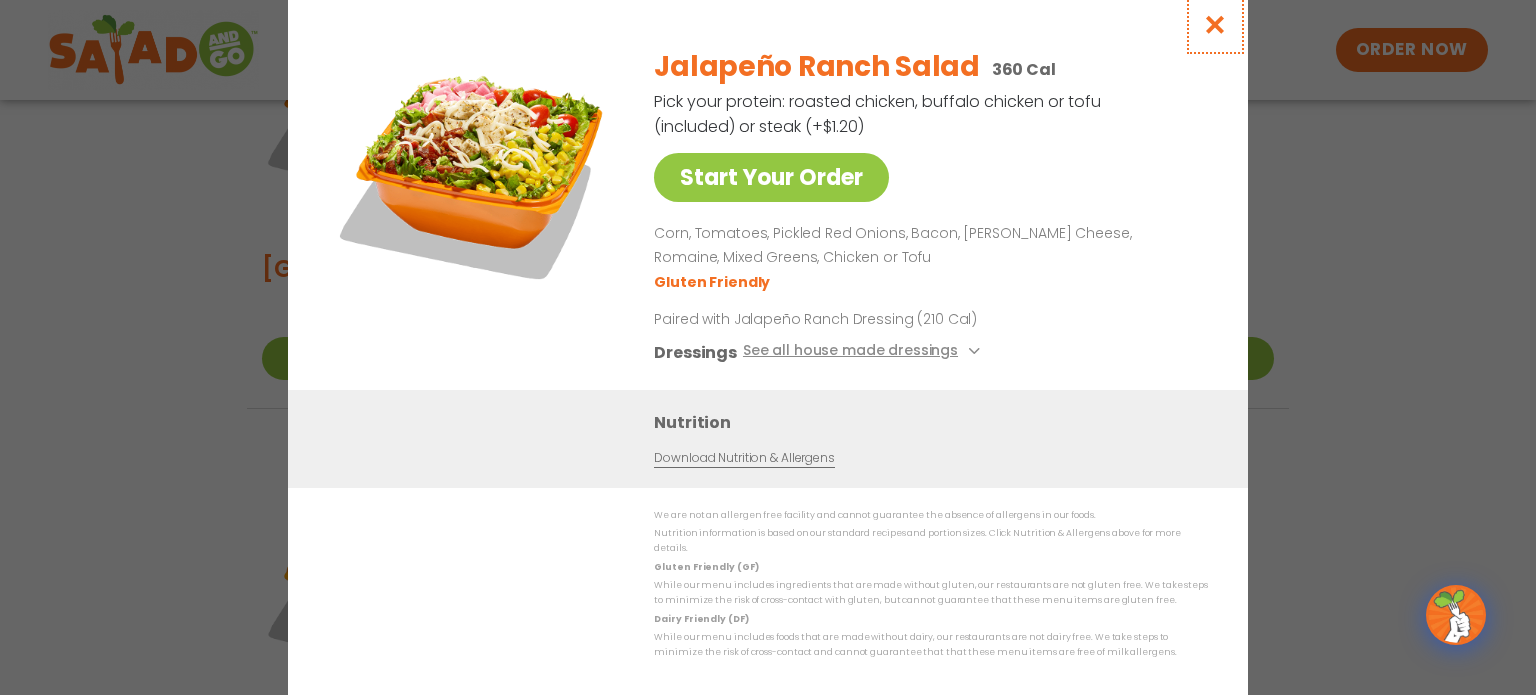 click at bounding box center [1215, 24] 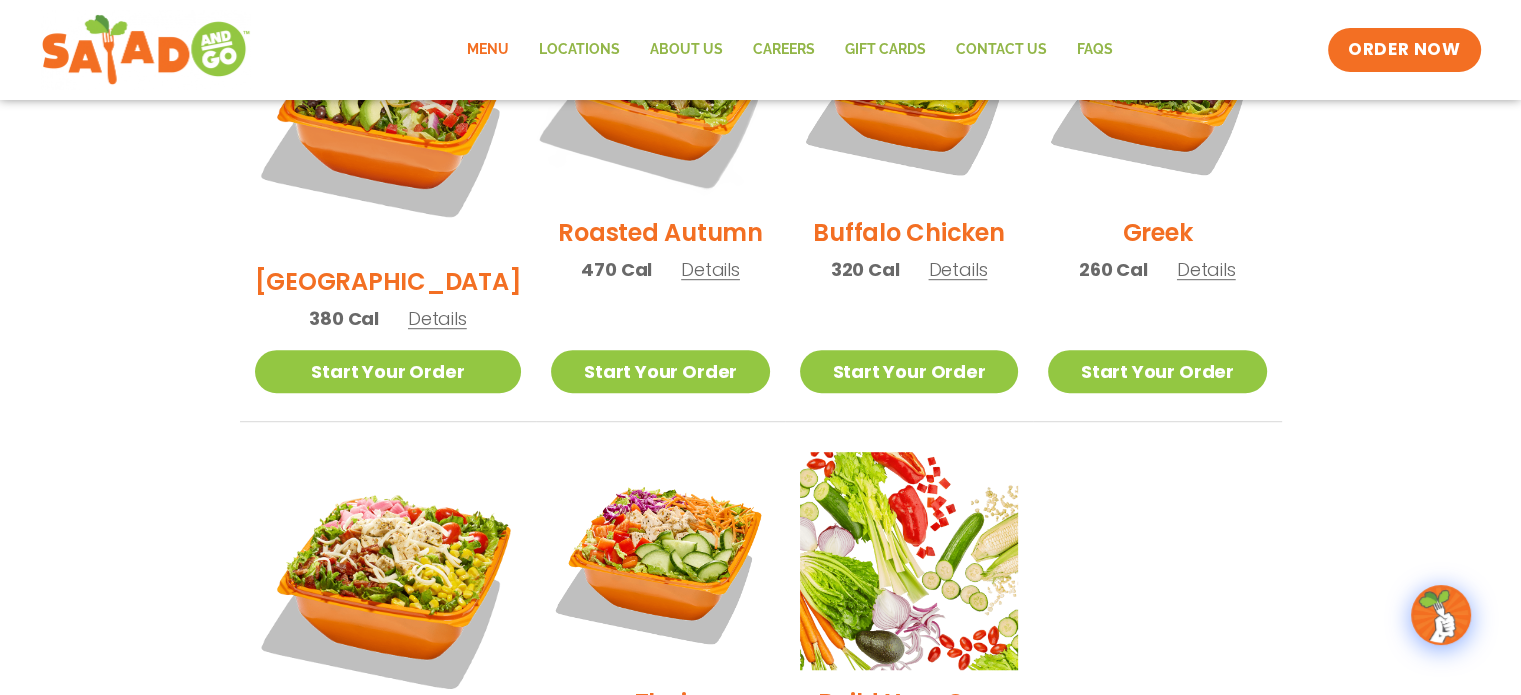 scroll, scrollTop: 1200, scrollLeft: 0, axis: vertical 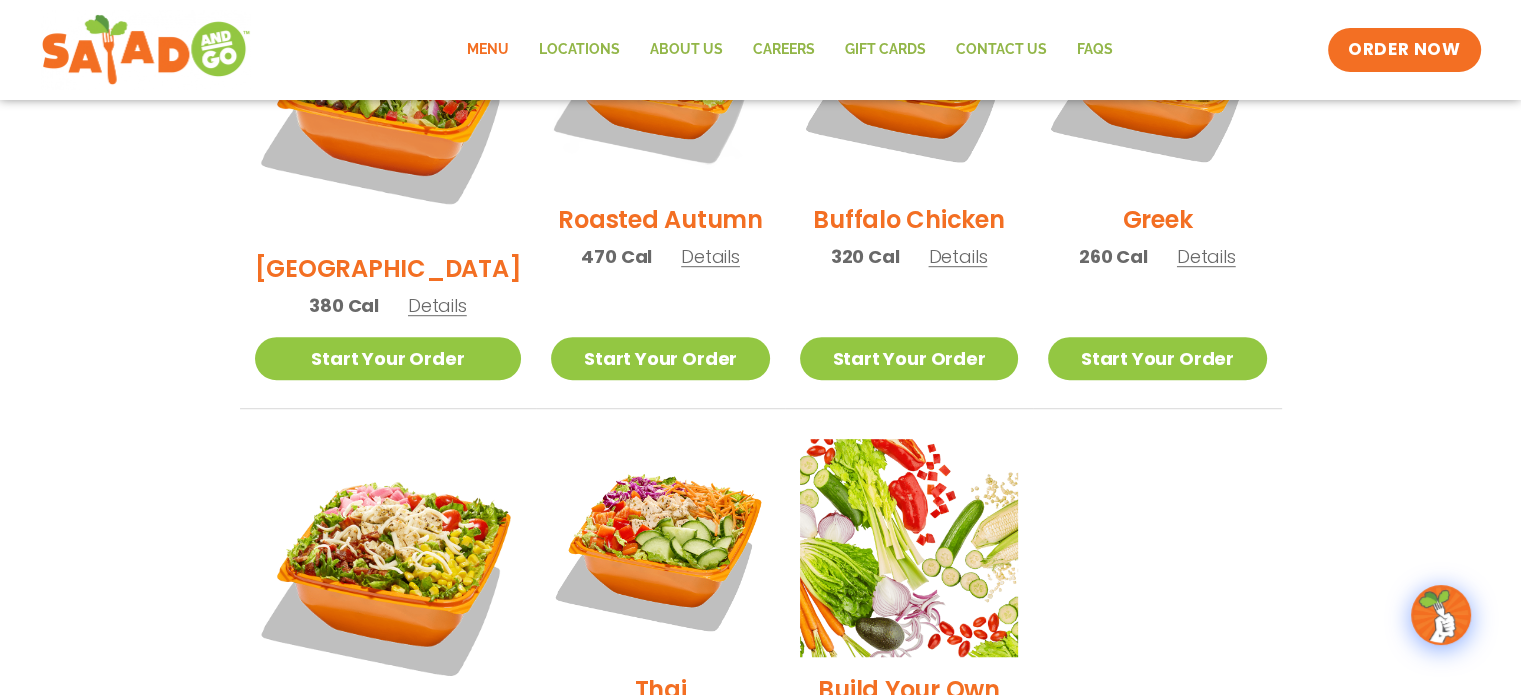 click at bounding box center [388, 572] 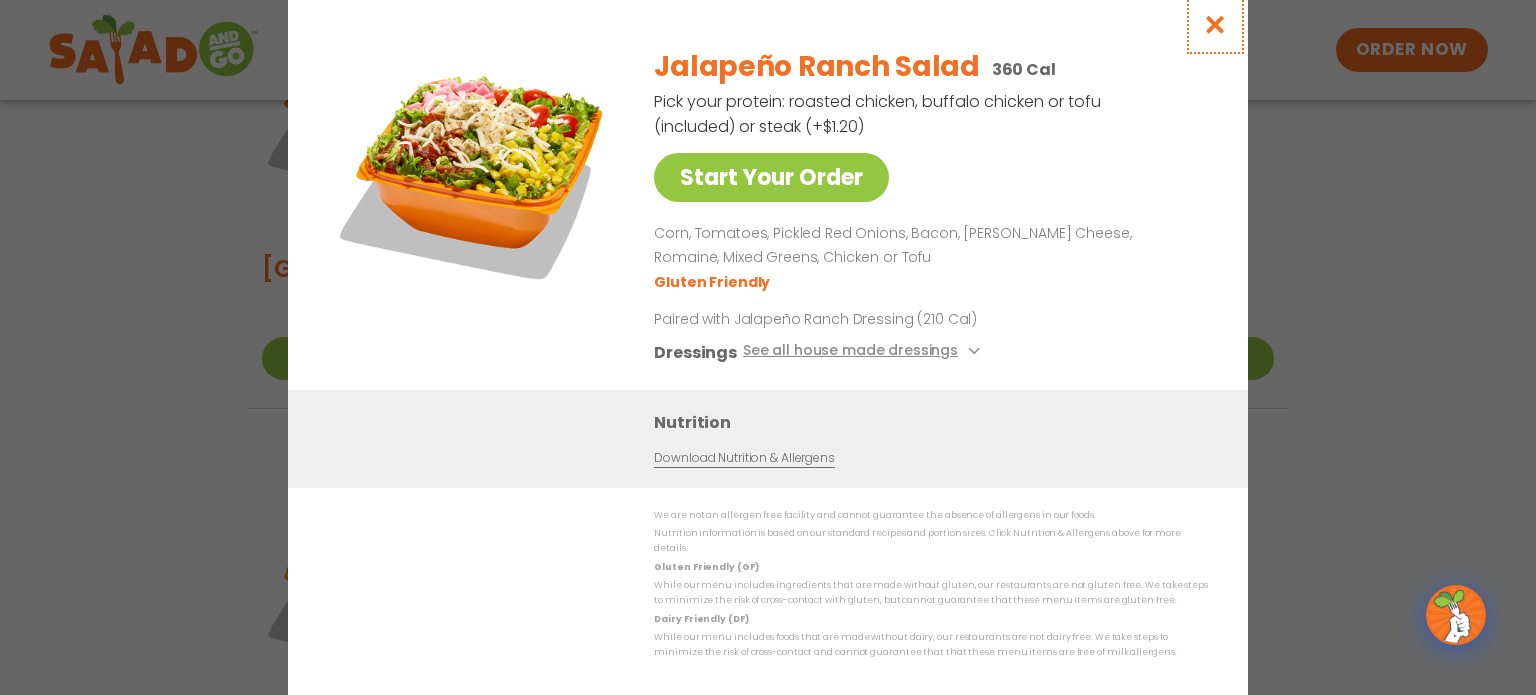 click at bounding box center [1215, 24] 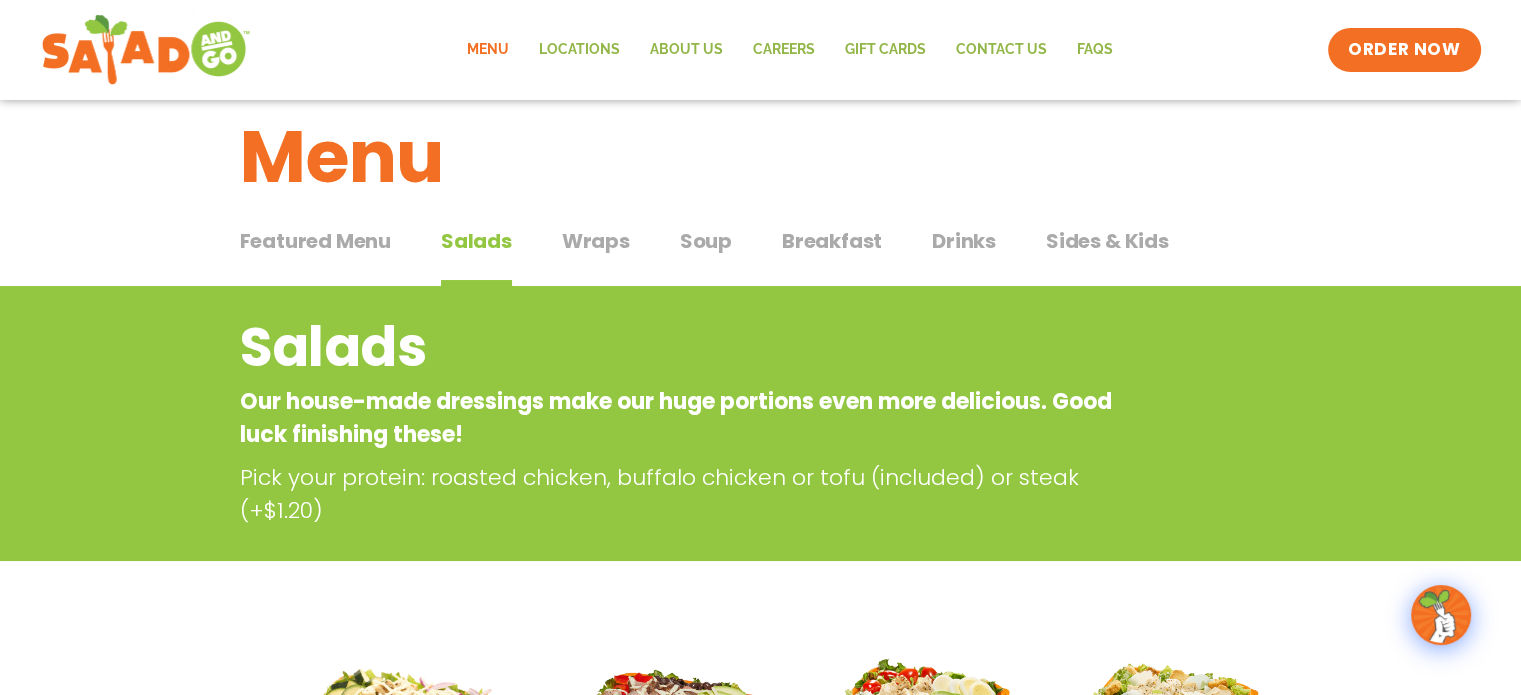 scroll, scrollTop: 0, scrollLeft: 0, axis: both 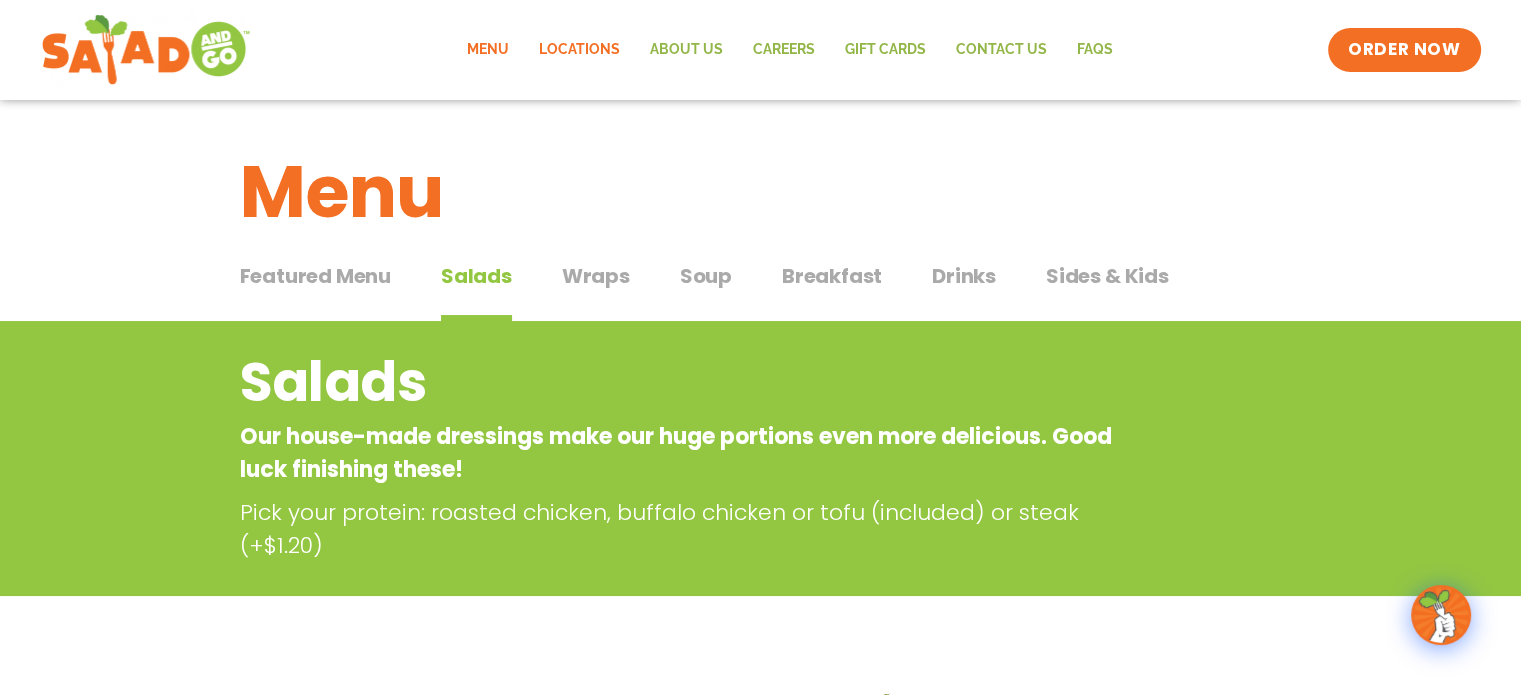 click on "Locations" 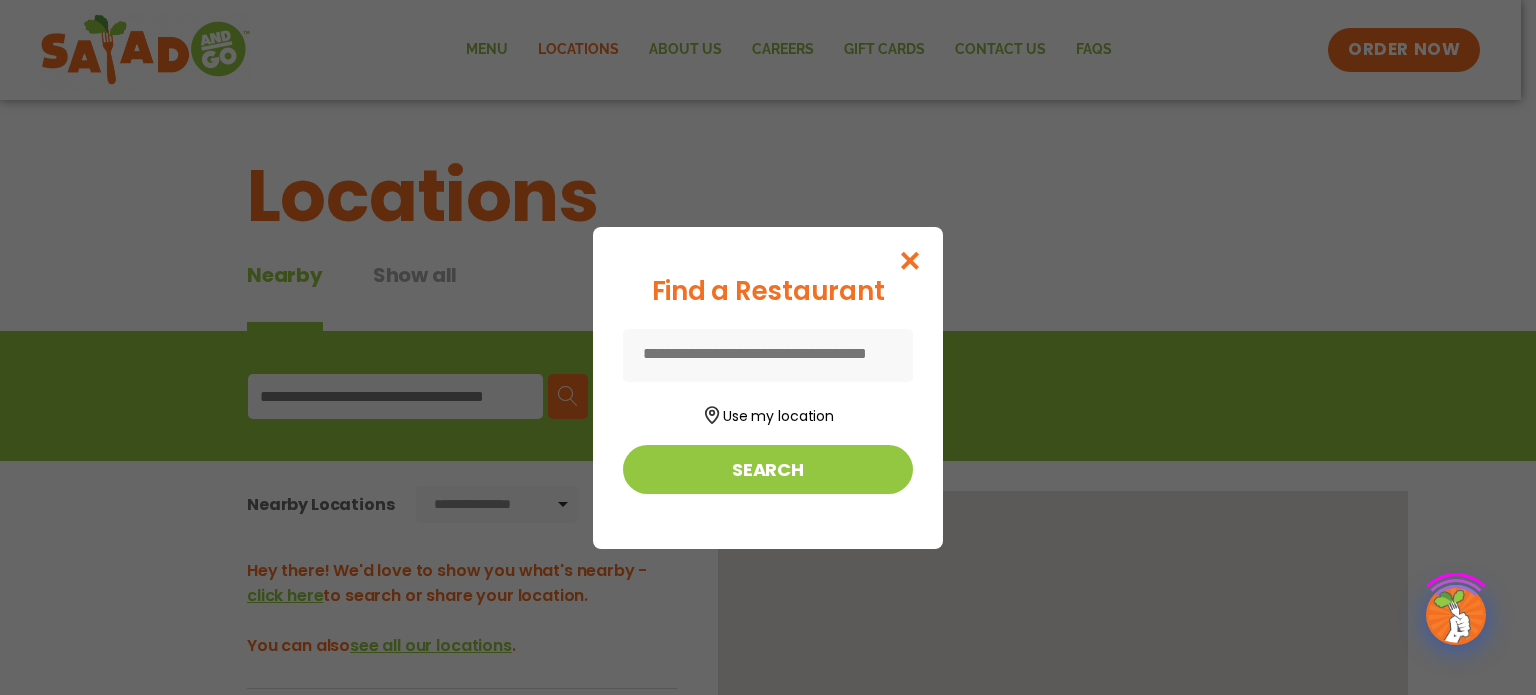 scroll, scrollTop: 0, scrollLeft: 0, axis: both 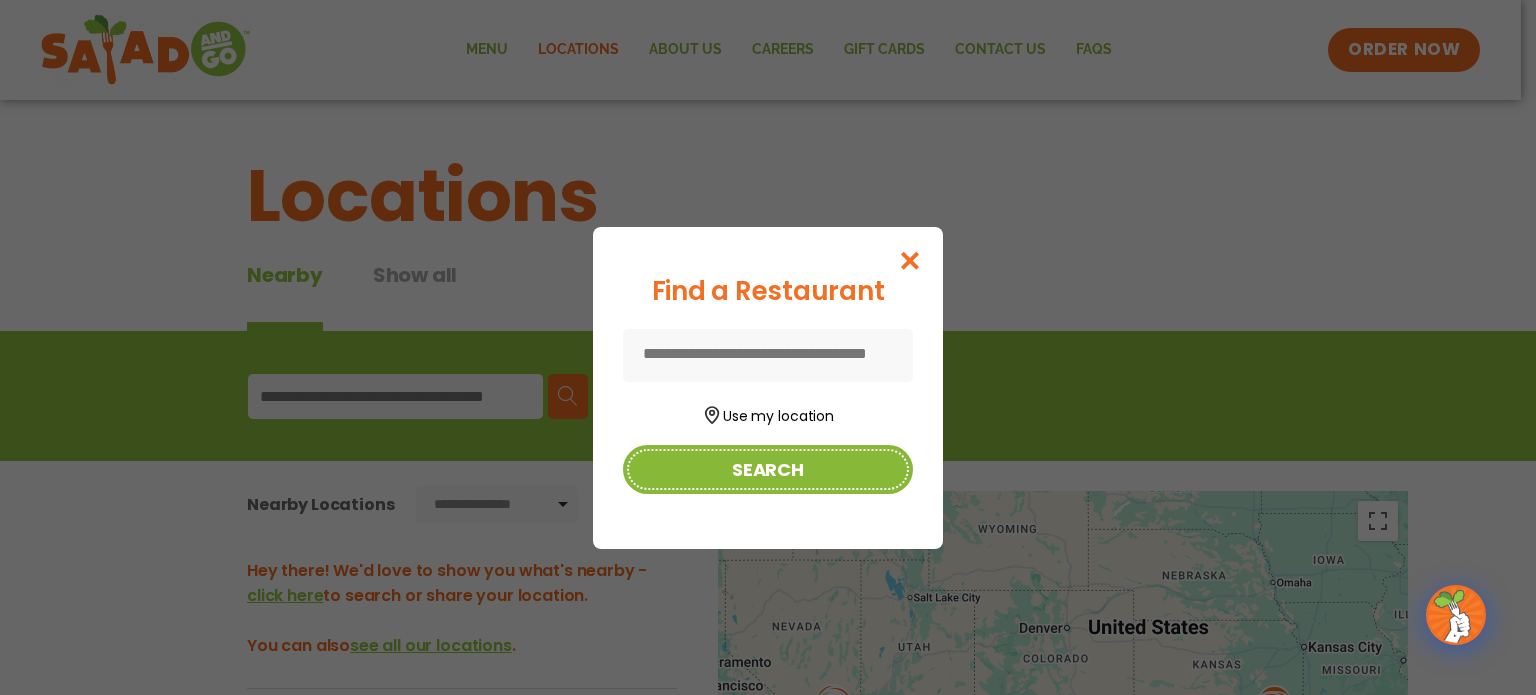 click on "Search" at bounding box center (768, 469) 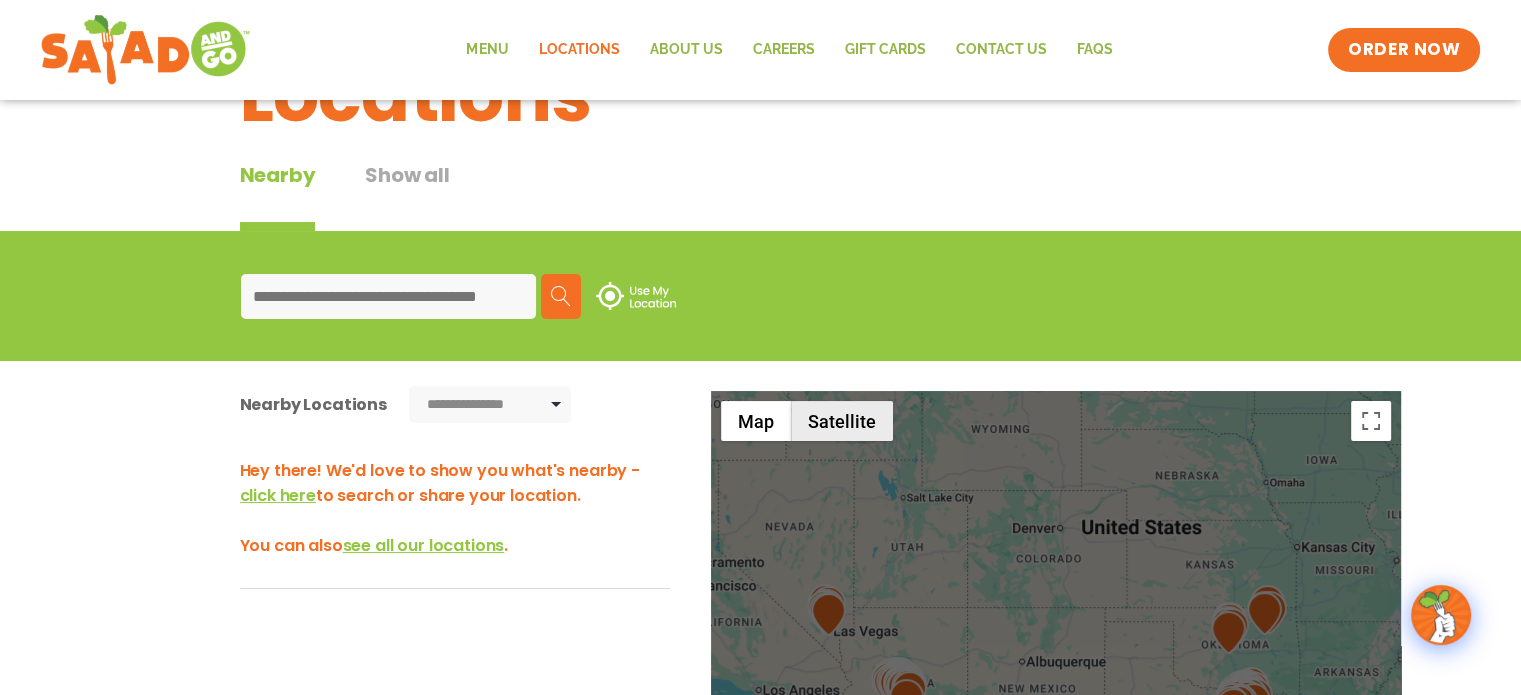 scroll, scrollTop: 400, scrollLeft: 0, axis: vertical 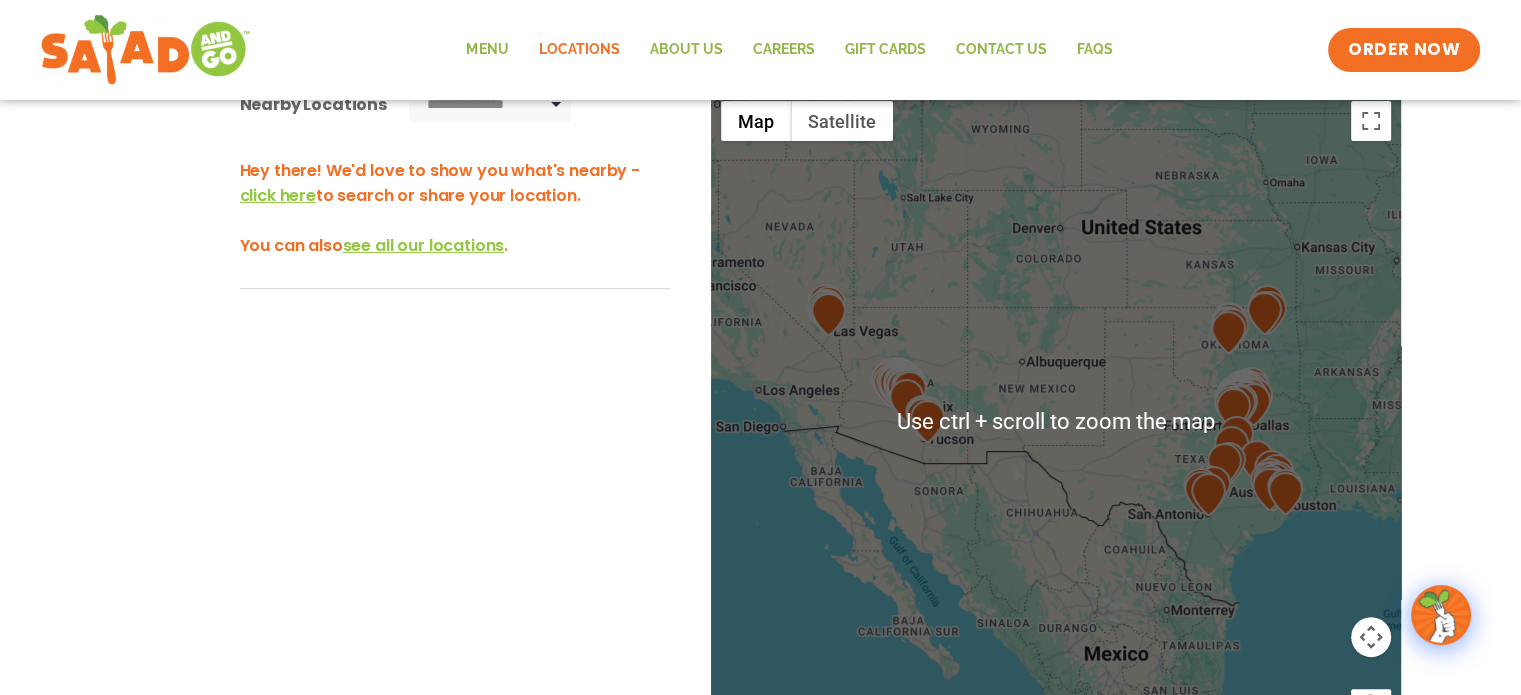 click at bounding box center [923, 419] 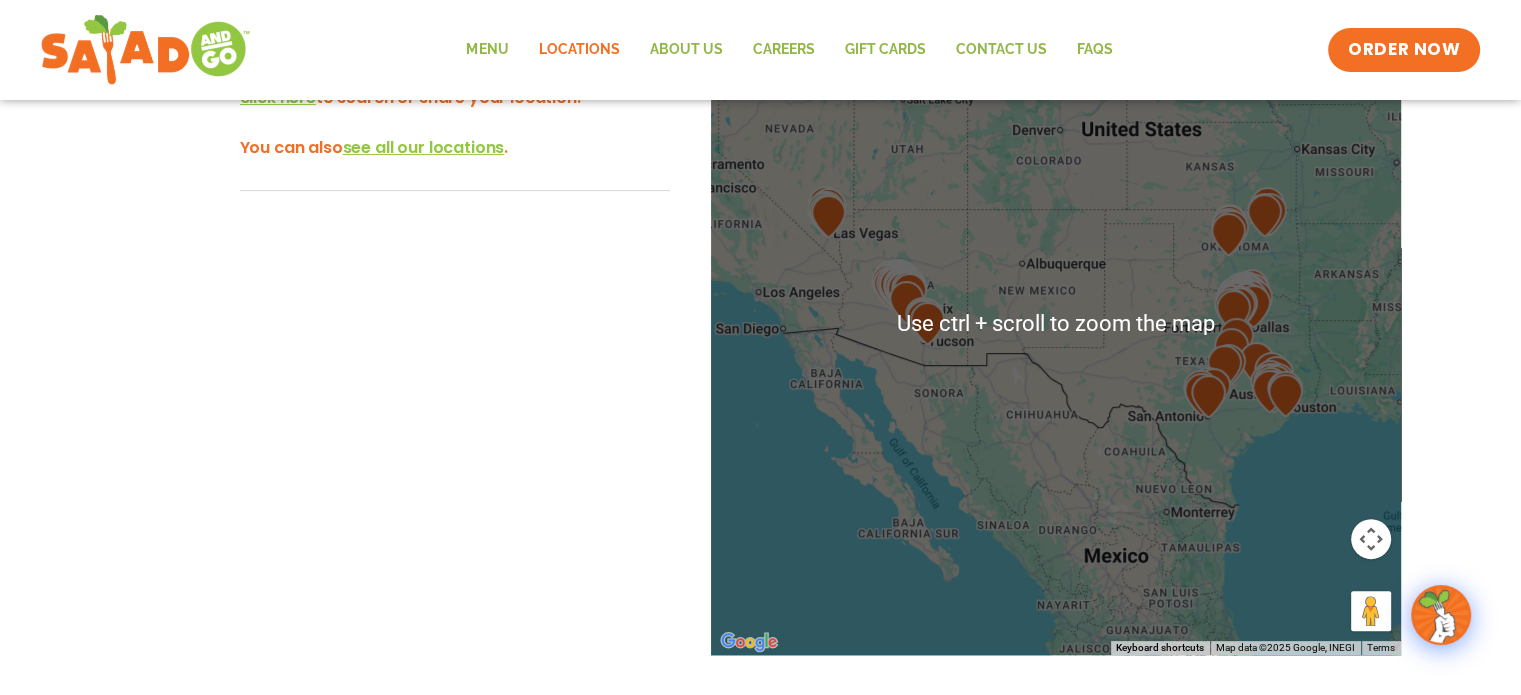 scroll, scrollTop: 500, scrollLeft: 0, axis: vertical 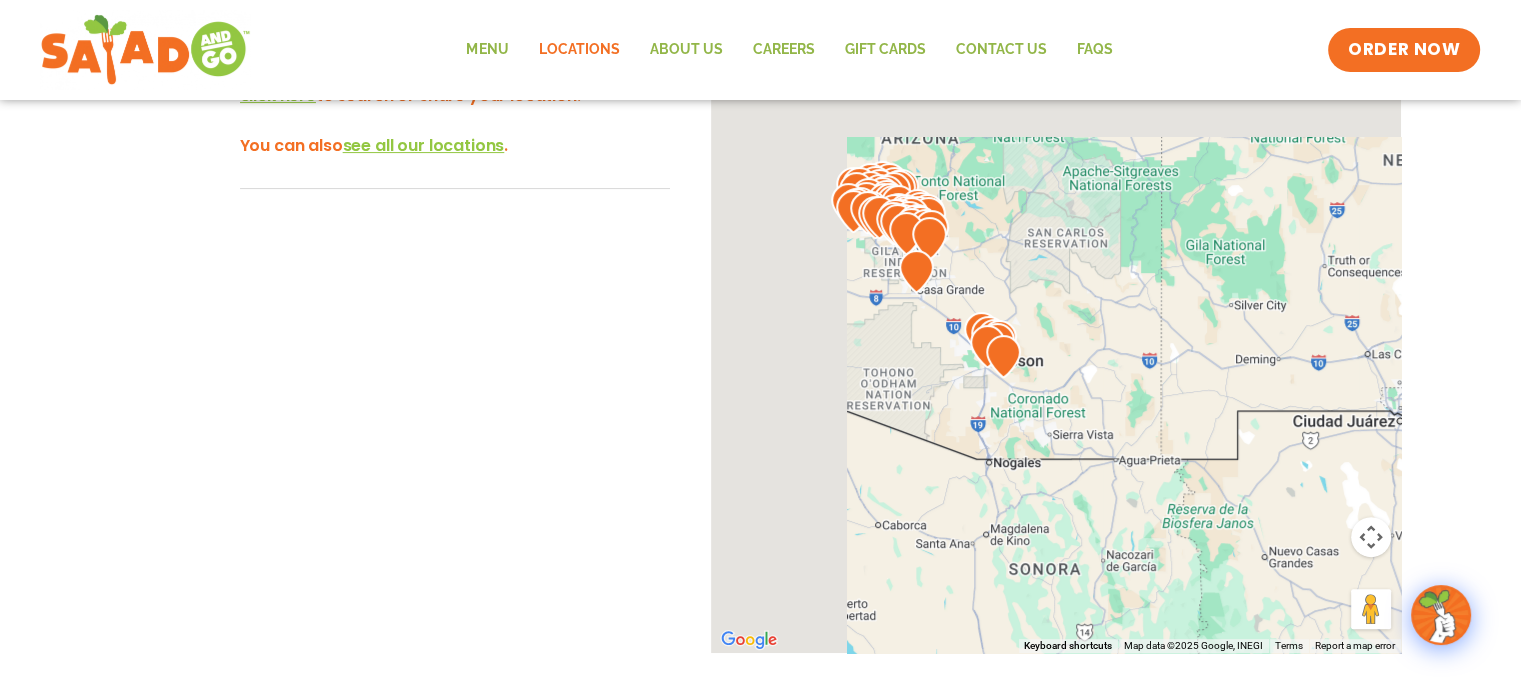 drag, startPoint x: 810, startPoint y: 266, endPoint x: 1168, endPoint y: 639, distance: 517.00385 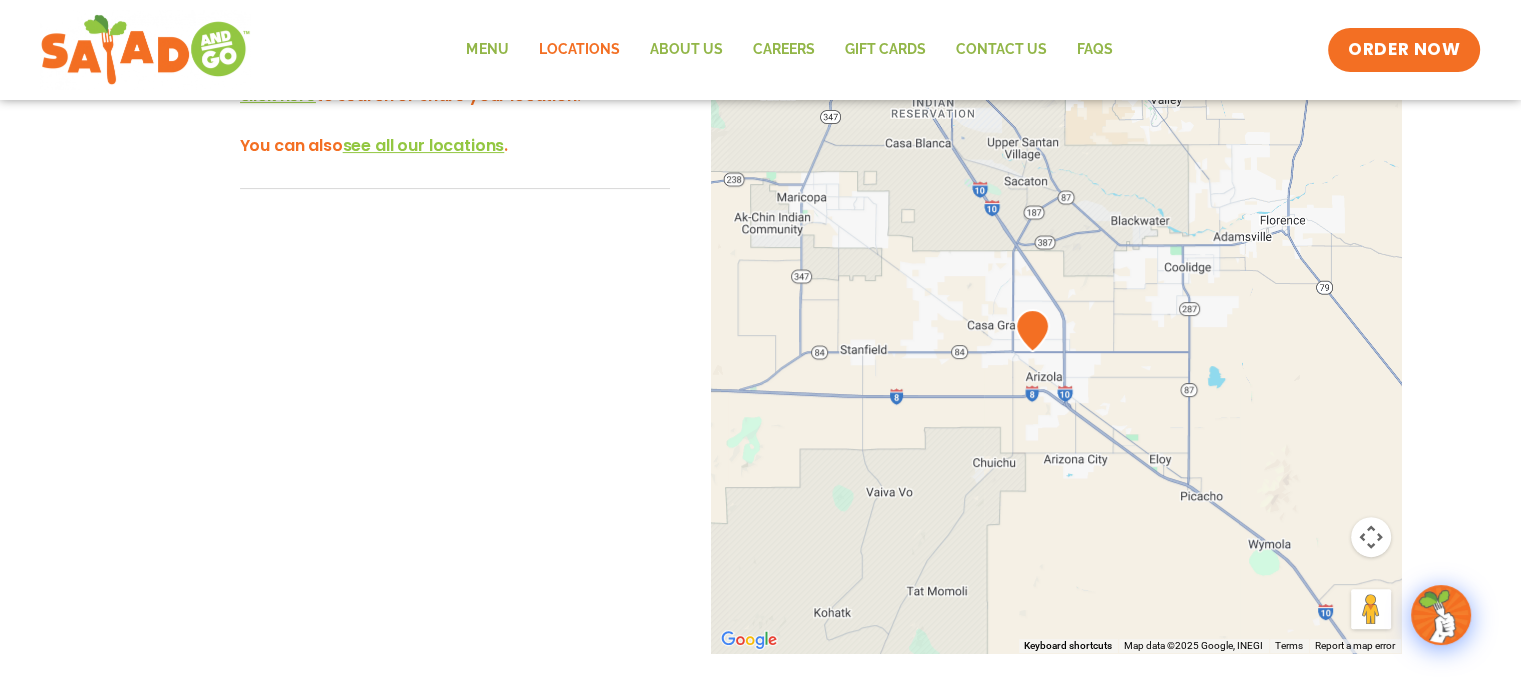 drag, startPoint x: 996, startPoint y: 235, endPoint x: 1033, endPoint y: 684, distance: 450.5219 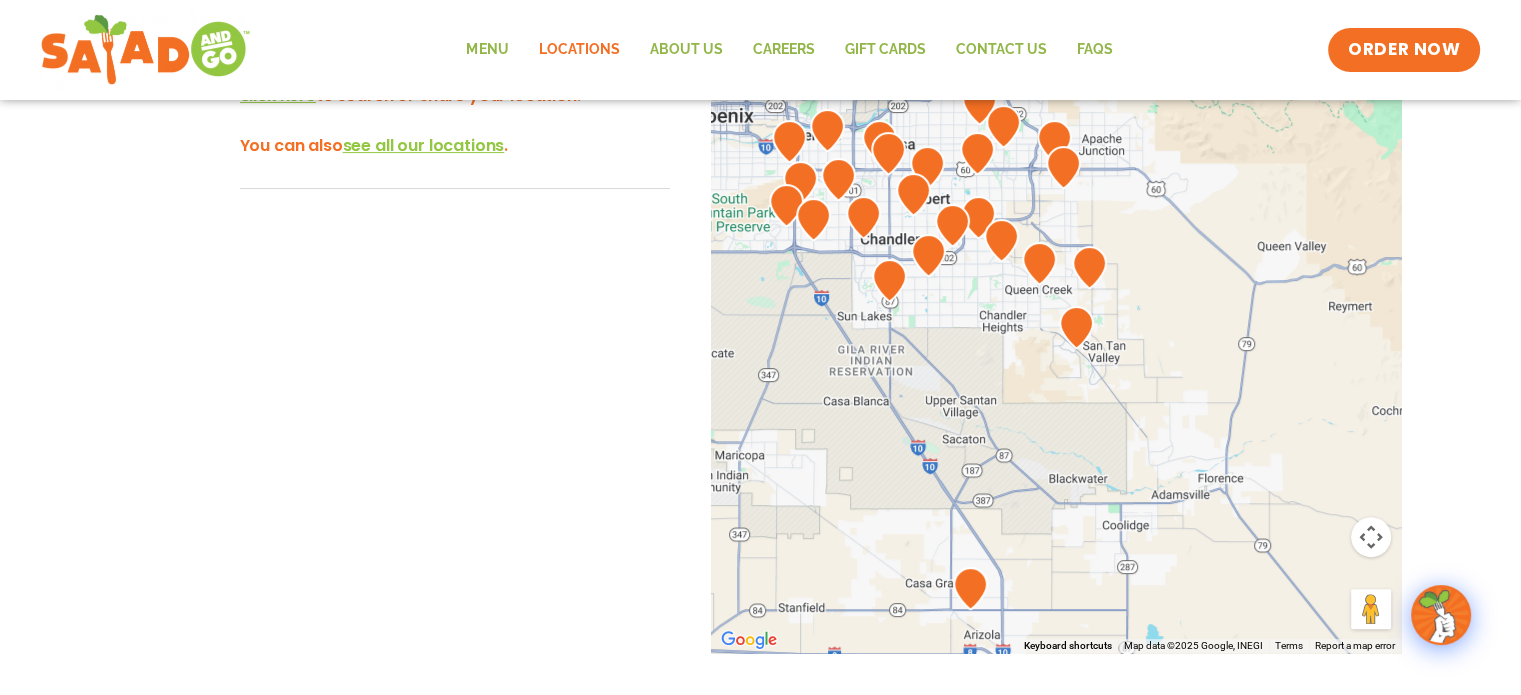 drag, startPoint x: 1008, startPoint y: 305, endPoint x: 957, endPoint y: 525, distance: 225.83401 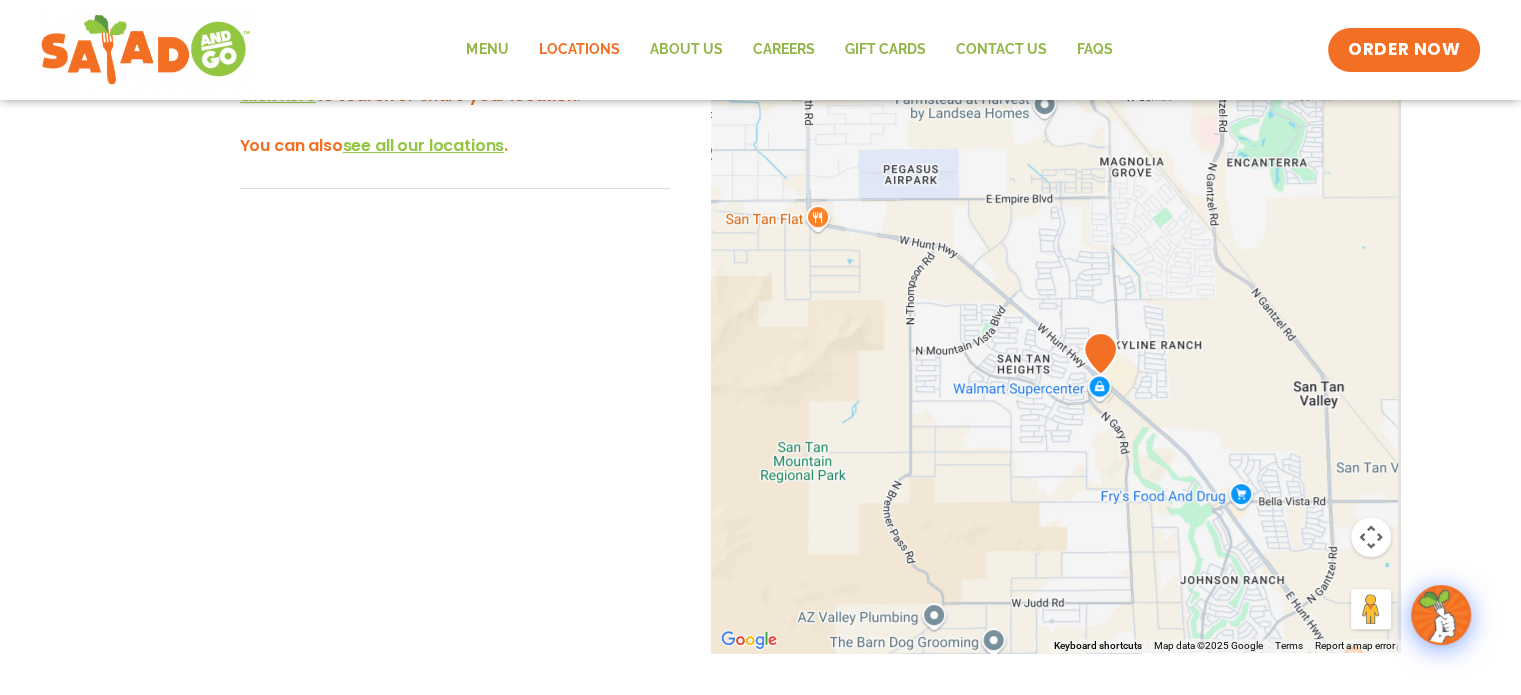 drag, startPoint x: 1185, startPoint y: 363, endPoint x: 1010, endPoint y: 506, distance: 225.99557 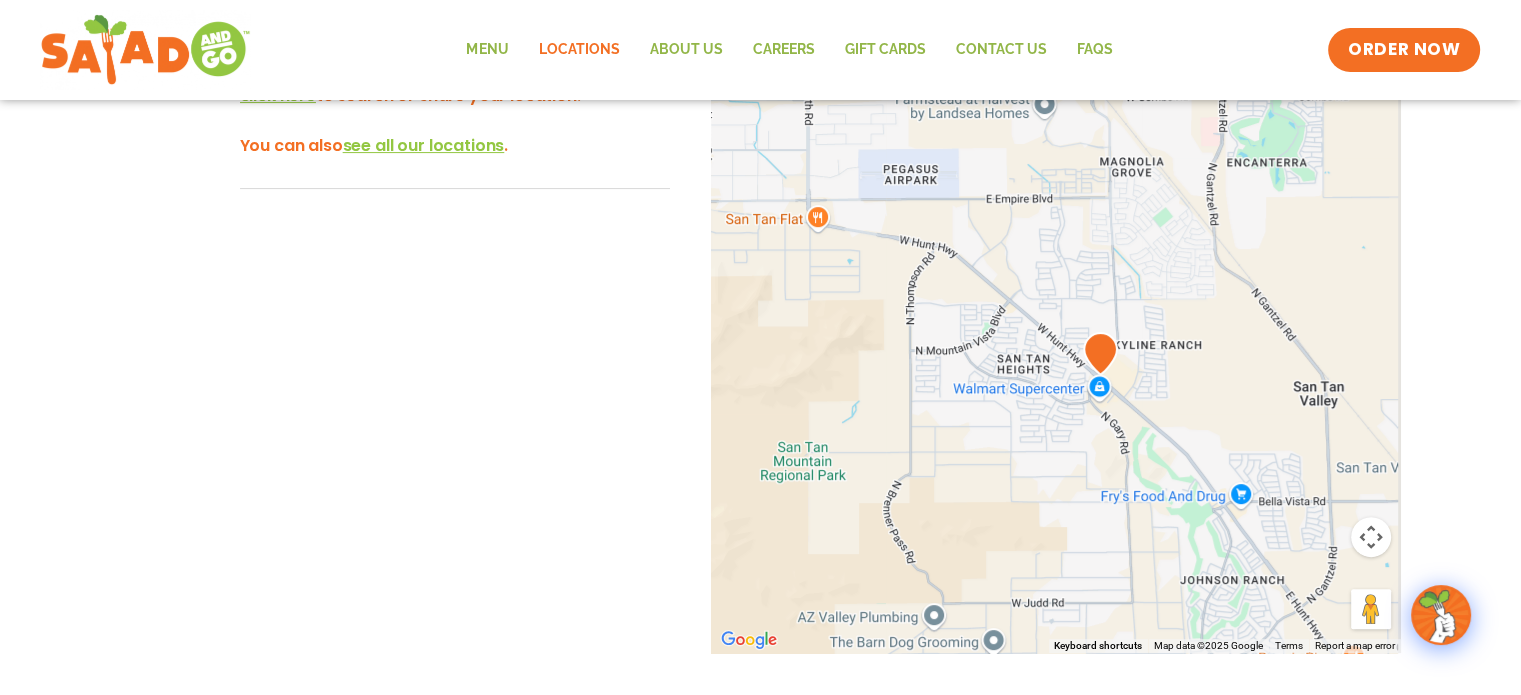 click at bounding box center [1056, 322] 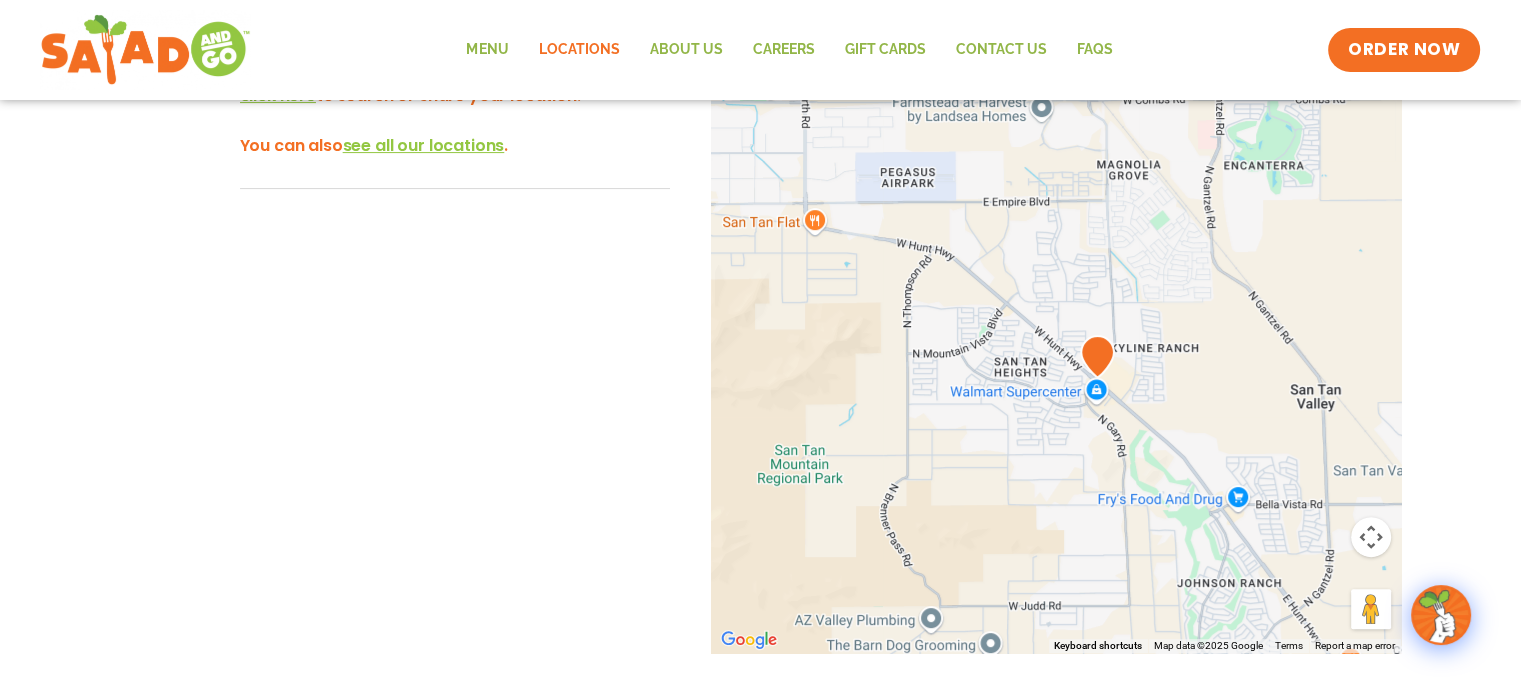 click at bounding box center [1097, 356] 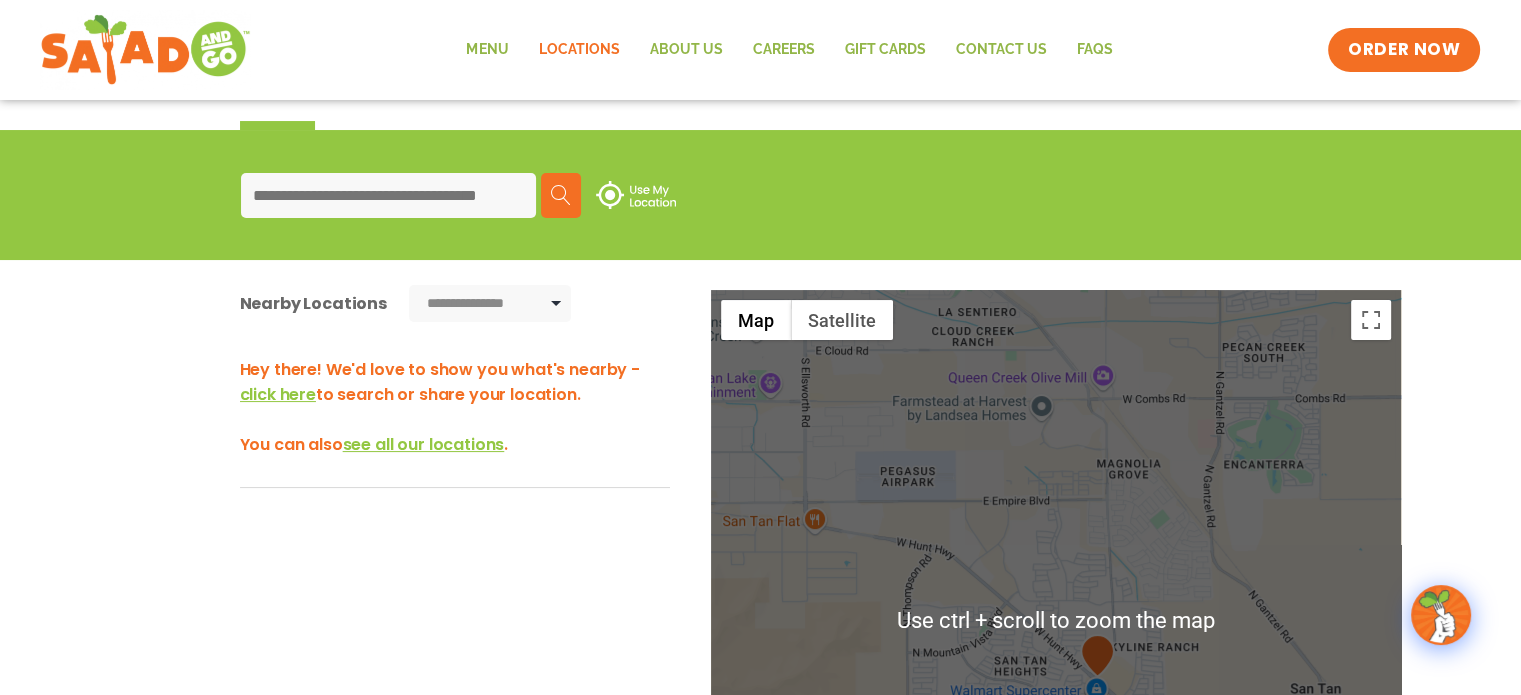 scroll, scrollTop: 200, scrollLeft: 0, axis: vertical 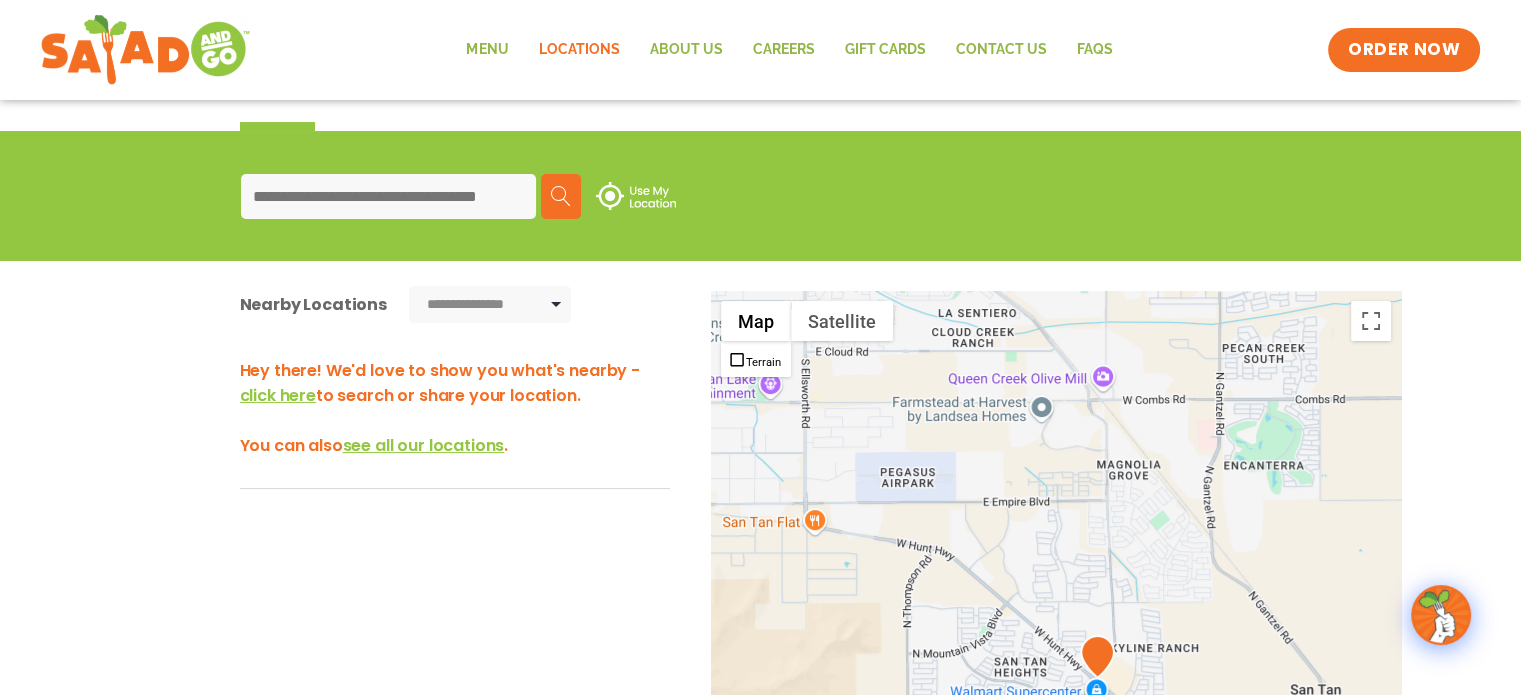 click at bounding box center [388, 196] 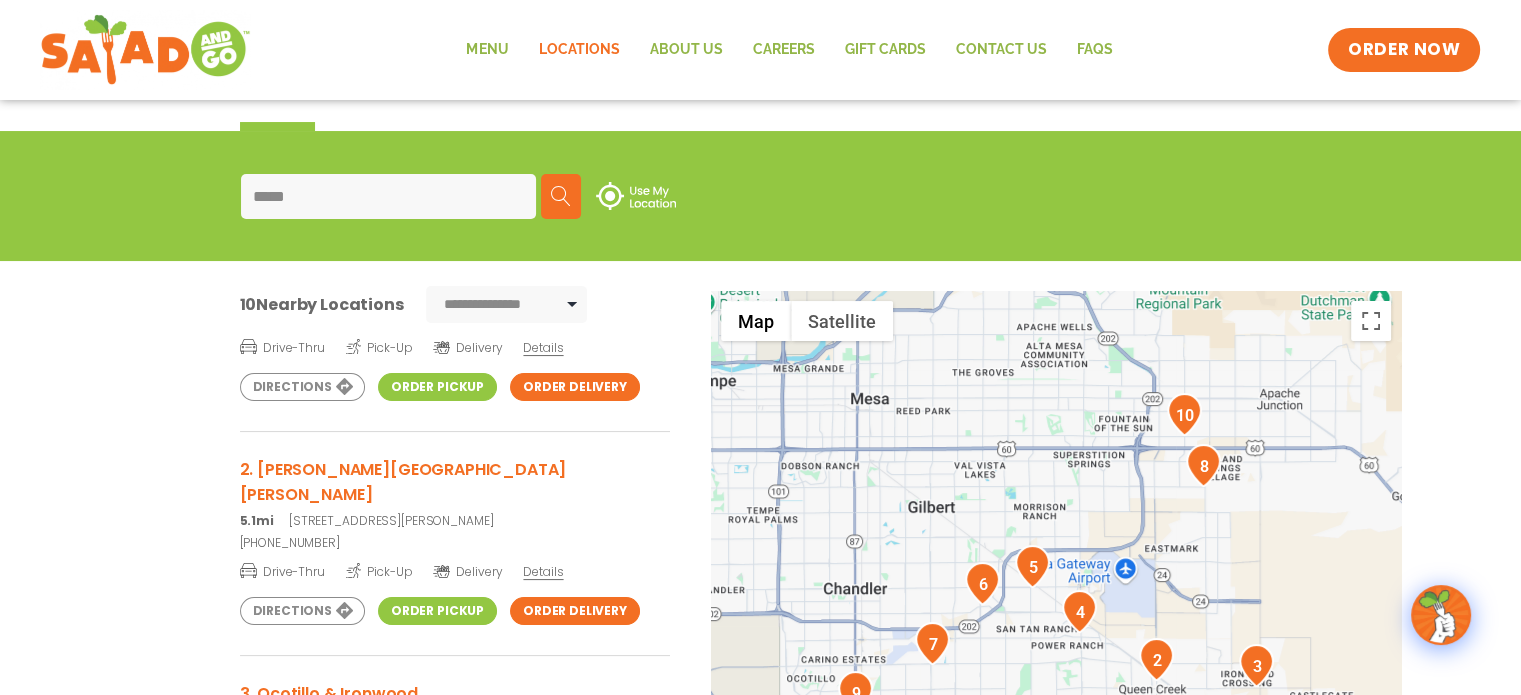 scroll, scrollTop: 0, scrollLeft: 0, axis: both 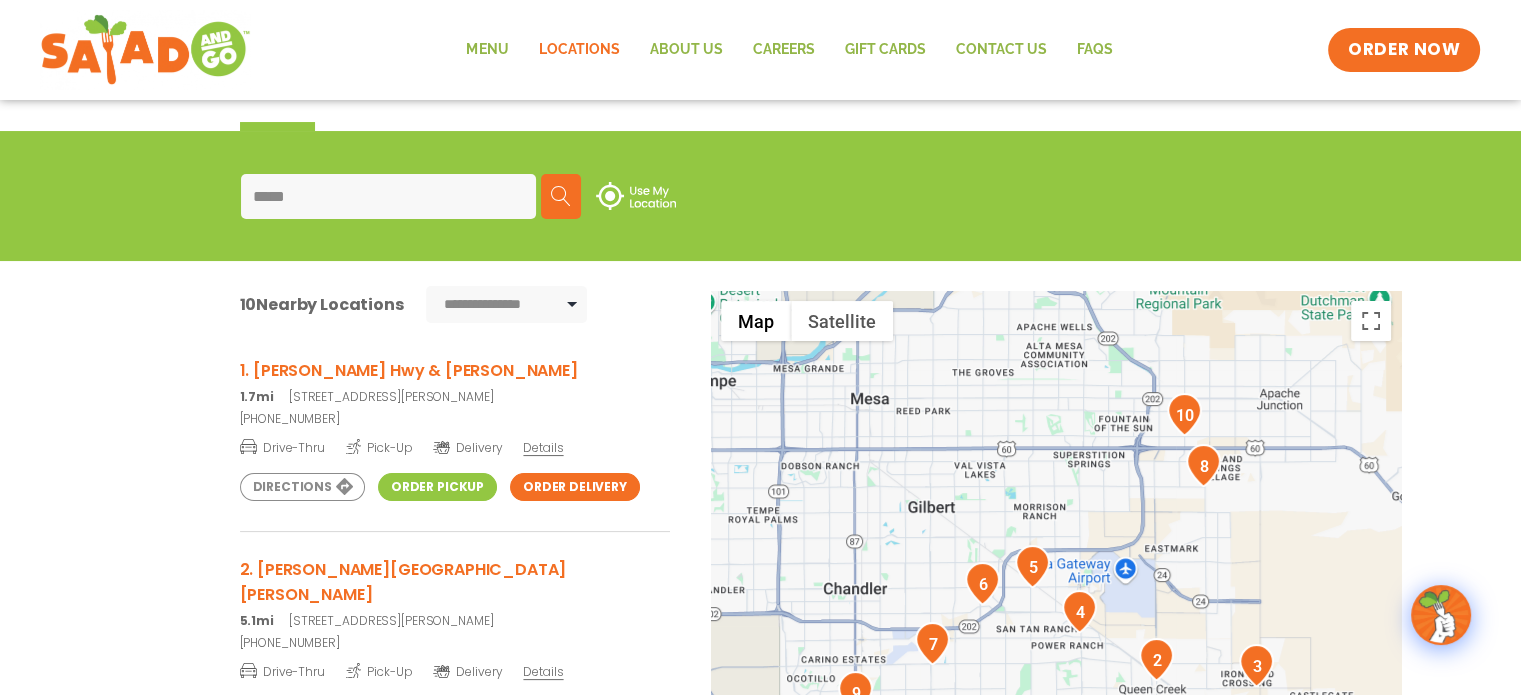 type on "*****" 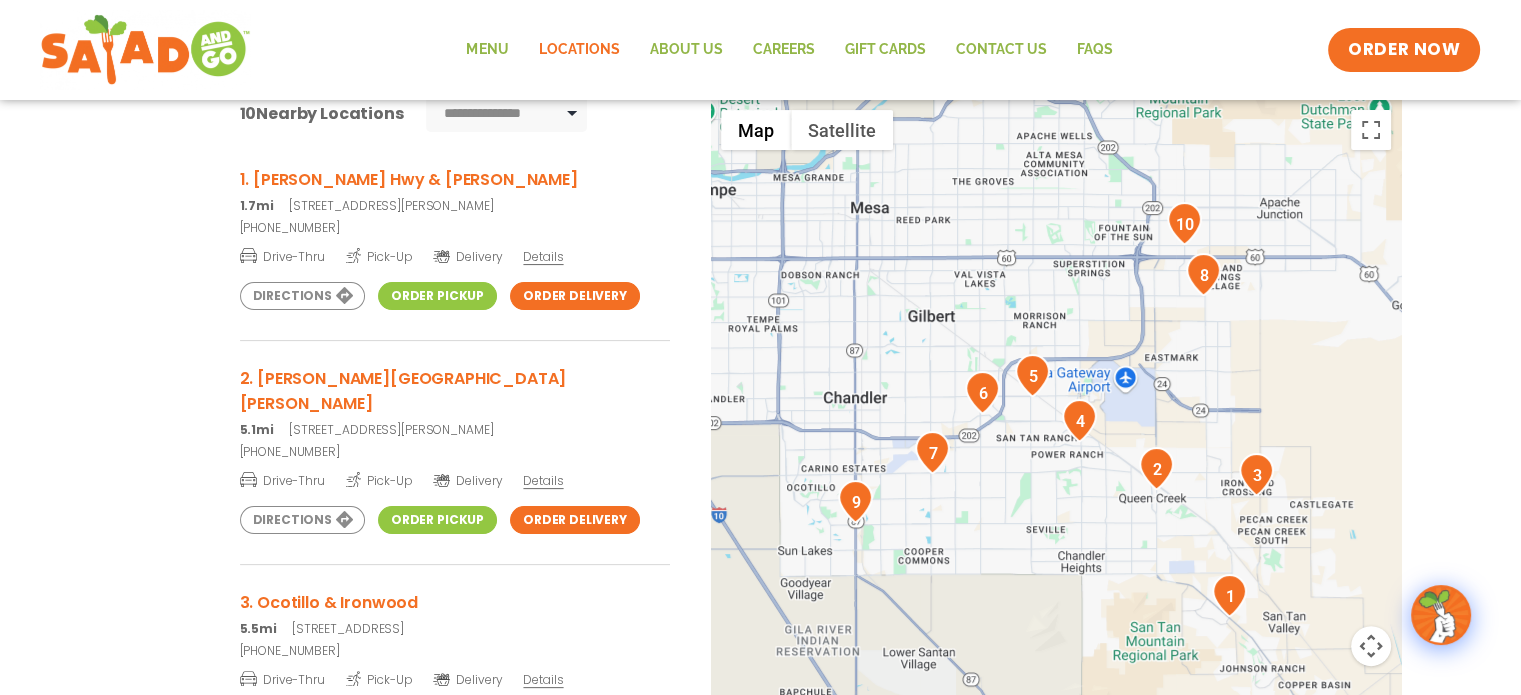 scroll, scrollTop: 400, scrollLeft: 0, axis: vertical 